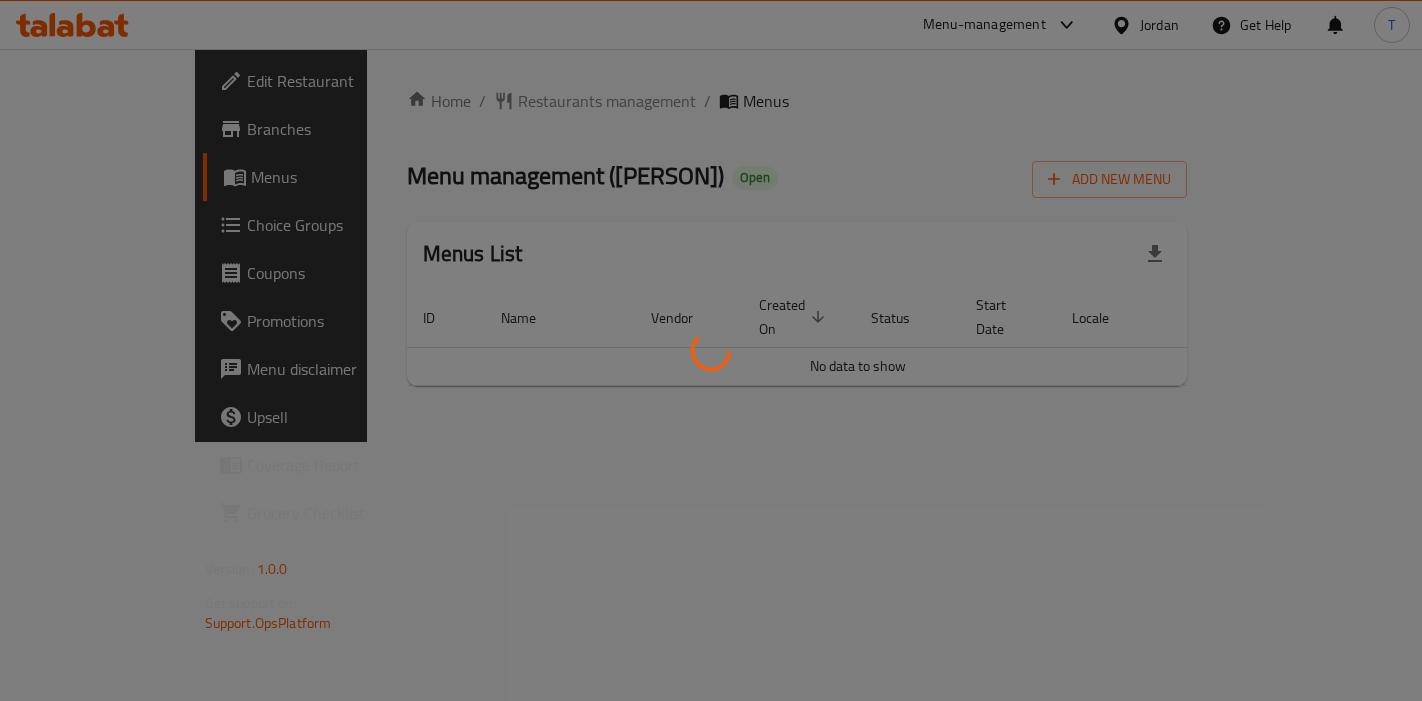 scroll, scrollTop: 0, scrollLeft: 0, axis: both 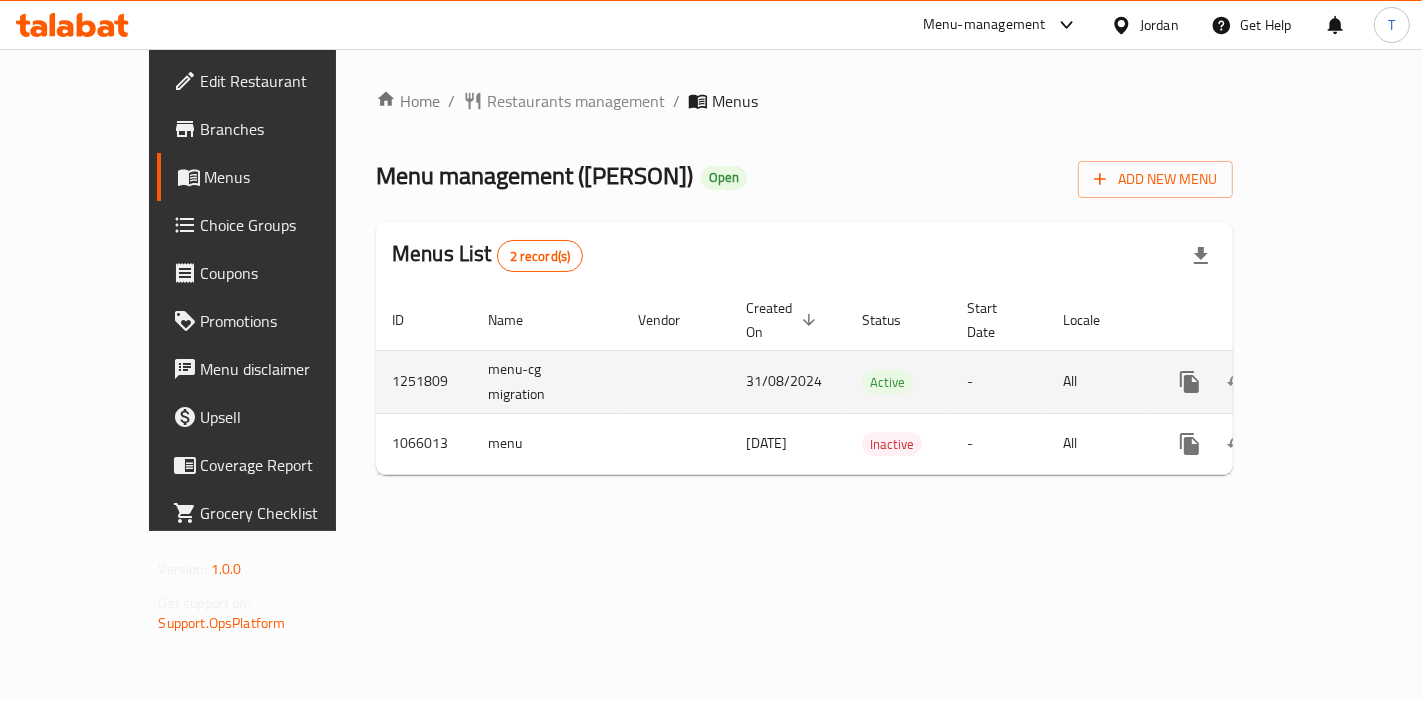 click at bounding box center (1334, 382) 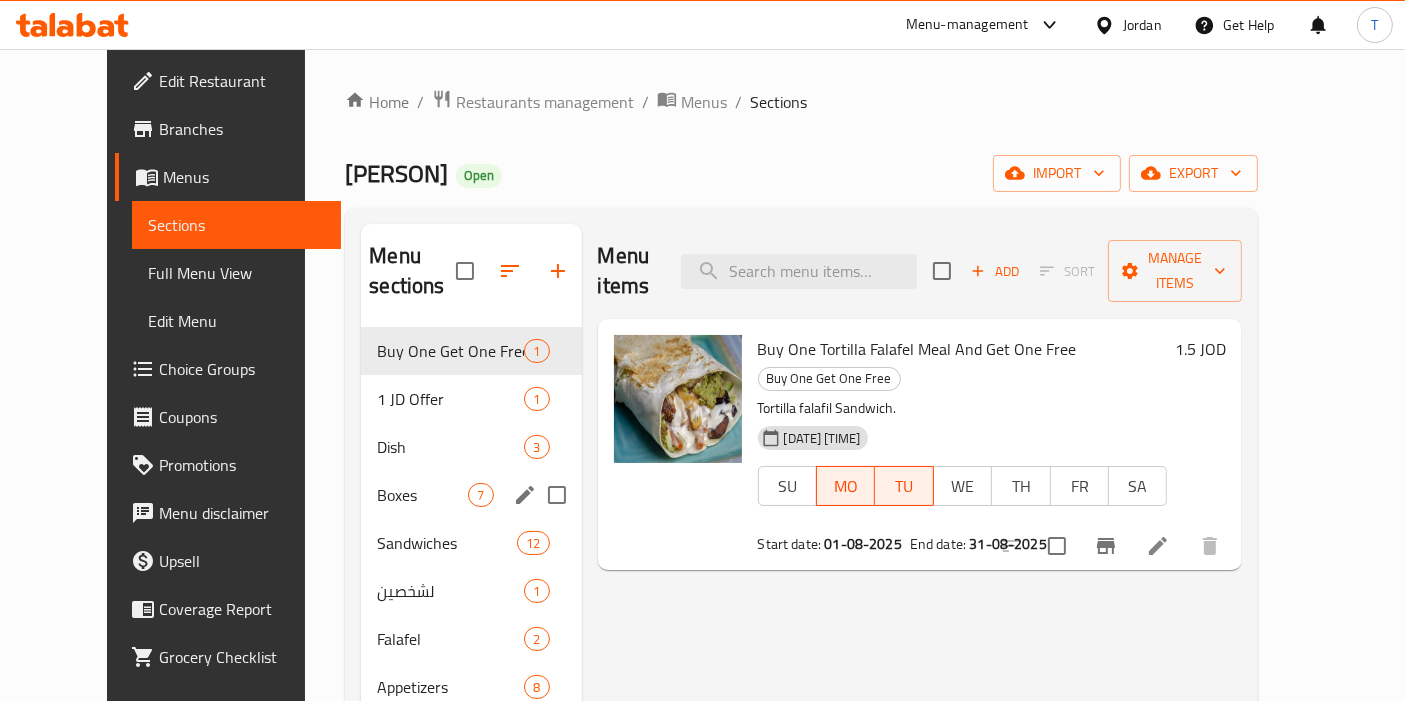 click on "Boxes" at bounding box center [422, 495] 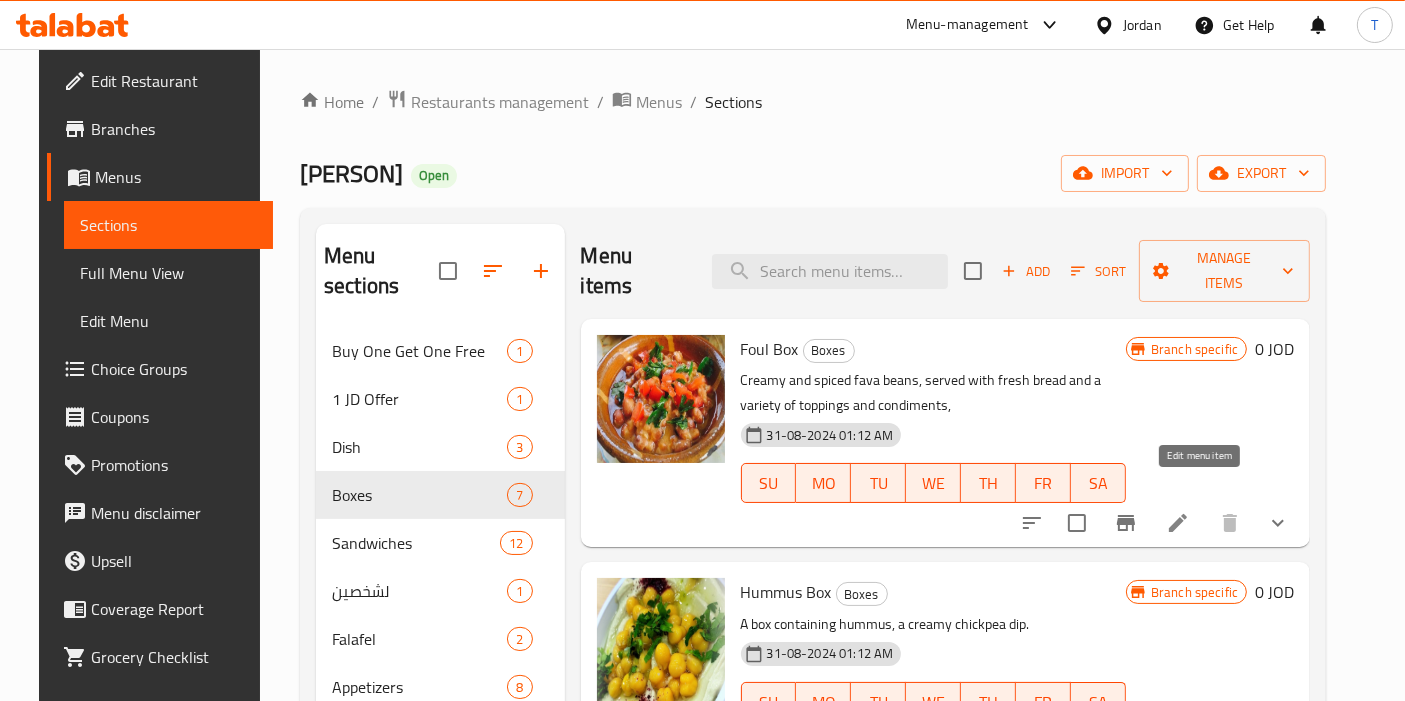 click 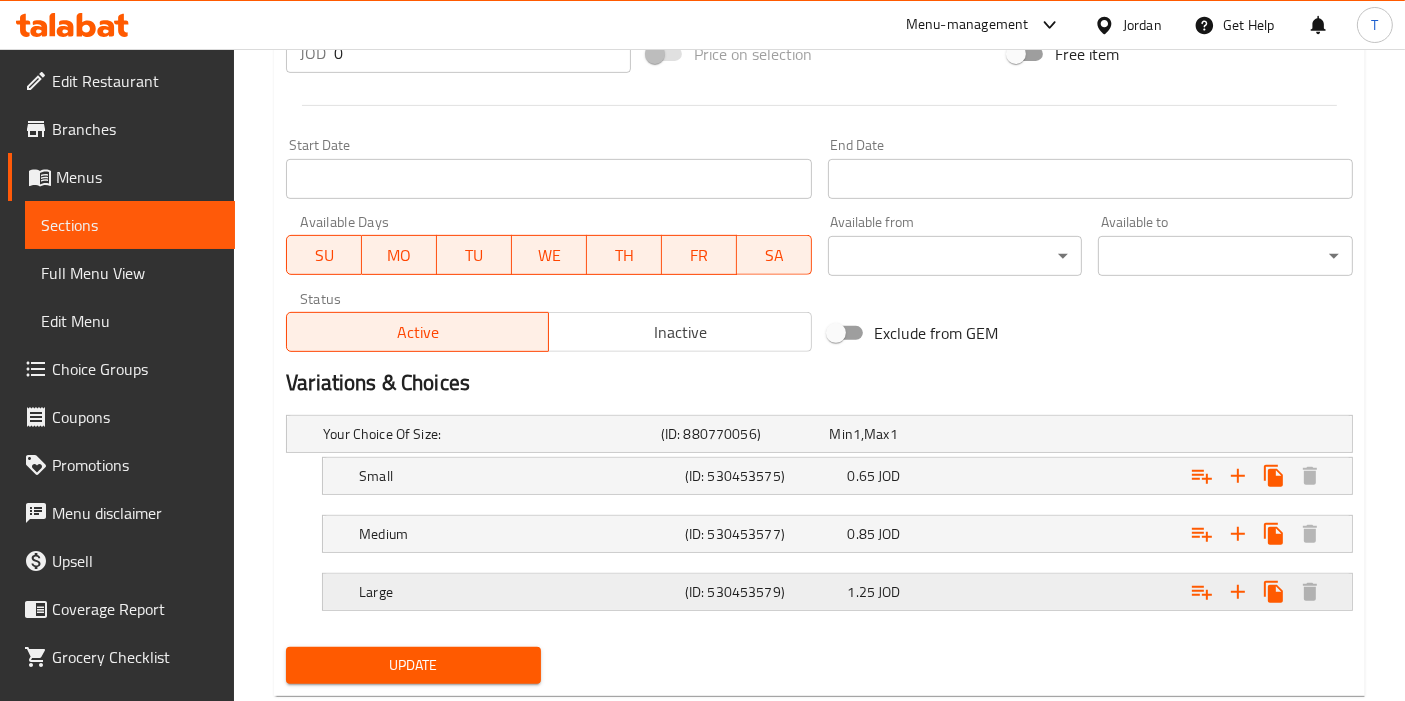 scroll, scrollTop: 840, scrollLeft: 0, axis: vertical 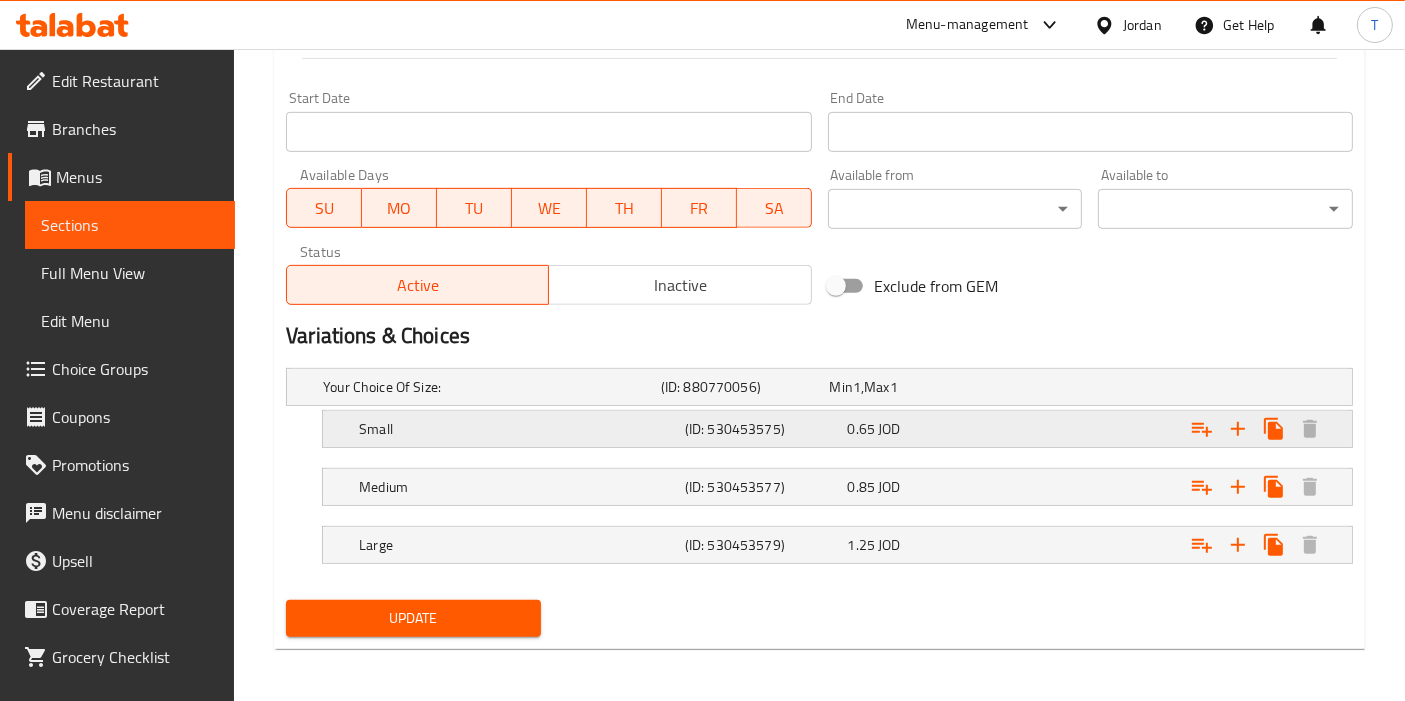 click at bounding box center [1163, 387] 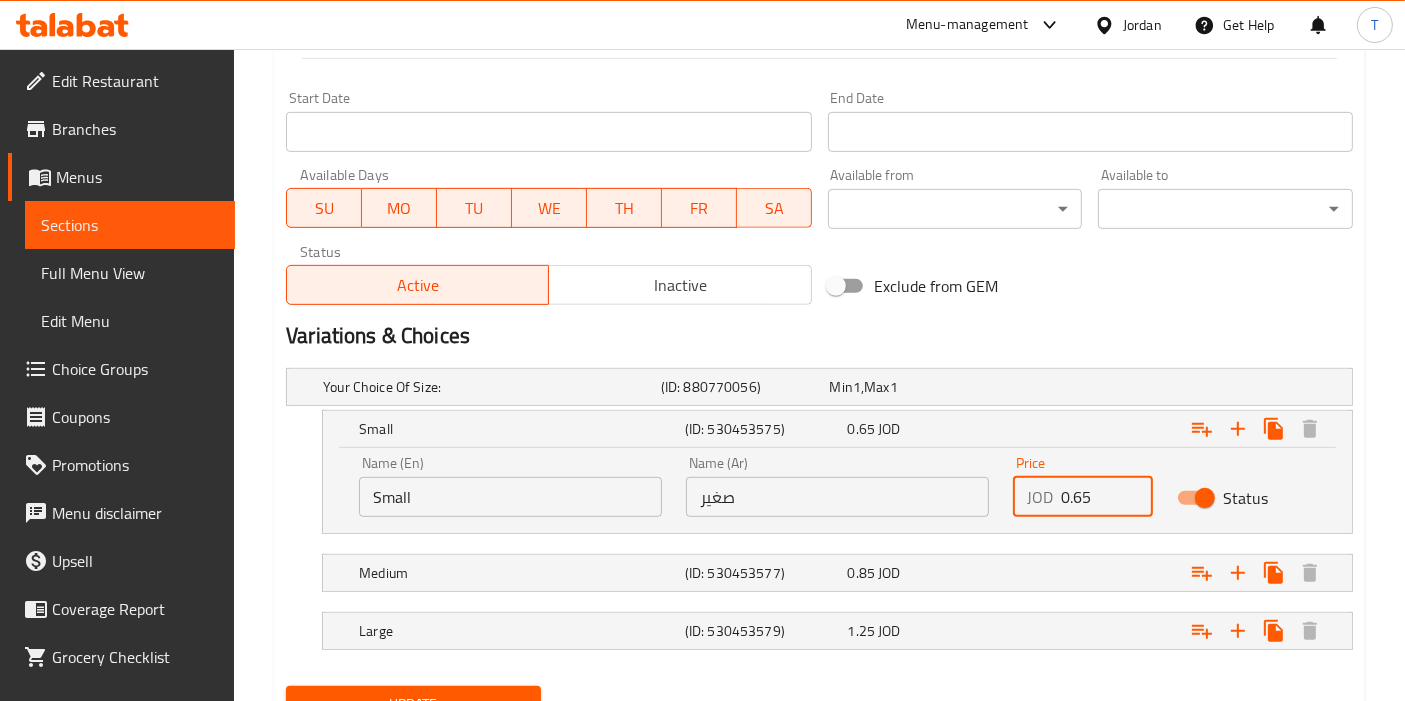 drag, startPoint x: 1103, startPoint y: 495, endPoint x: 1072, endPoint y: 498, distance: 31.144823 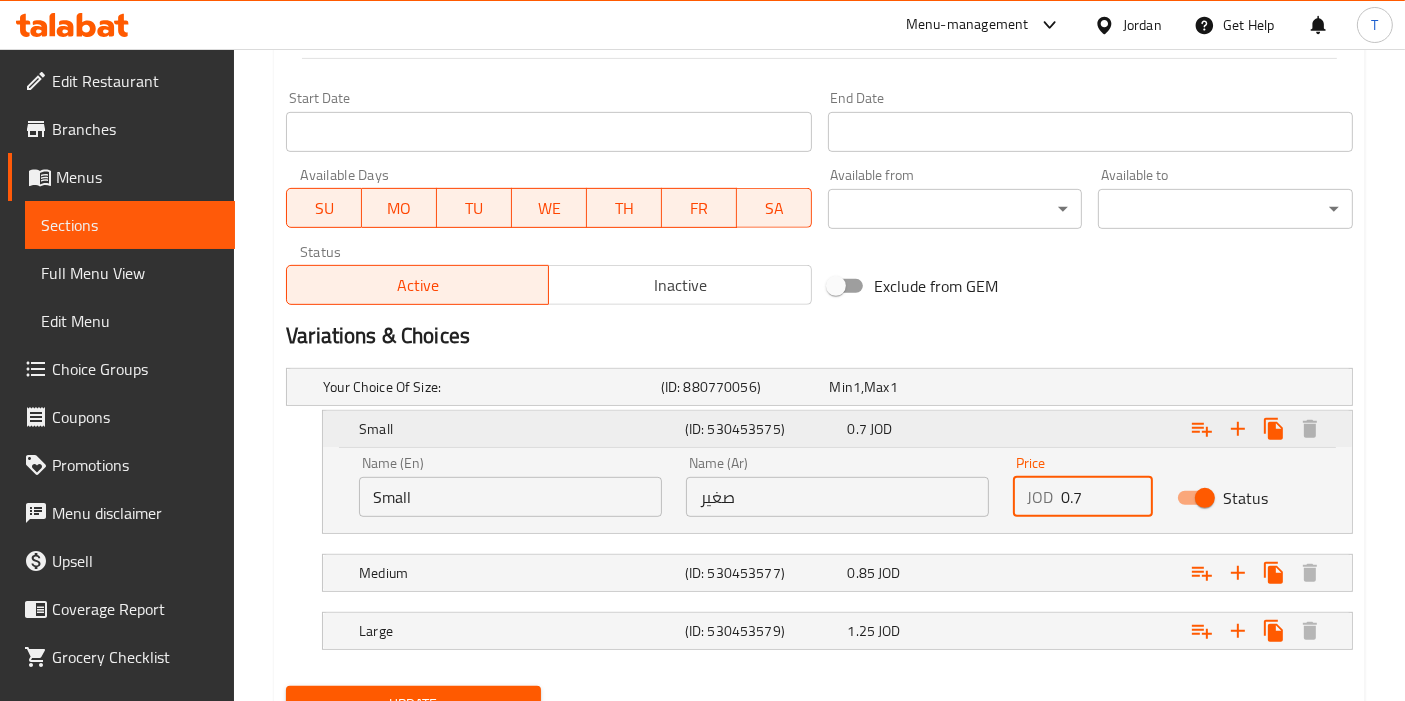 type on "0.7" 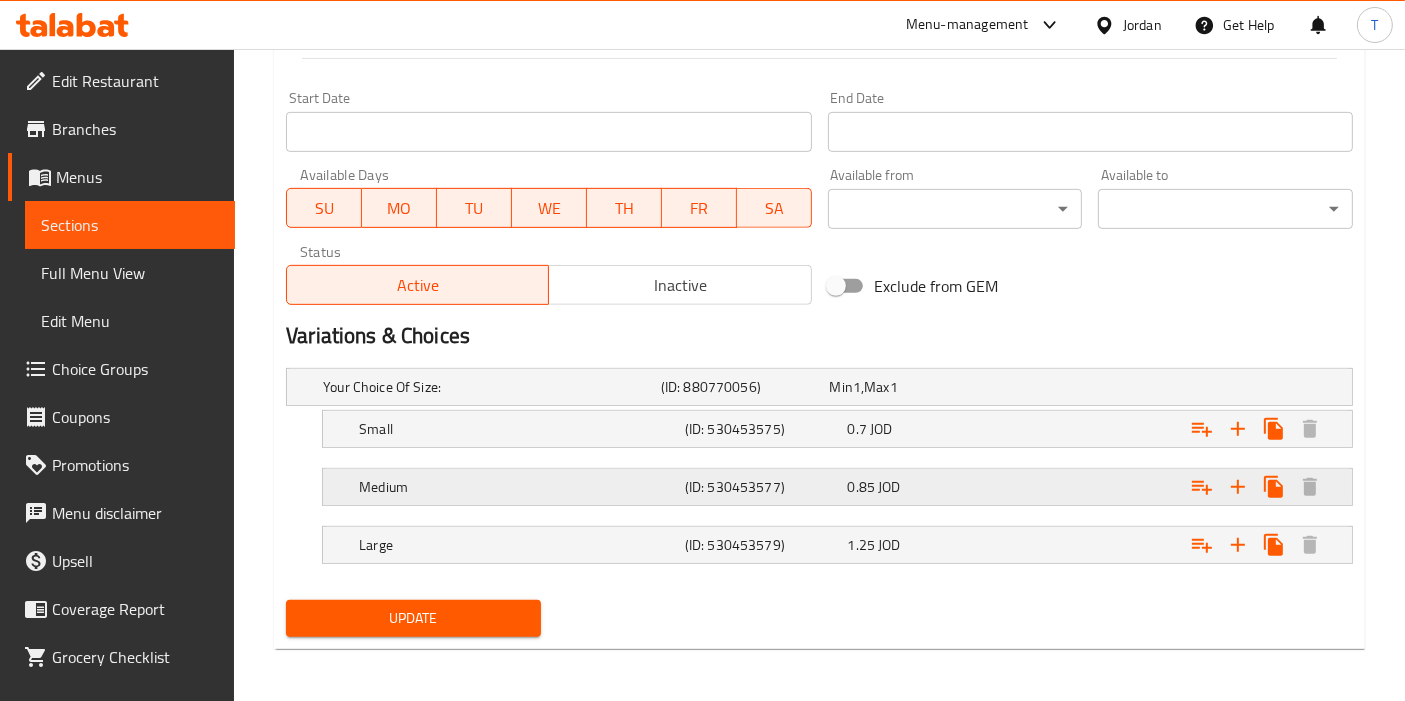 click at bounding box center (1163, 387) 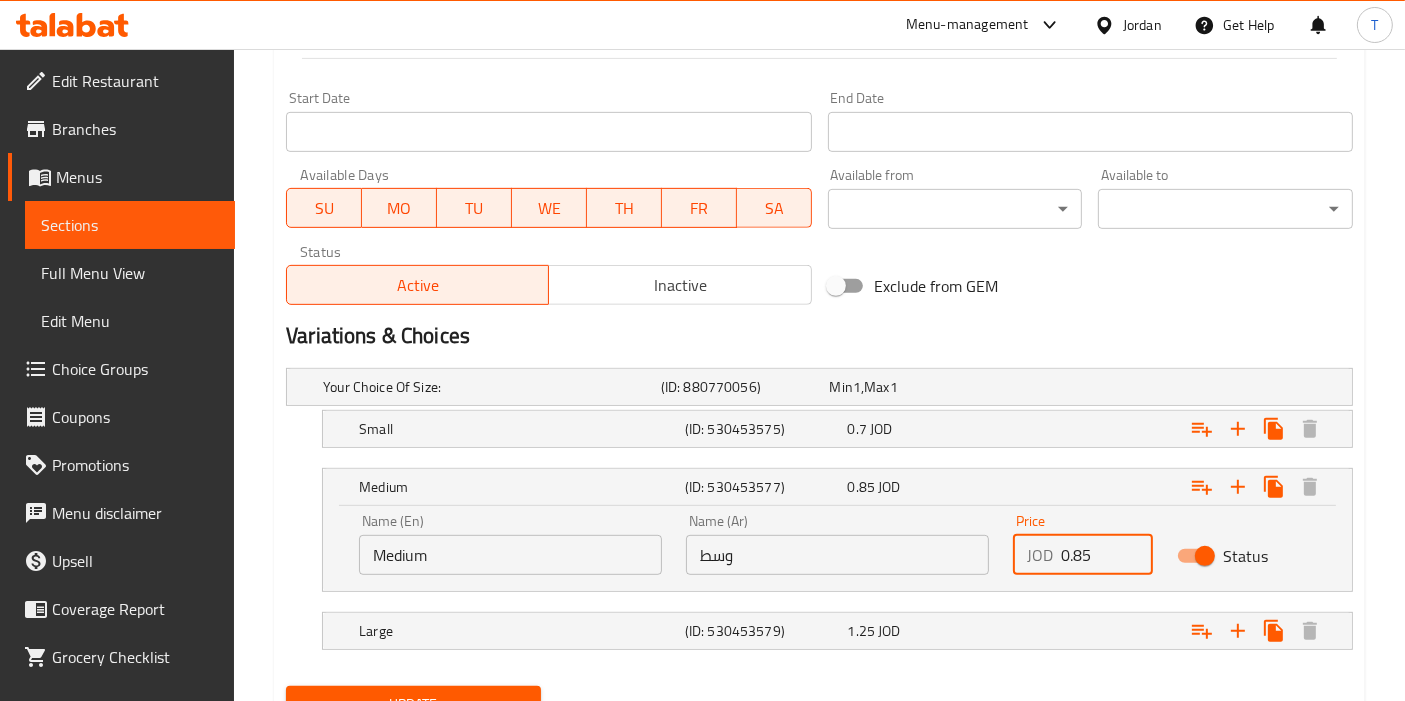 drag, startPoint x: 1081, startPoint y: 556, endPoint x: 1069, endPoint y: 559, distance: 12.369317 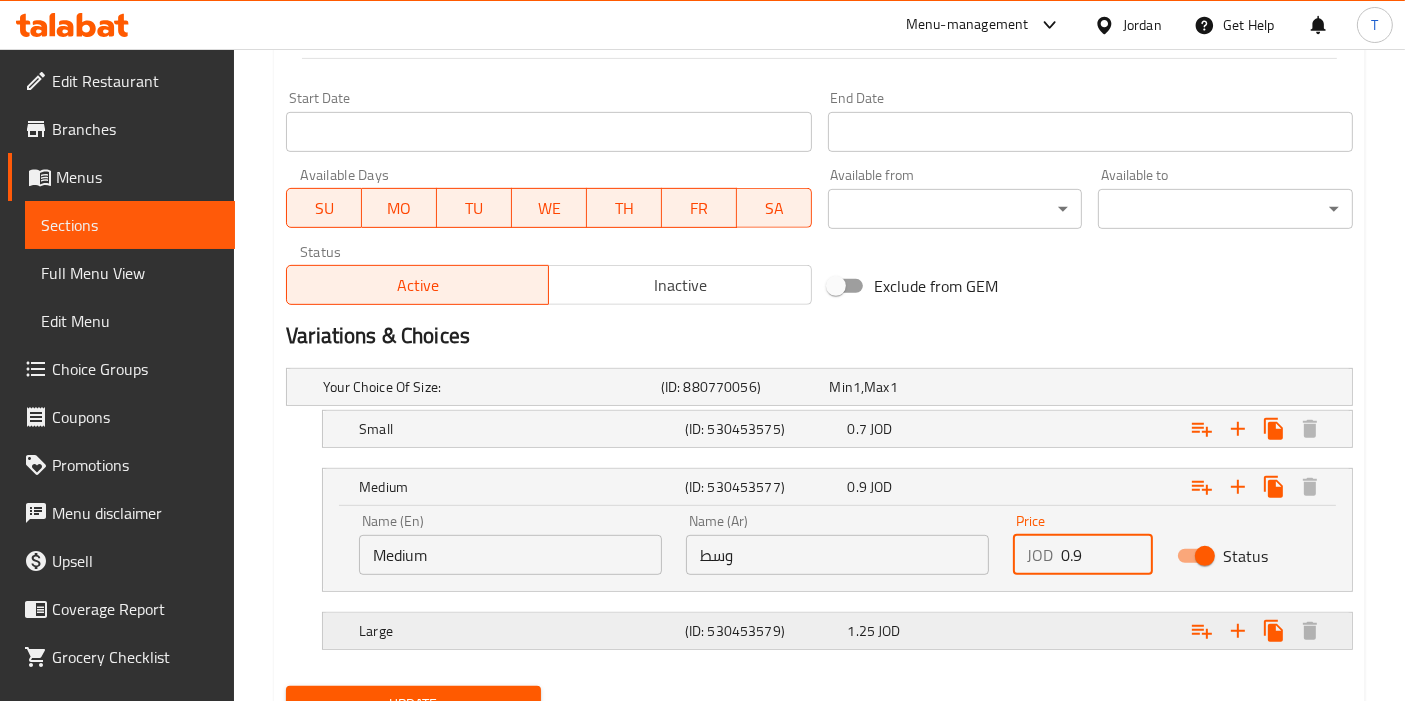 type on "0.9" 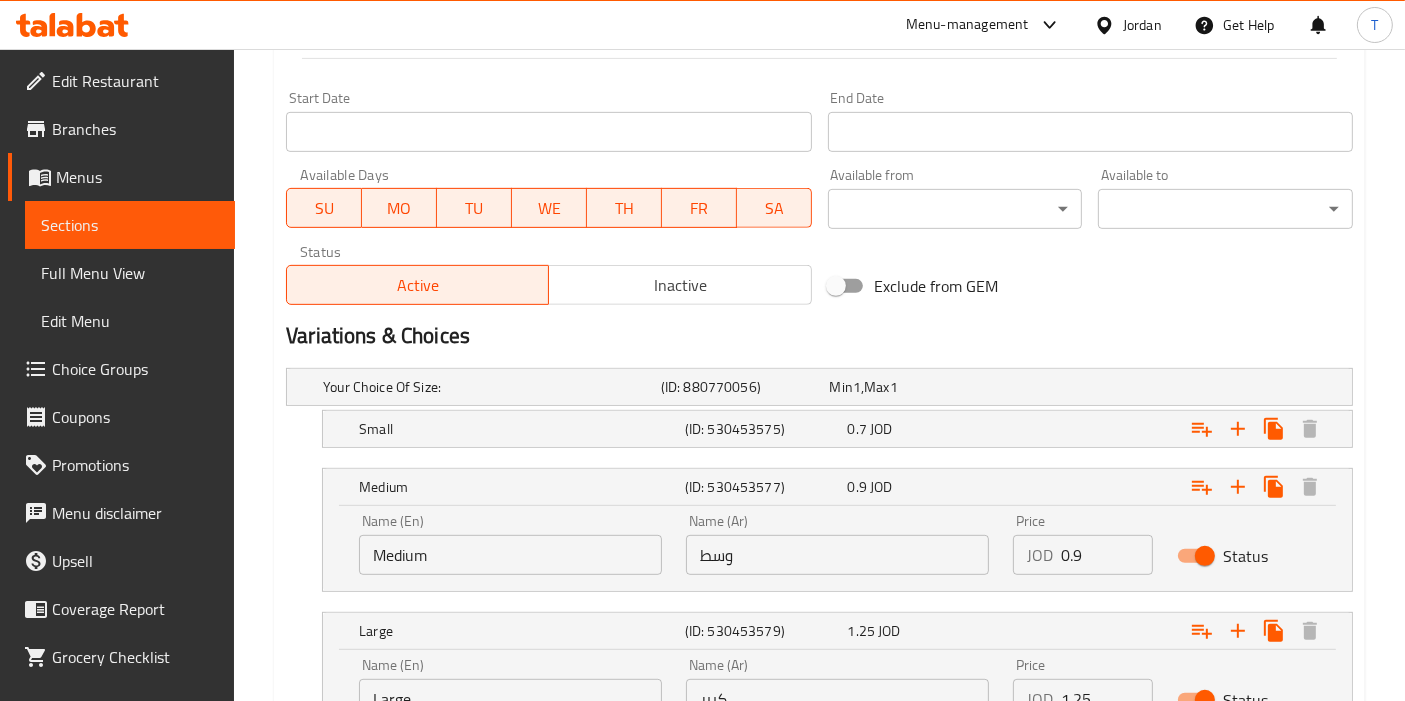 scroll, scrollTop: 1011, scrollLeft: 0, axis: vertical 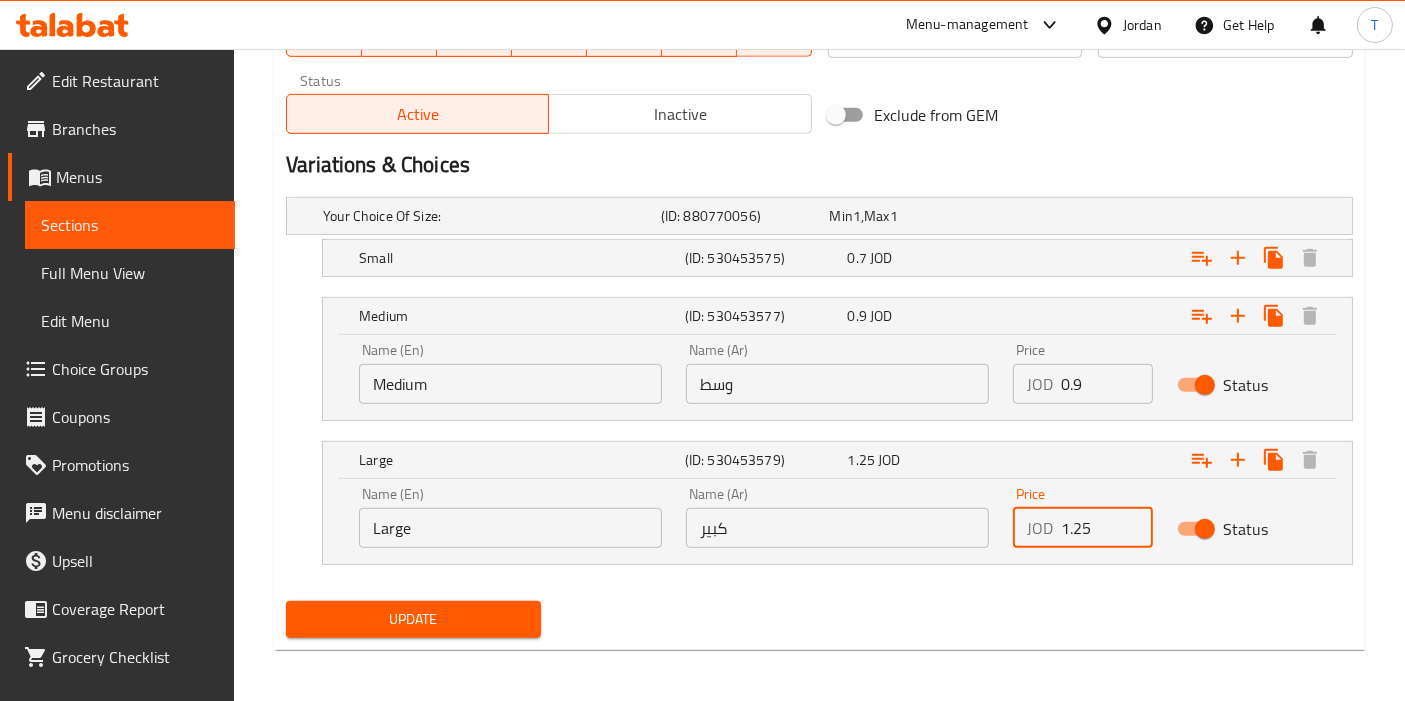 click on "1.25" at bounding box center [1106, 528] 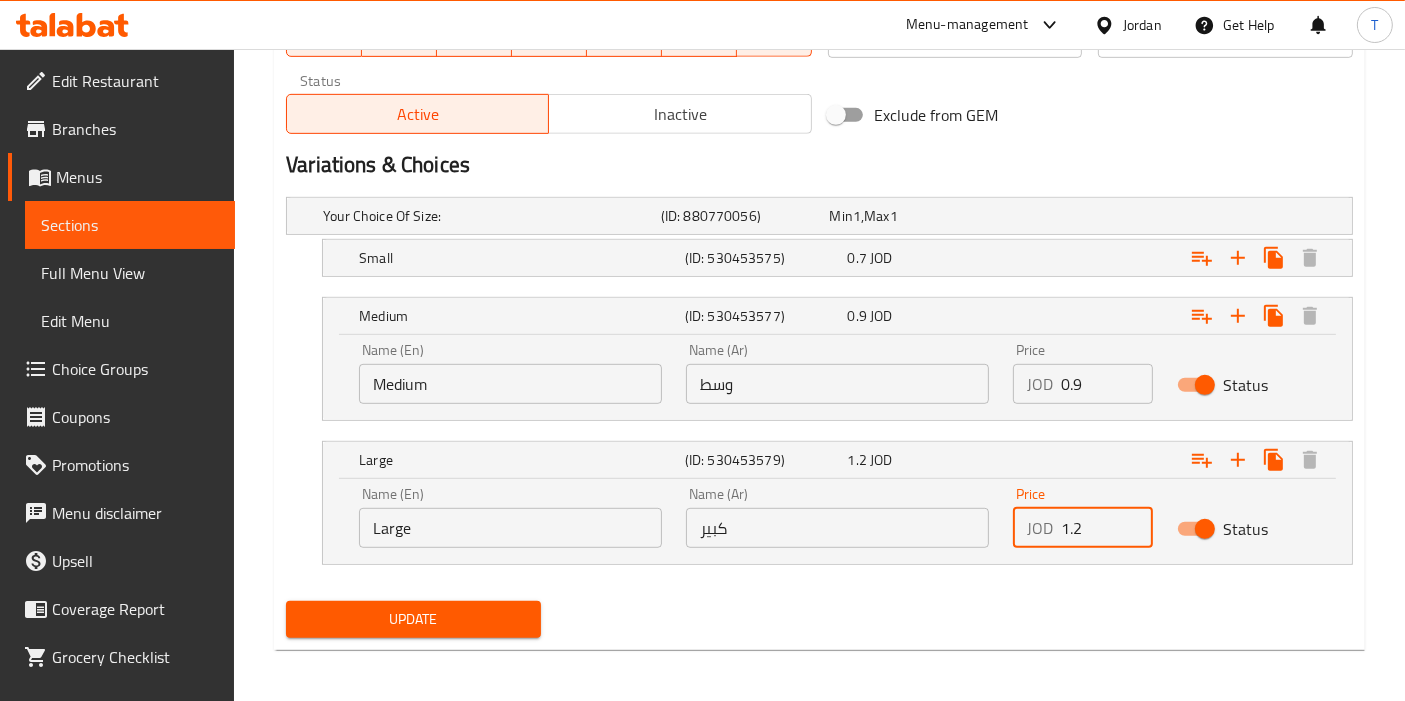type on "1.2" 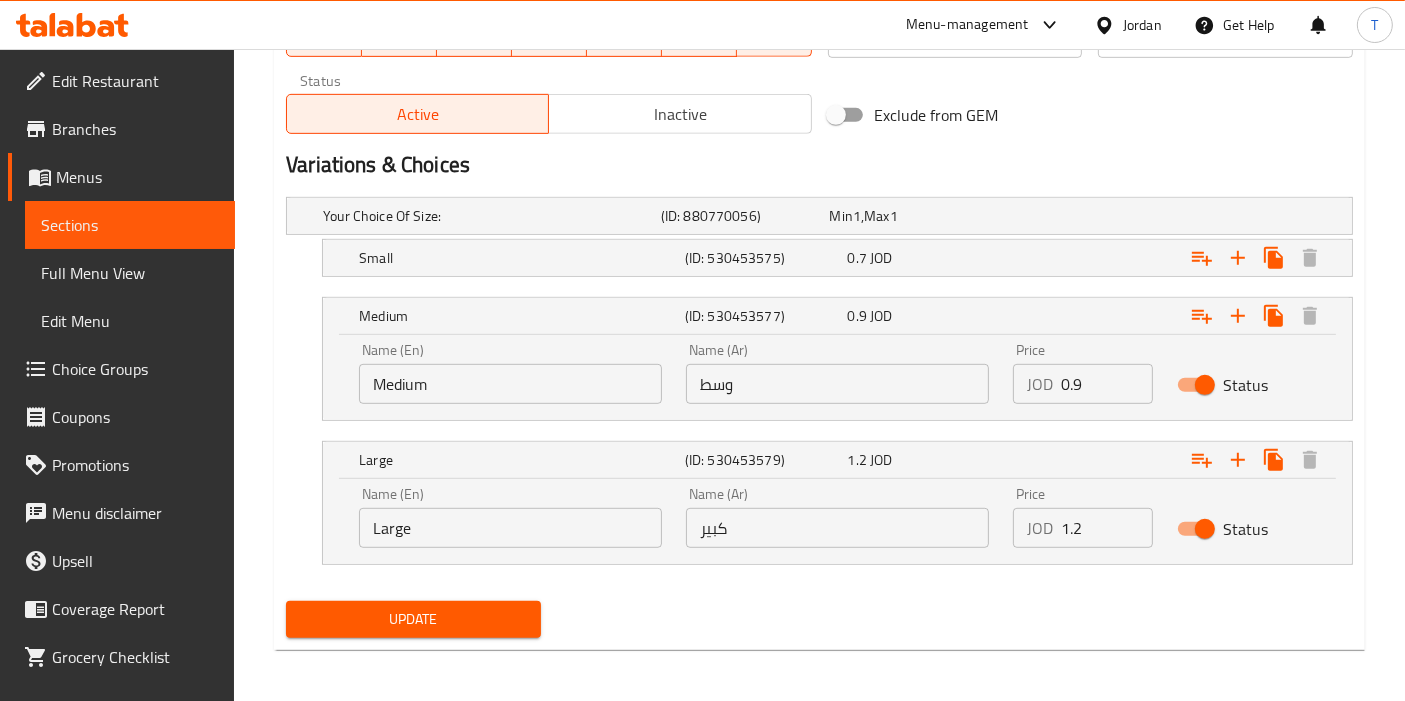 click on "Update" at bounding box center (819, 619) 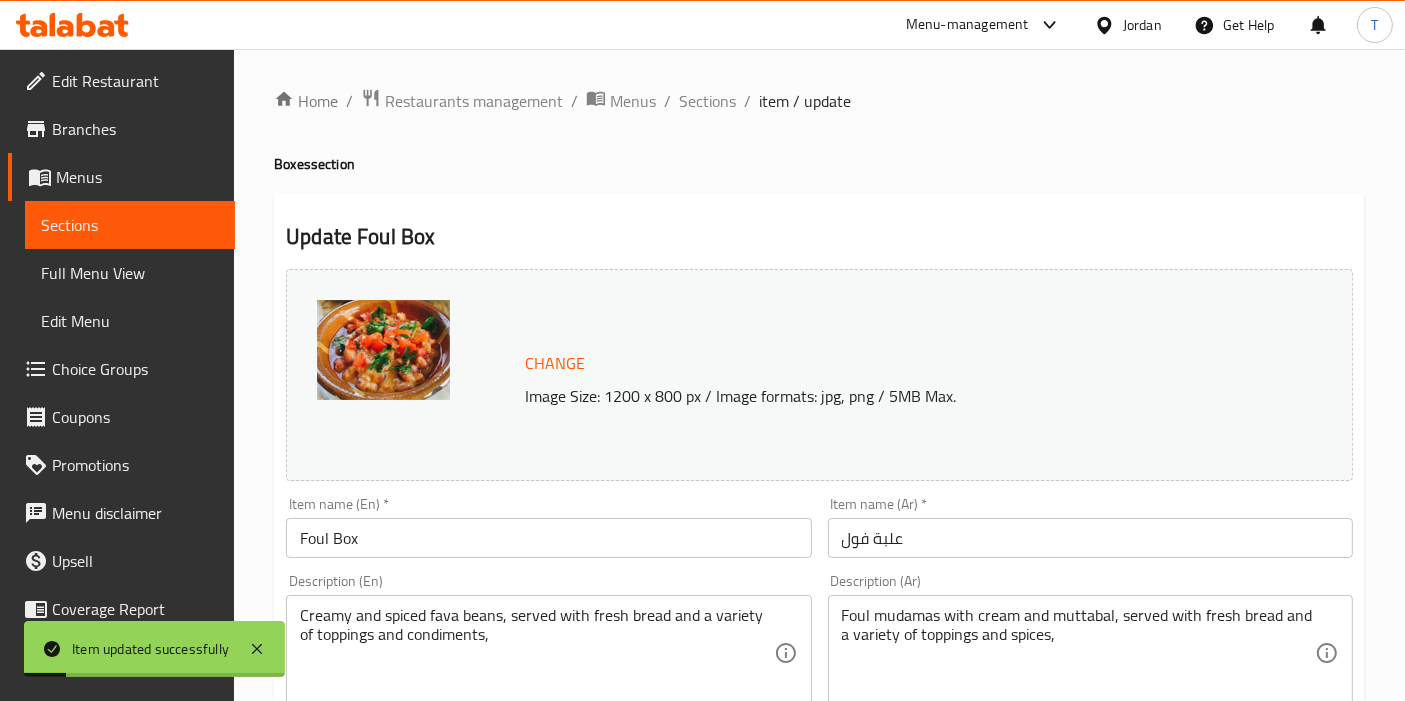 scroll, scrollTop: 0, scrollLeft: 0, axis: both 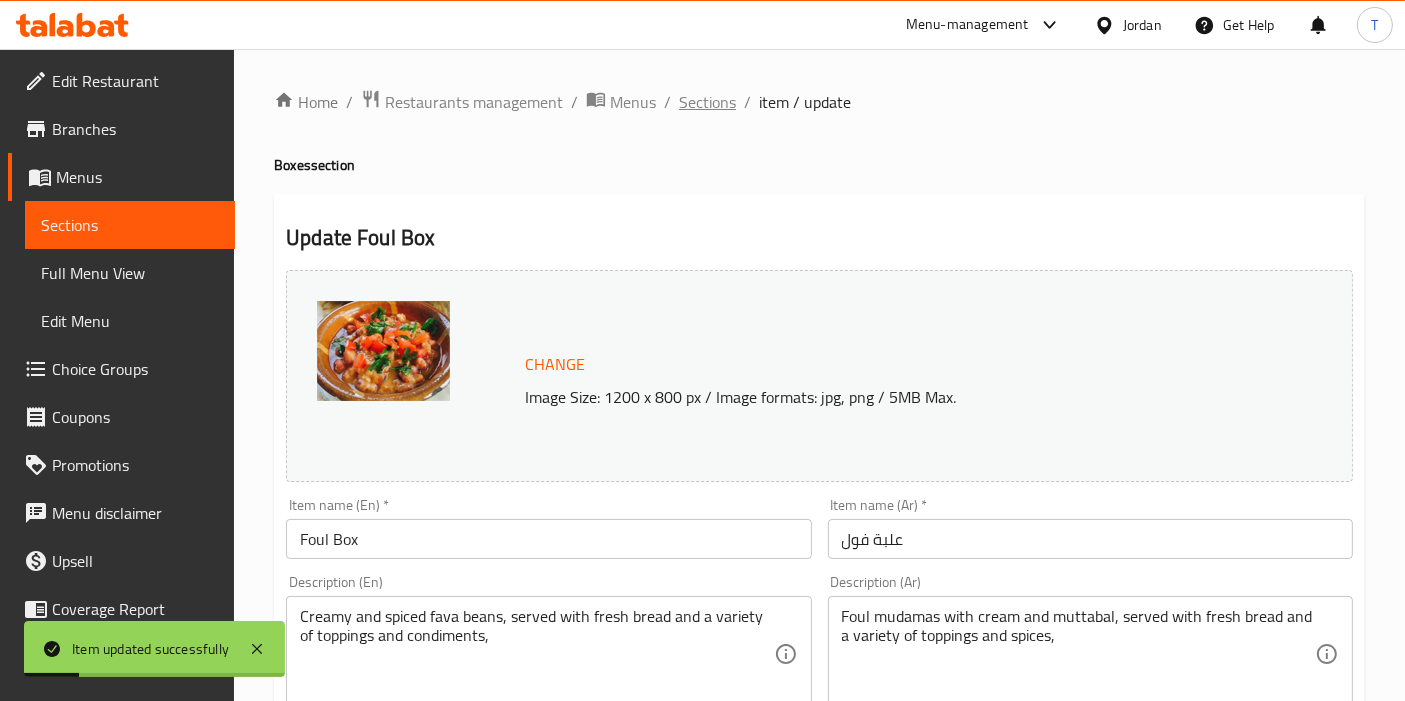 click on "Sections" at bounding box center (707, 102) 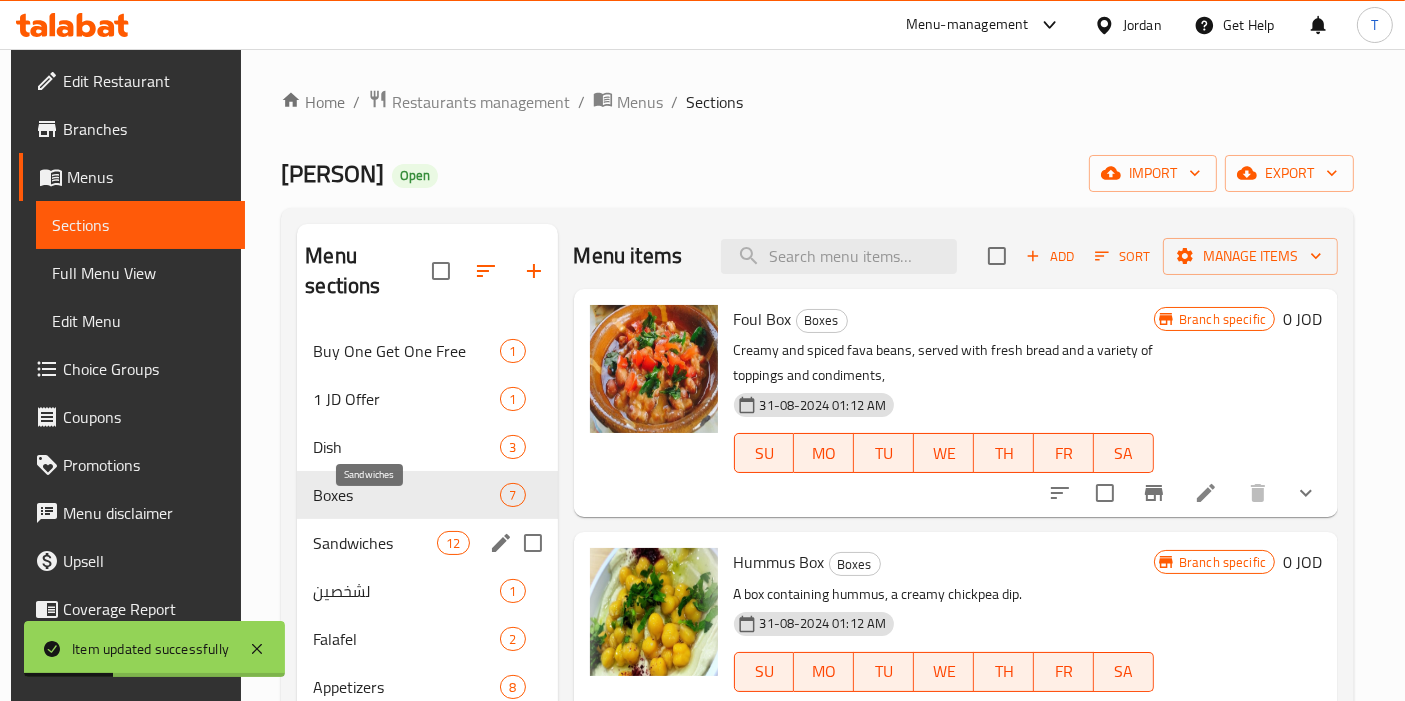 click on "Sandwiches" at bounding box center (375, 543) 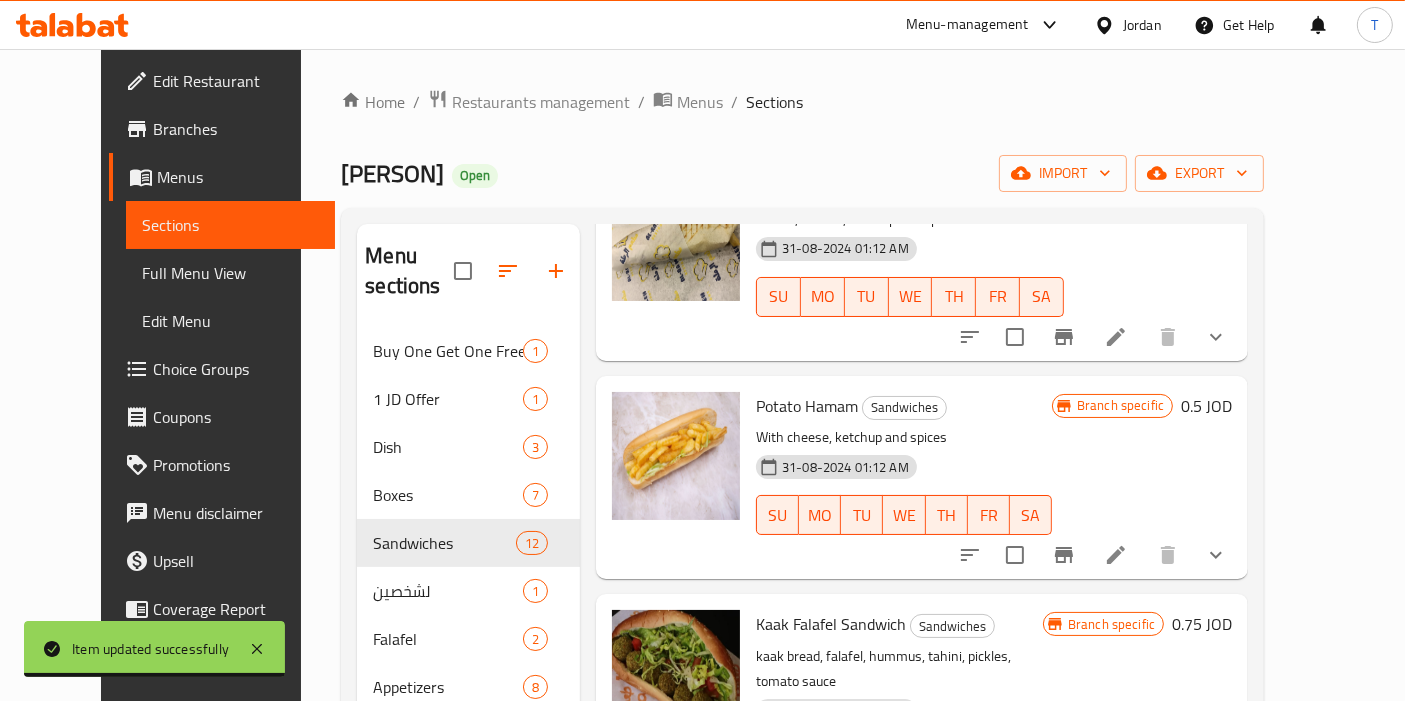 scroll, scrollTop: 888, scrollLeft: 0, axis: vertical 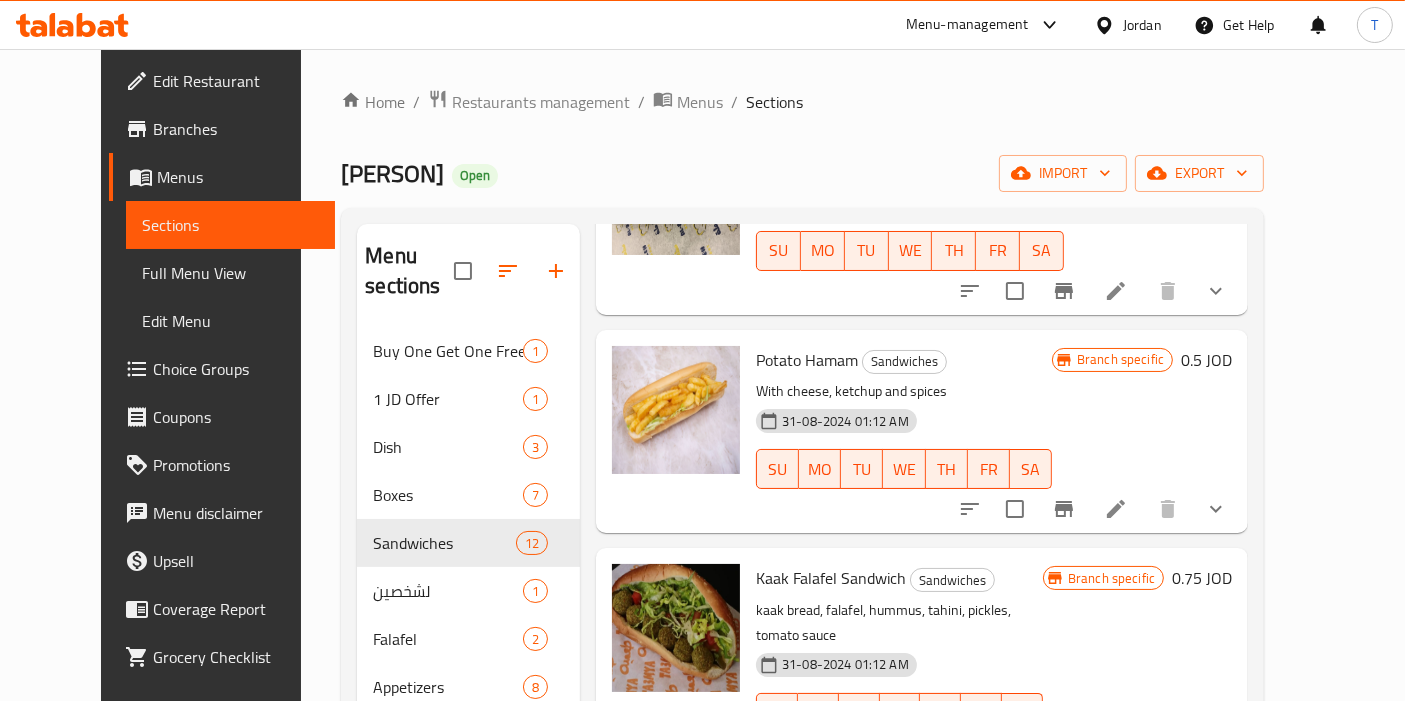 click 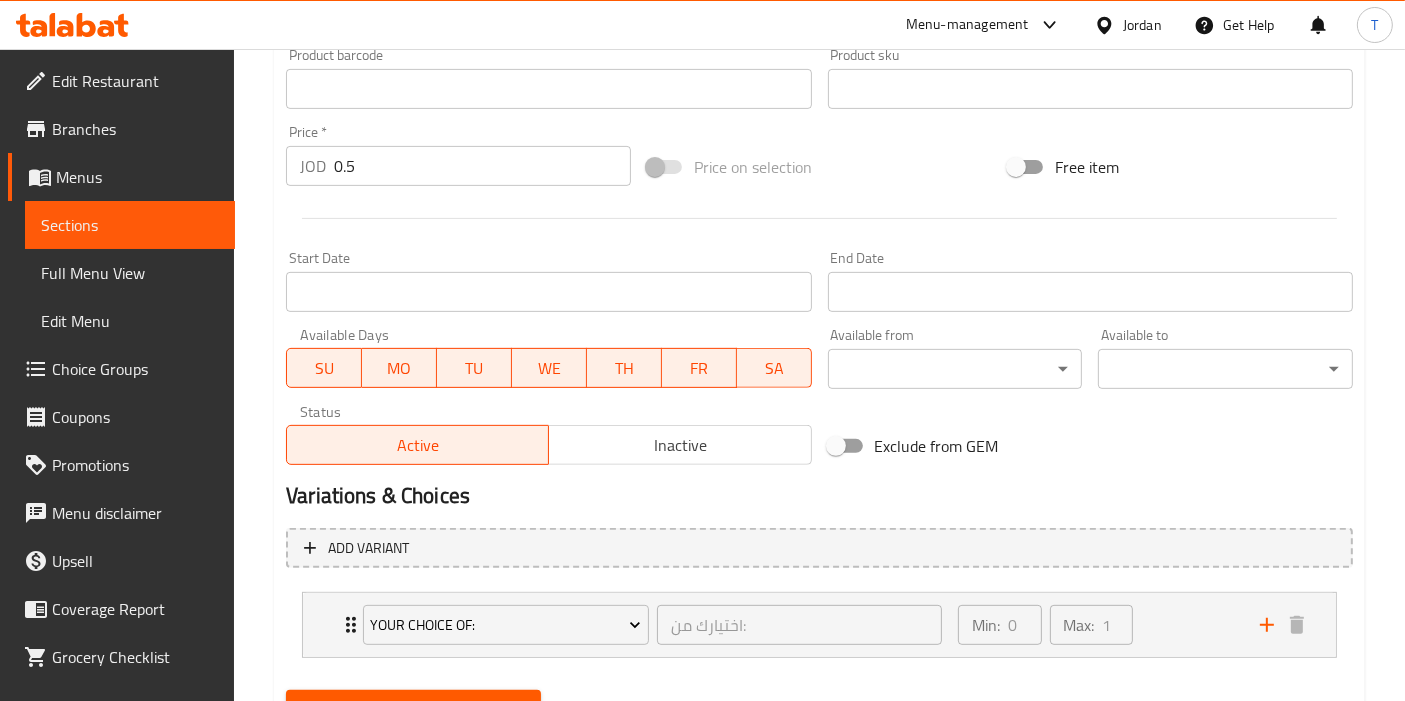 scroll, scrollTop: 660, scrollLeft: 0, axis: vertical 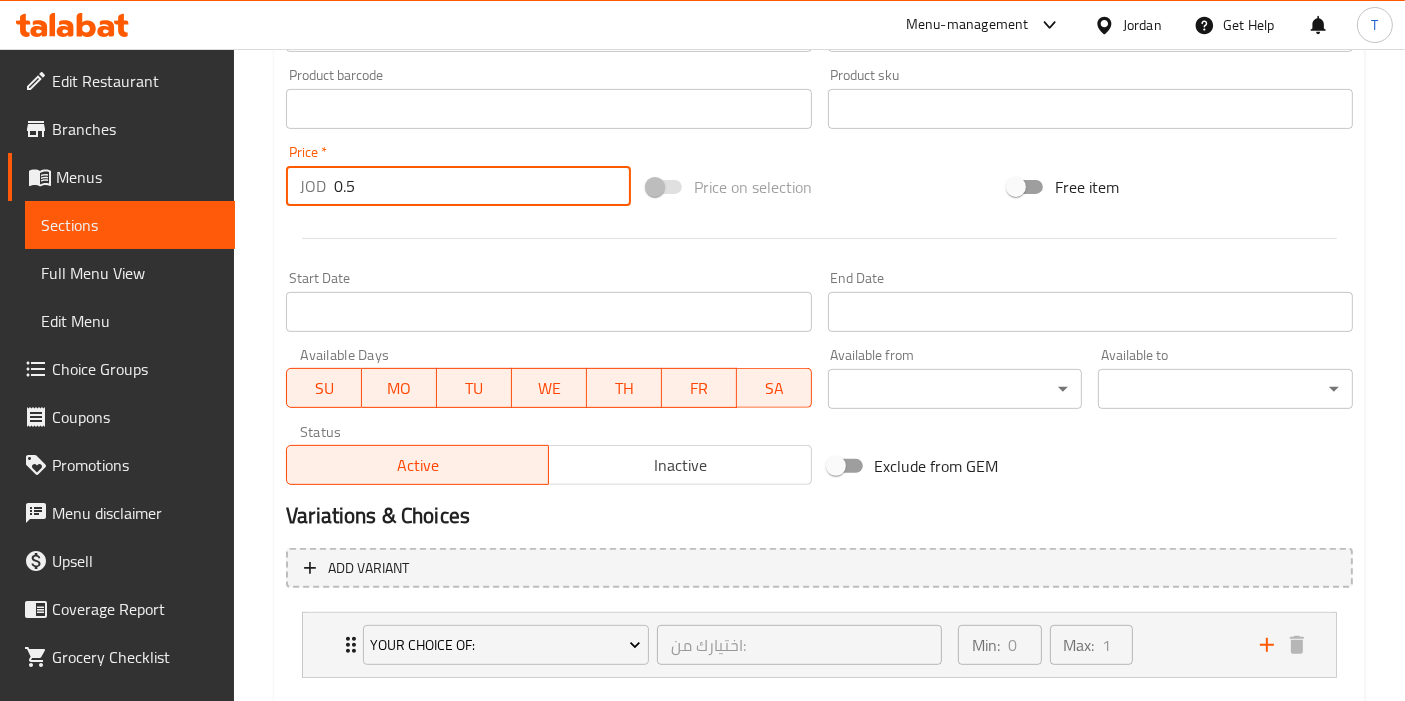 drag, startPoint x: 368, startPoint y: 180, endPoint x: 348, endPoint y: 180, distance: 20 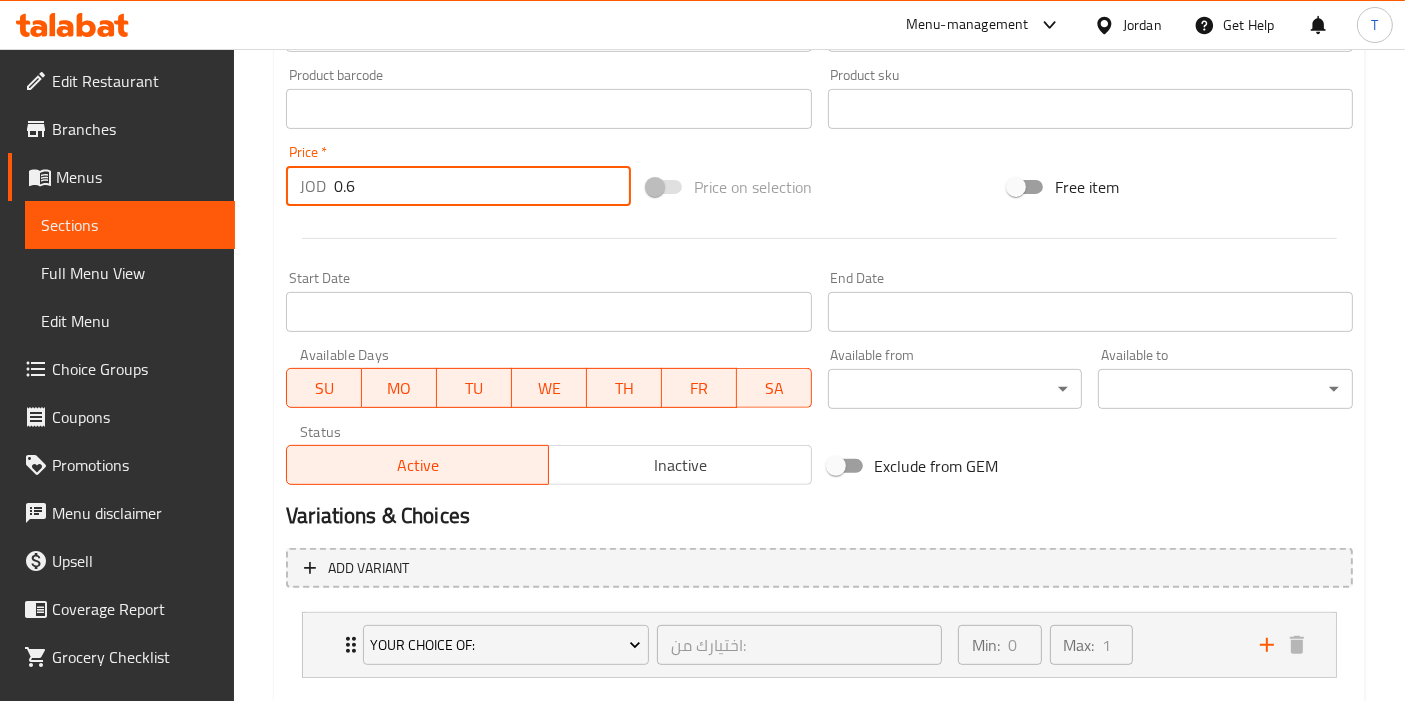 type on "0.6" 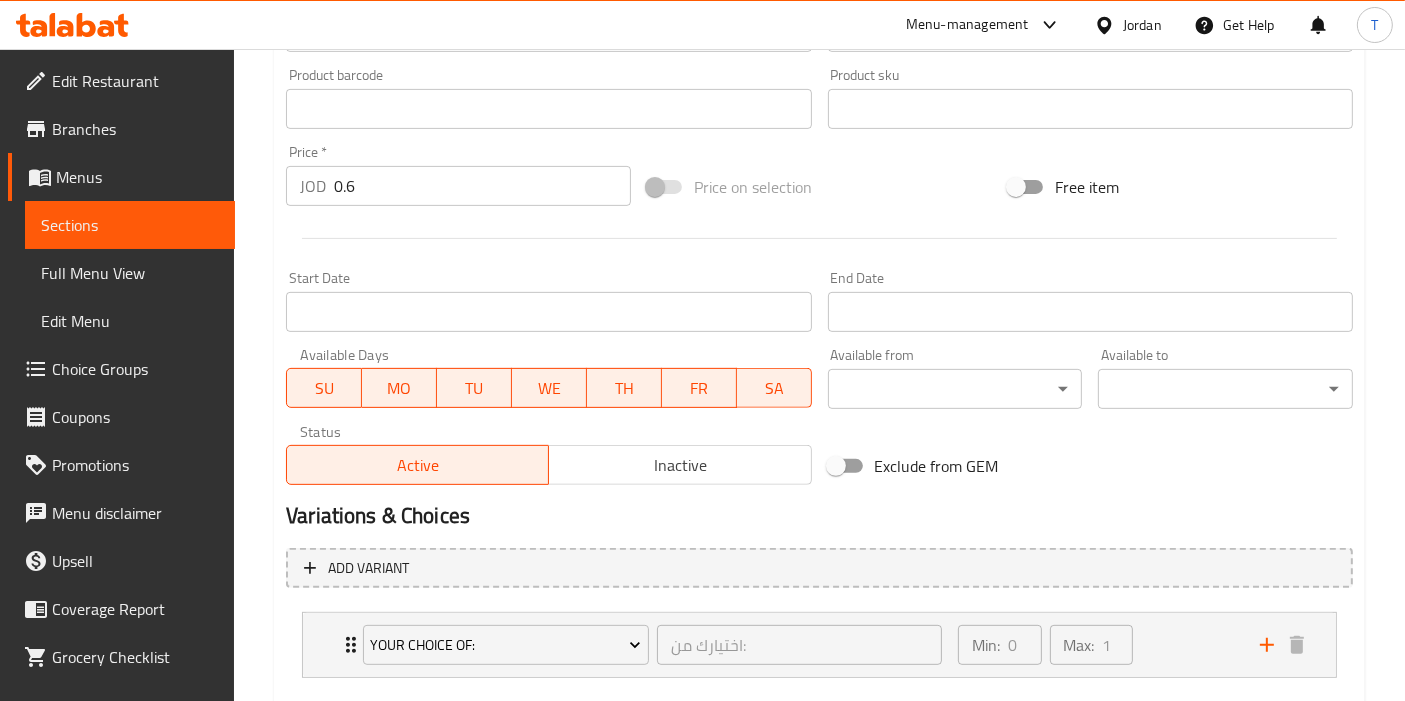 click at bounding box center [819, 238] 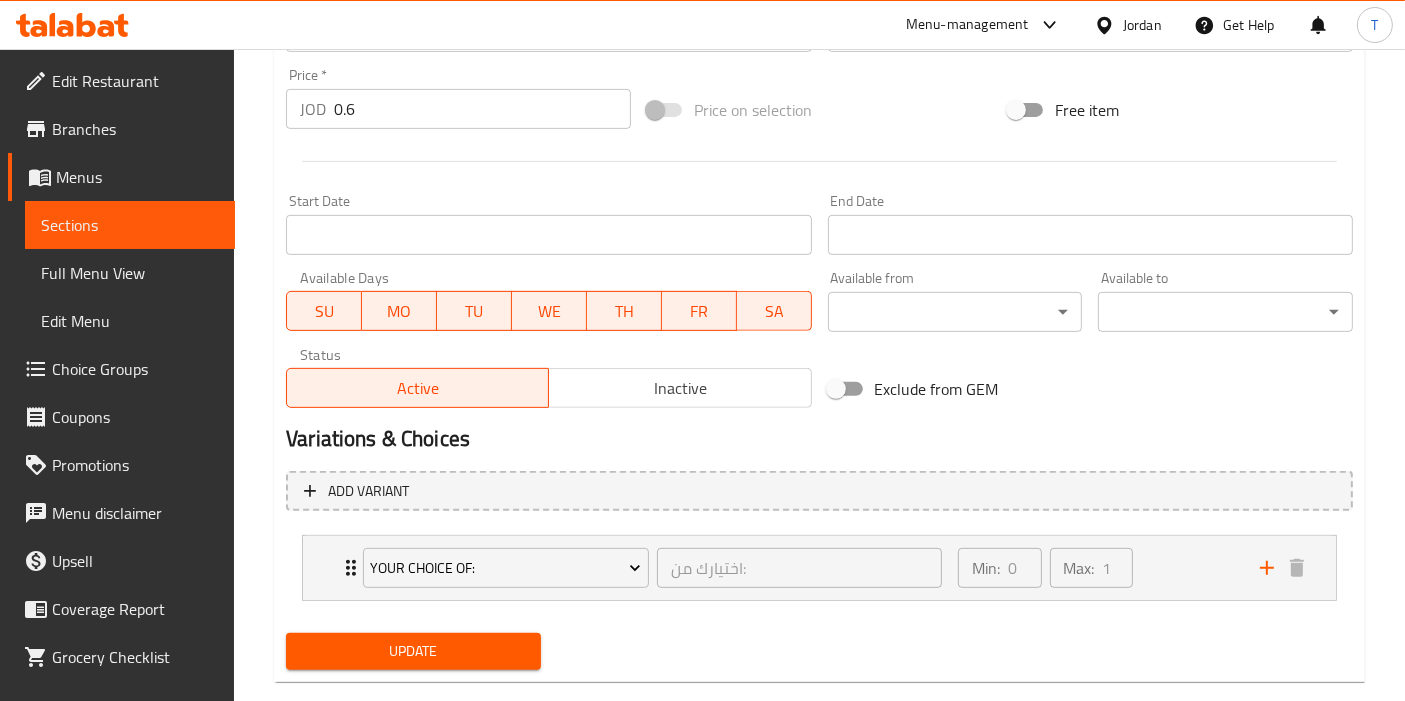 scroll, scrollTop: 771, scrollLeft: 0, axis: vertical 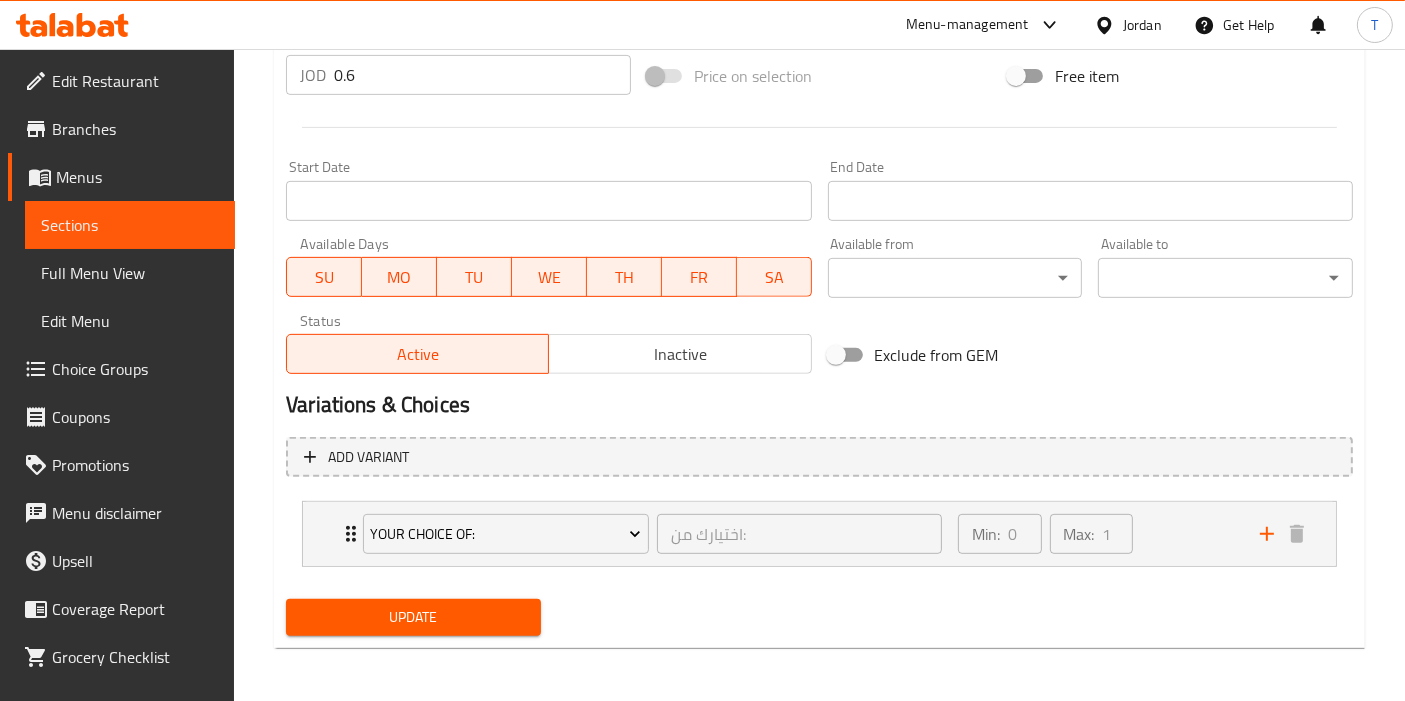 click on "Update" at bounding box center (413, 617) 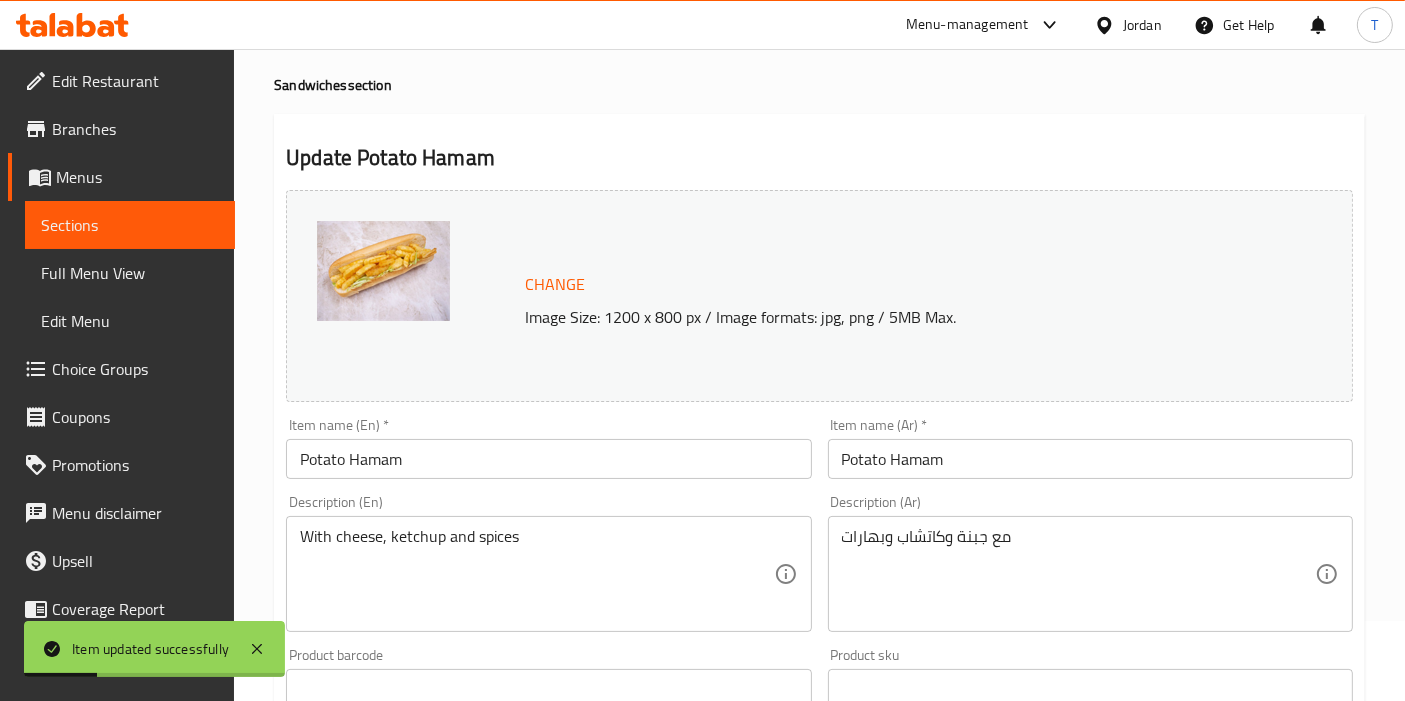 scroll, scrollTop: 0, scrollLeft: 0, axis: both 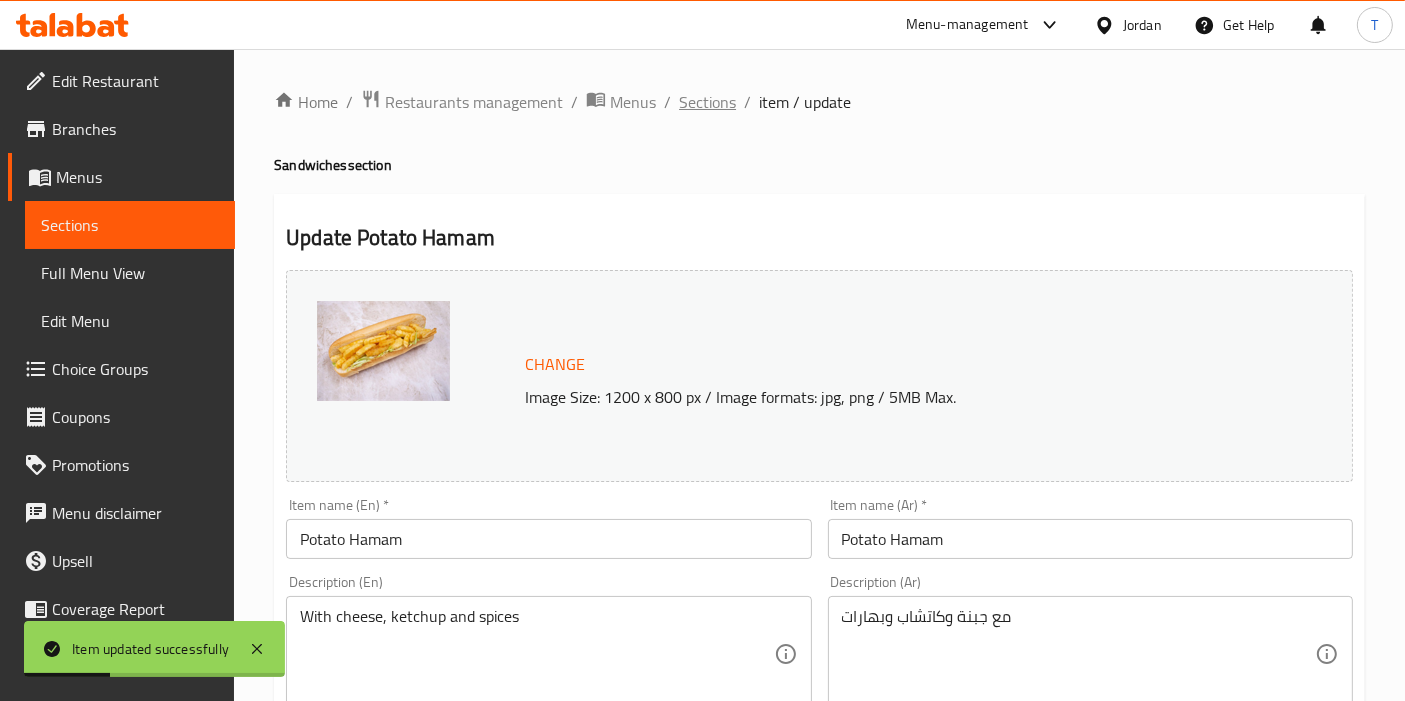 click on "Sections" at bounding box center [707, 102] 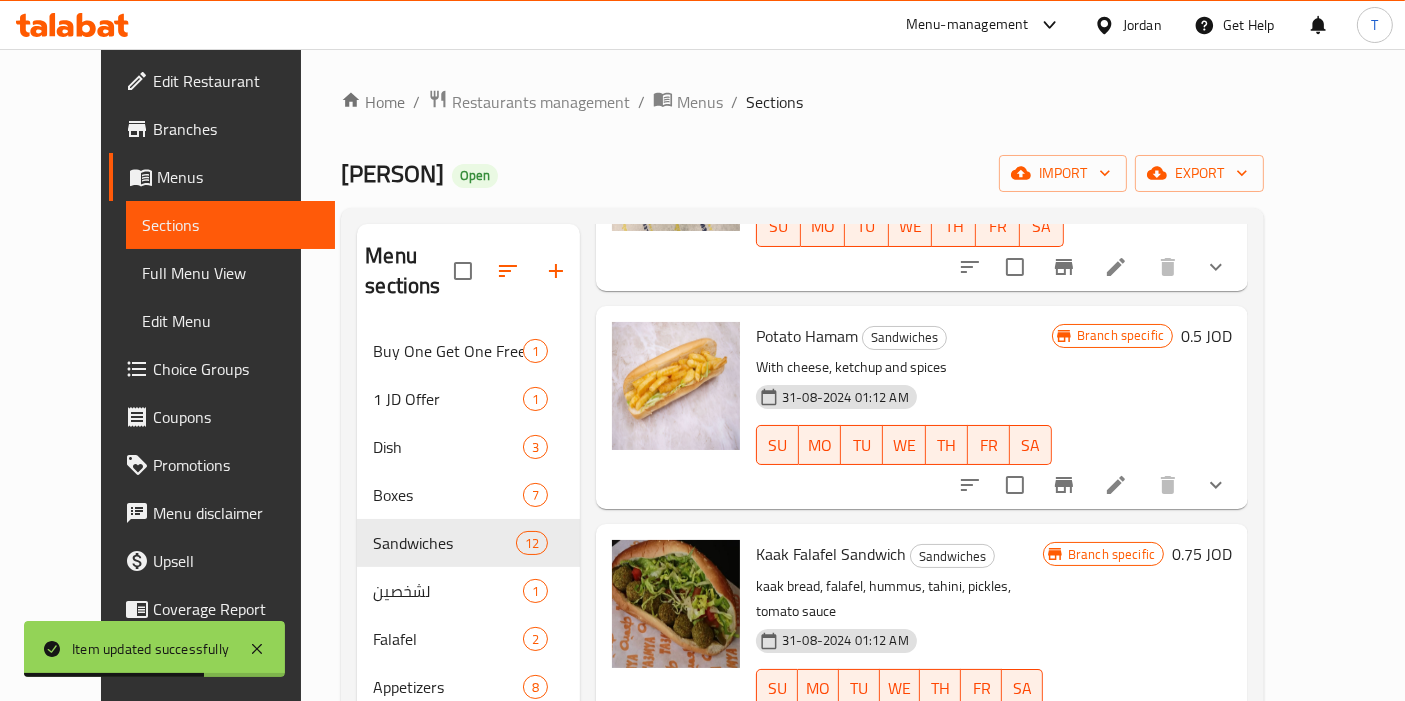 scroll, scrollTop: 1000, scrollLeft: 0, axis: vertical 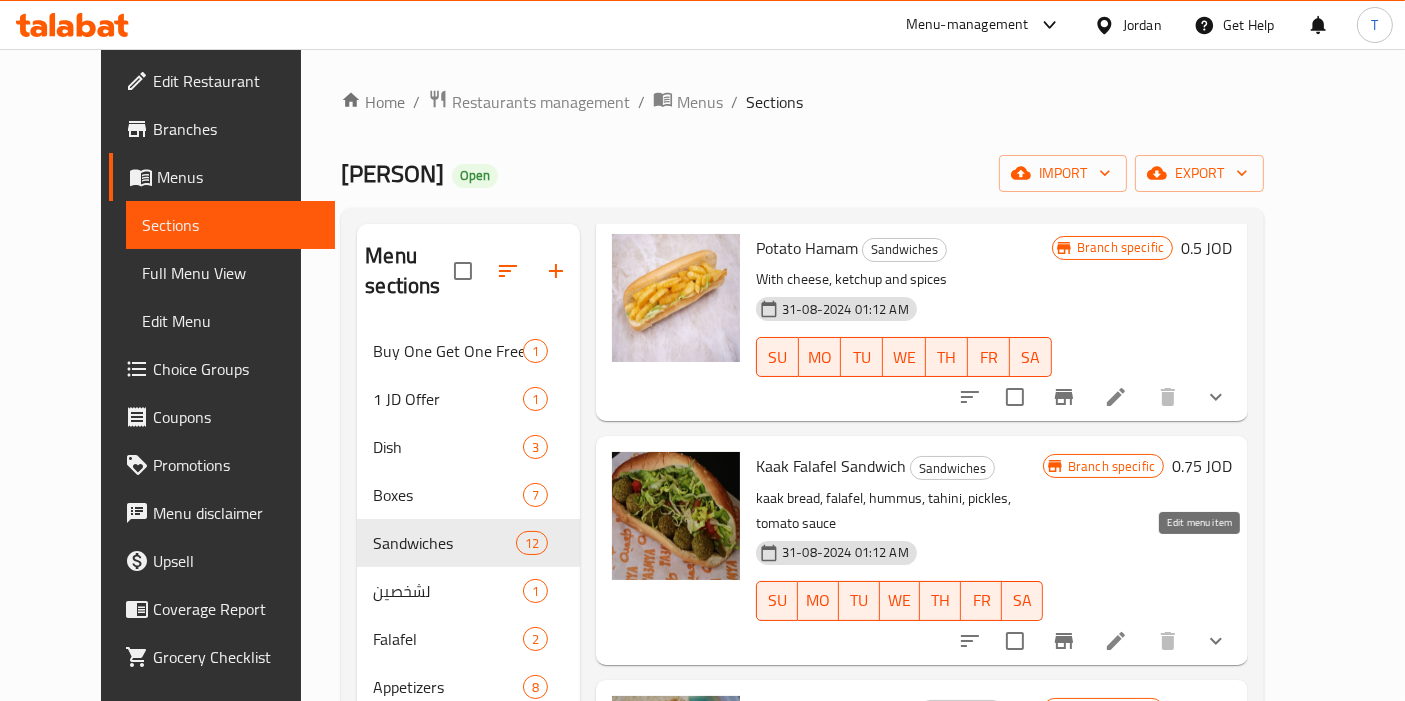 click 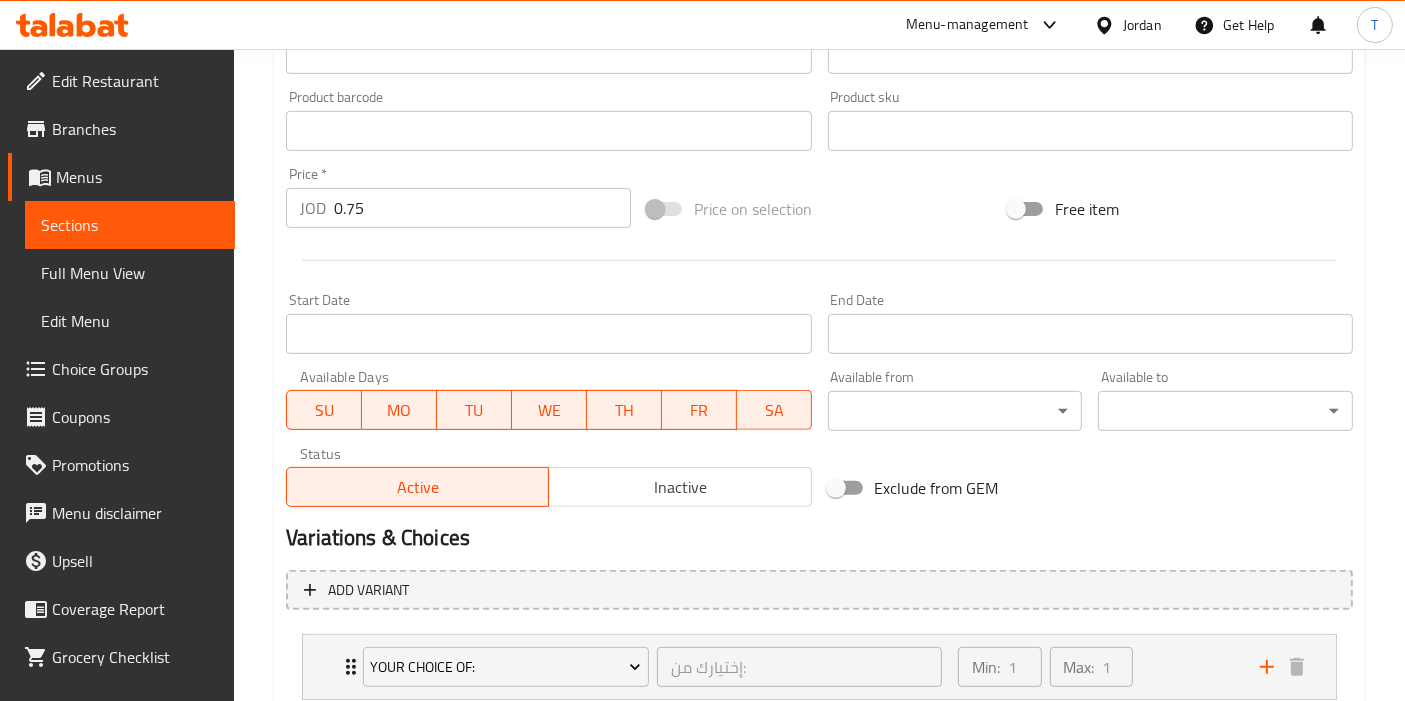 scroll, scrollTop: 631, scrollLeft: 0, axis: vertical 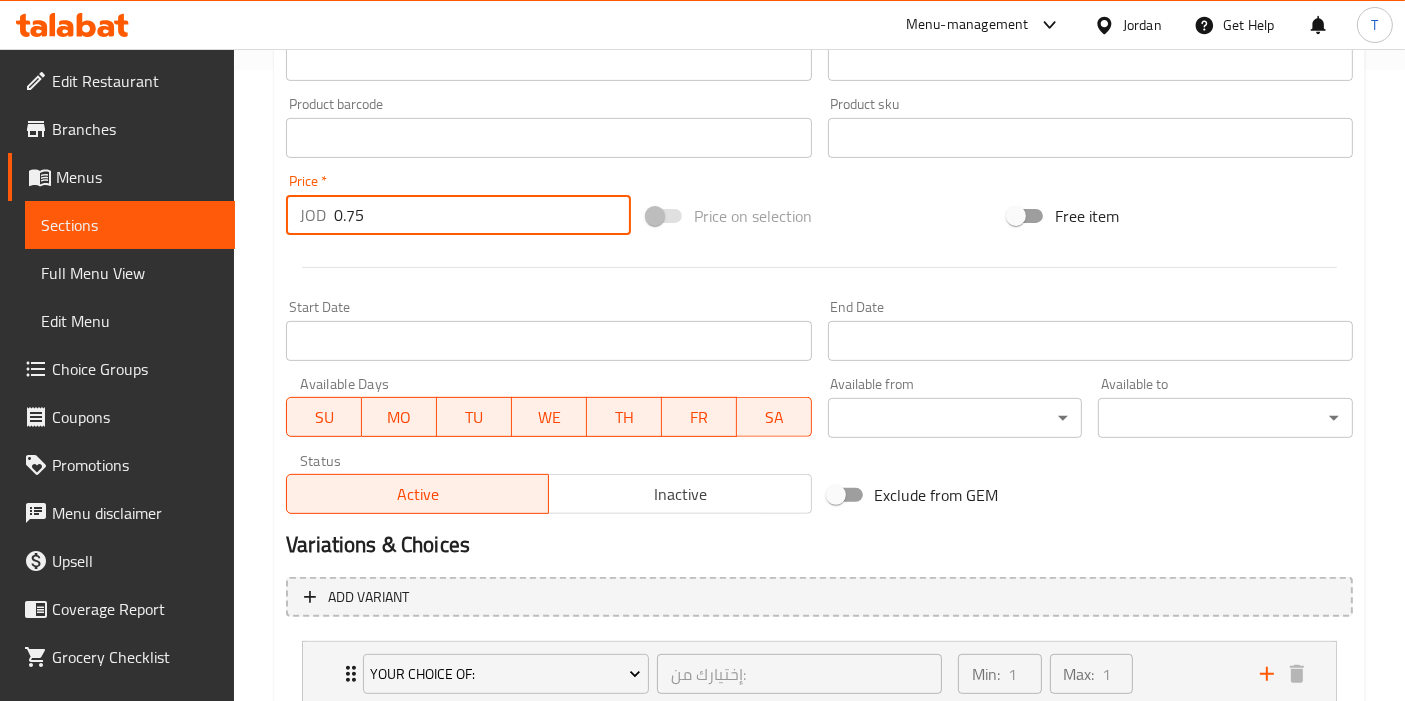 drag, startPoint x: 362, startPoint y: 220, endPoint x: 349, endPoint y: 219, distance: 13.038404 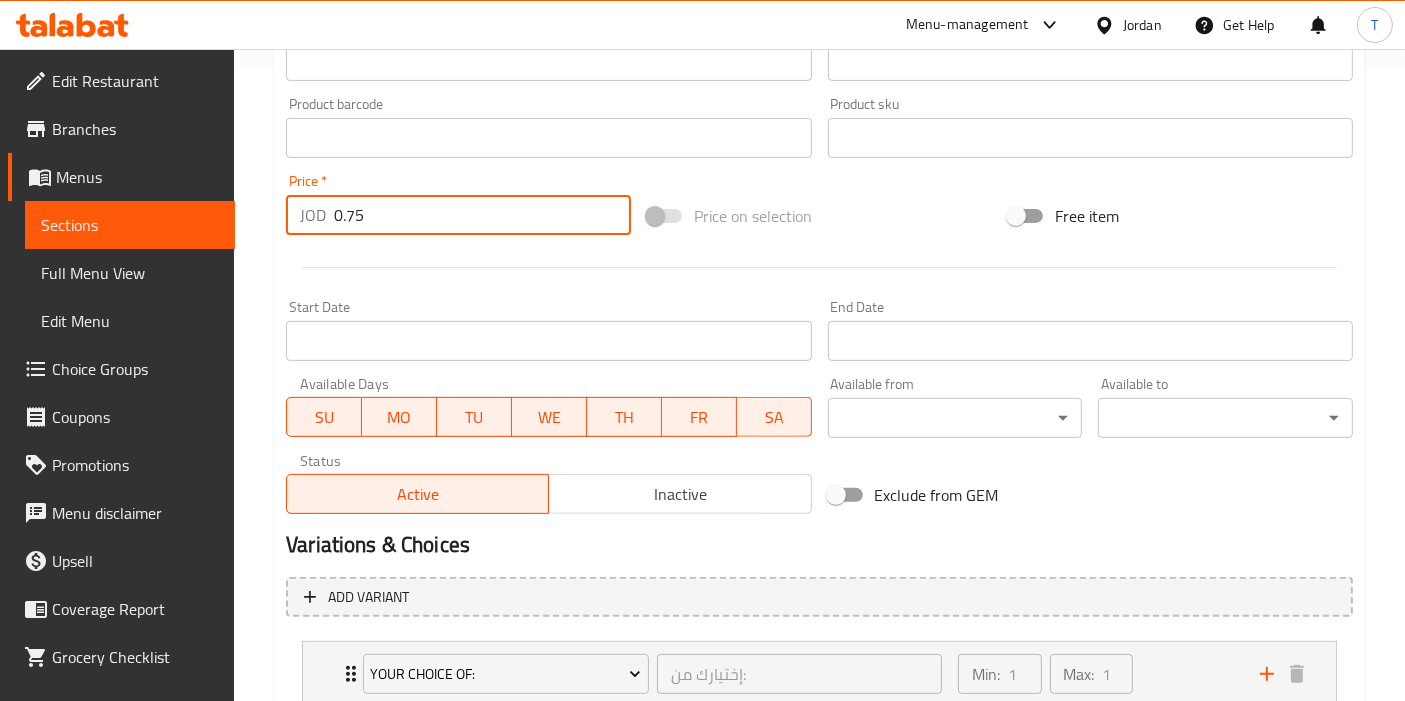 click on "0.75" at bounding box center (482, 215) 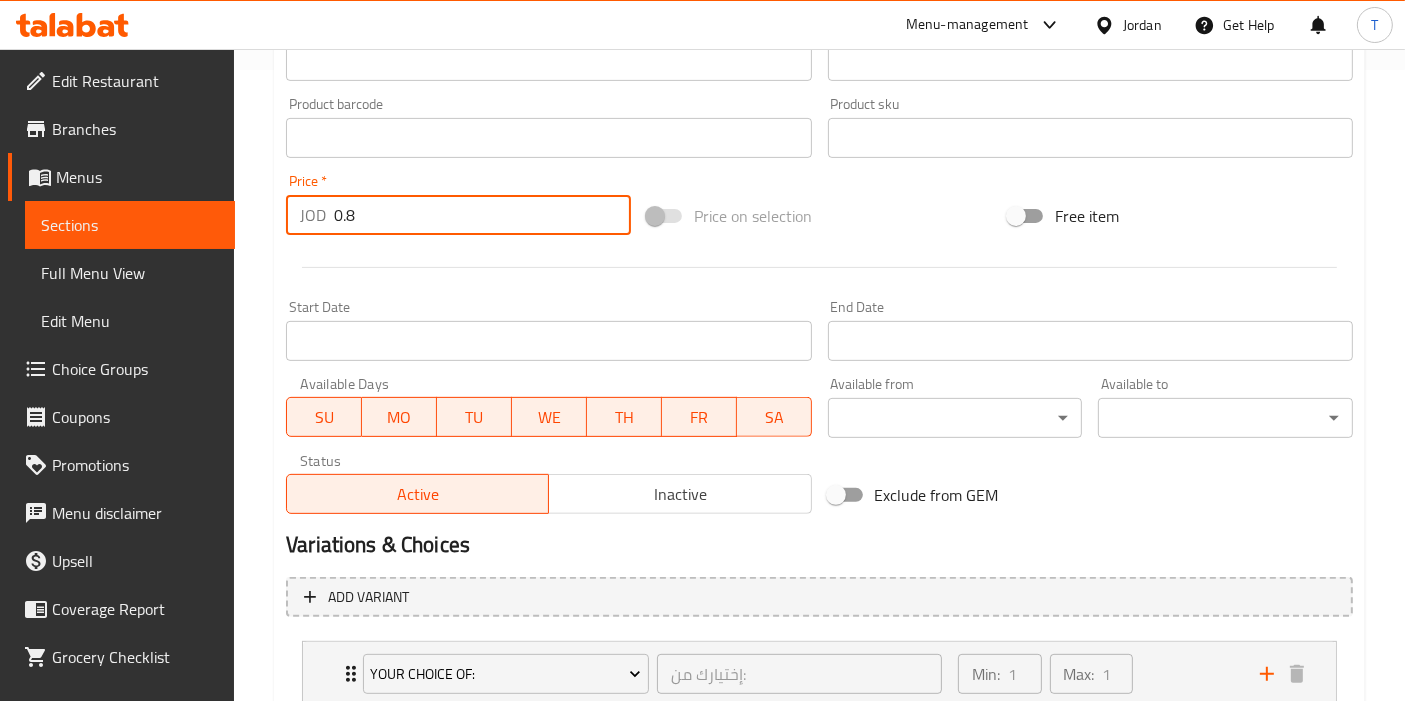 type on "0.8" 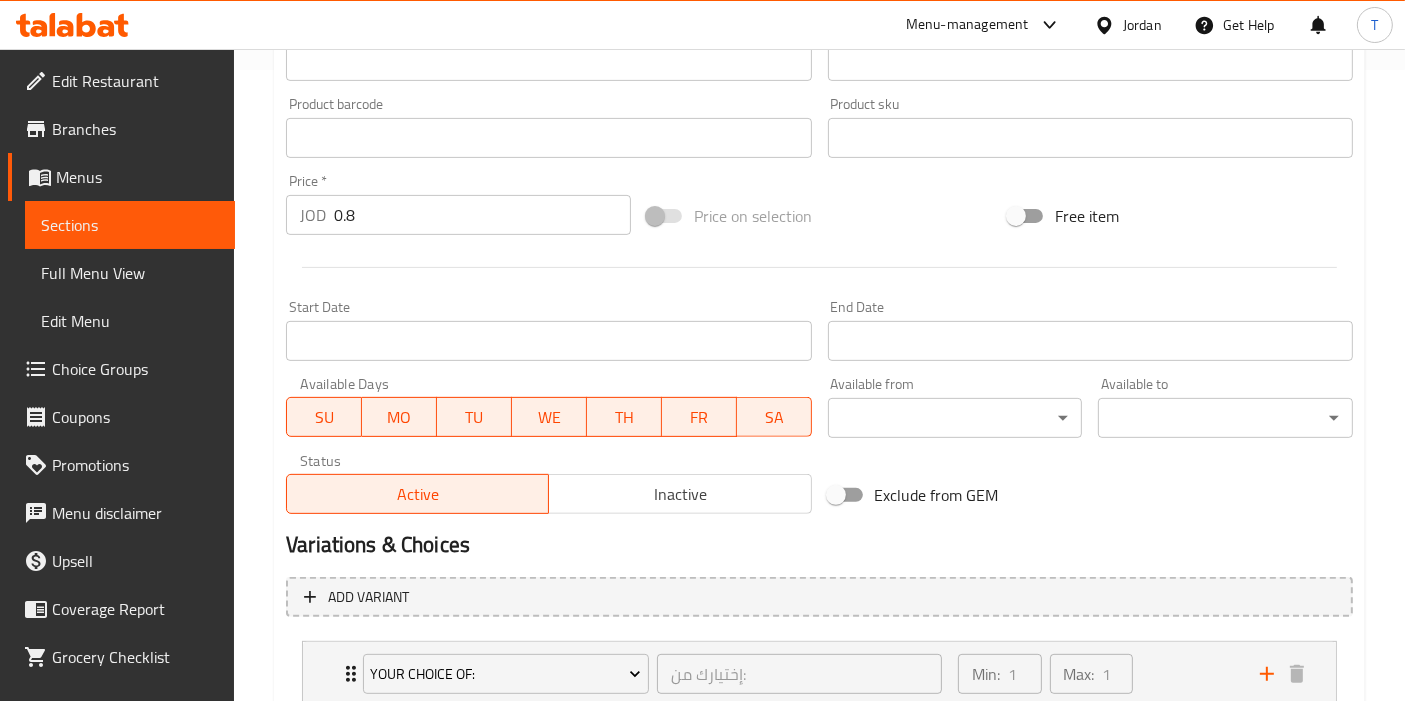 scroll, scrollTop: 853, scrollLeft: 0, axis: vertical 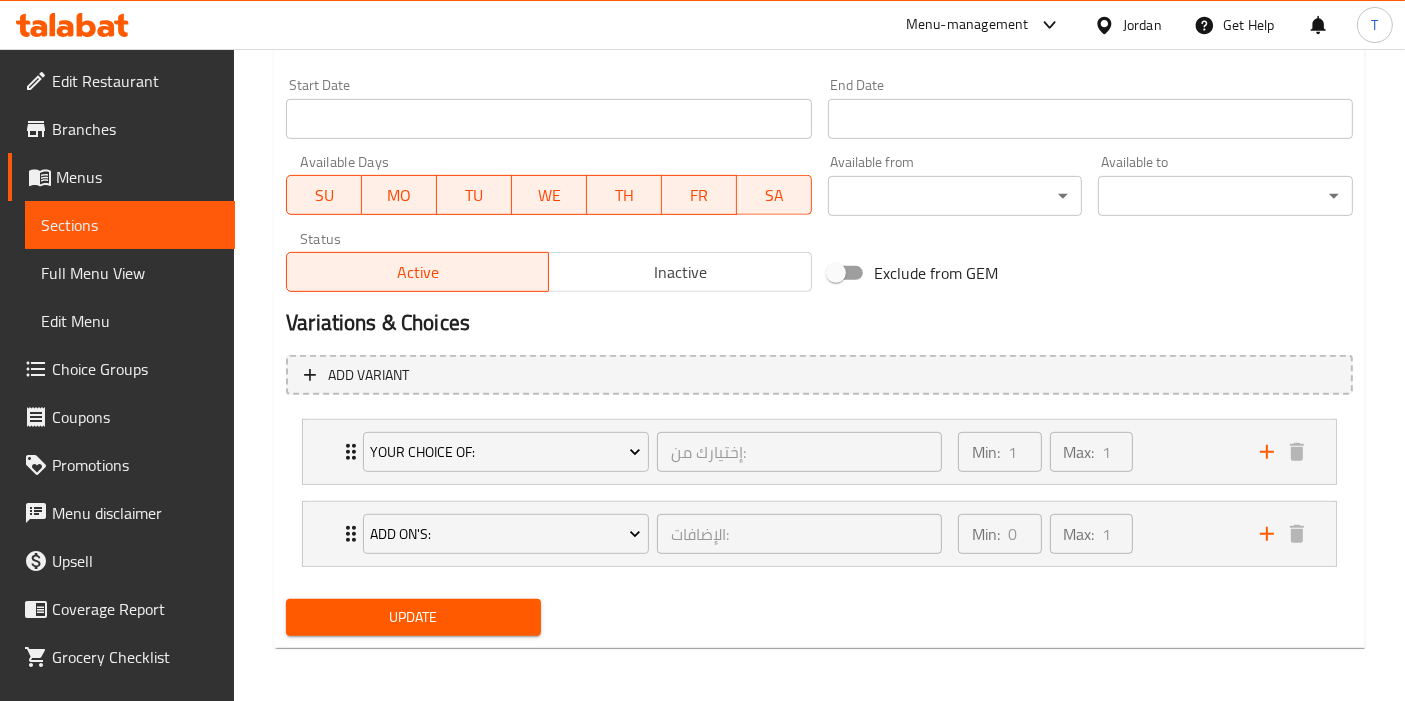 click on "Update" at bounding box center (413, 617) 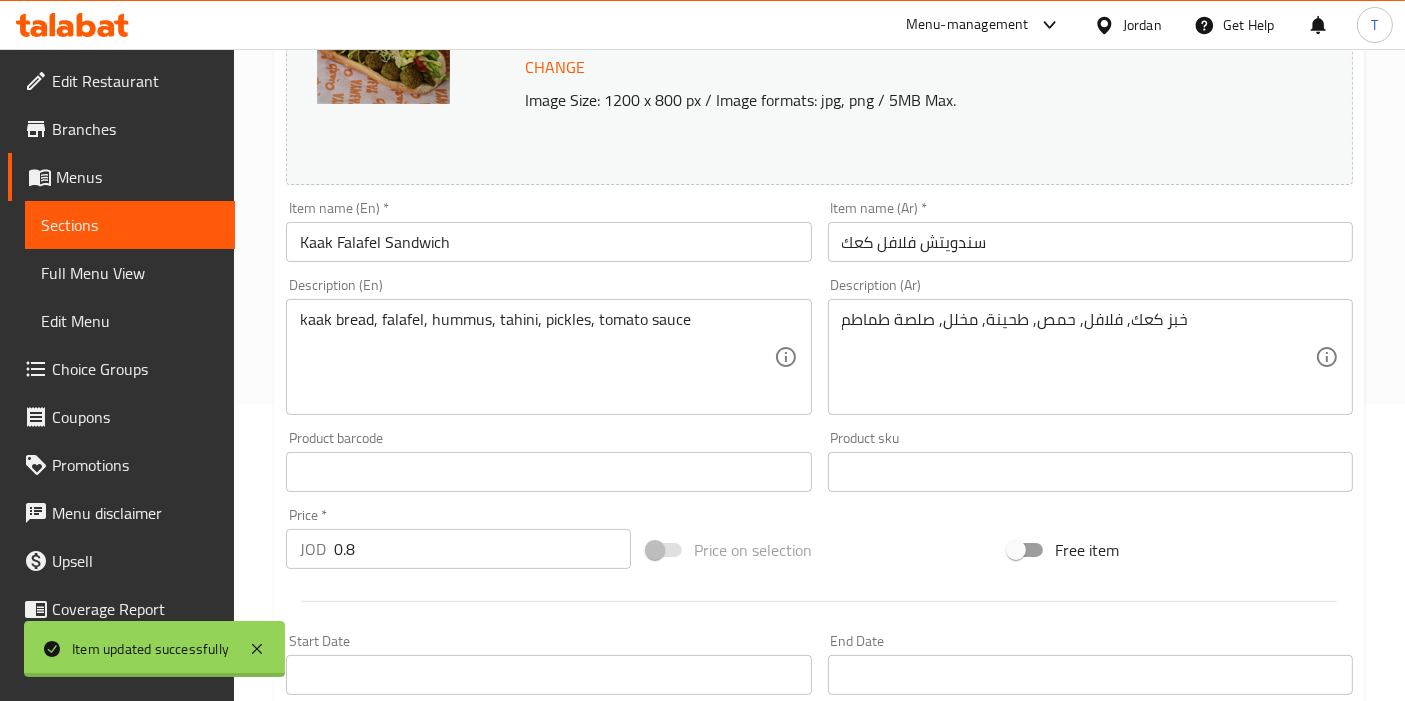 scroll, scrollTop: 0, scrollLeft: 0, axis: both 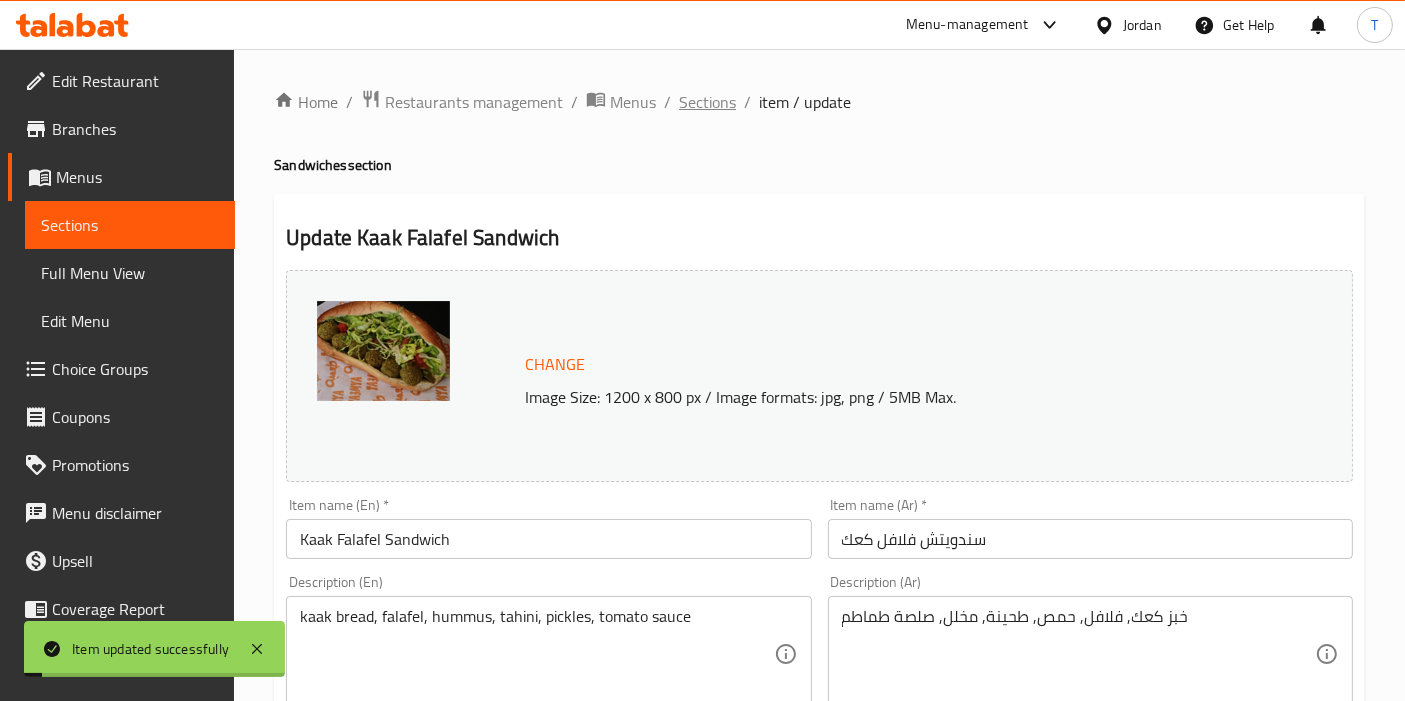 click on "Sections" at bounding box center [707, 102] 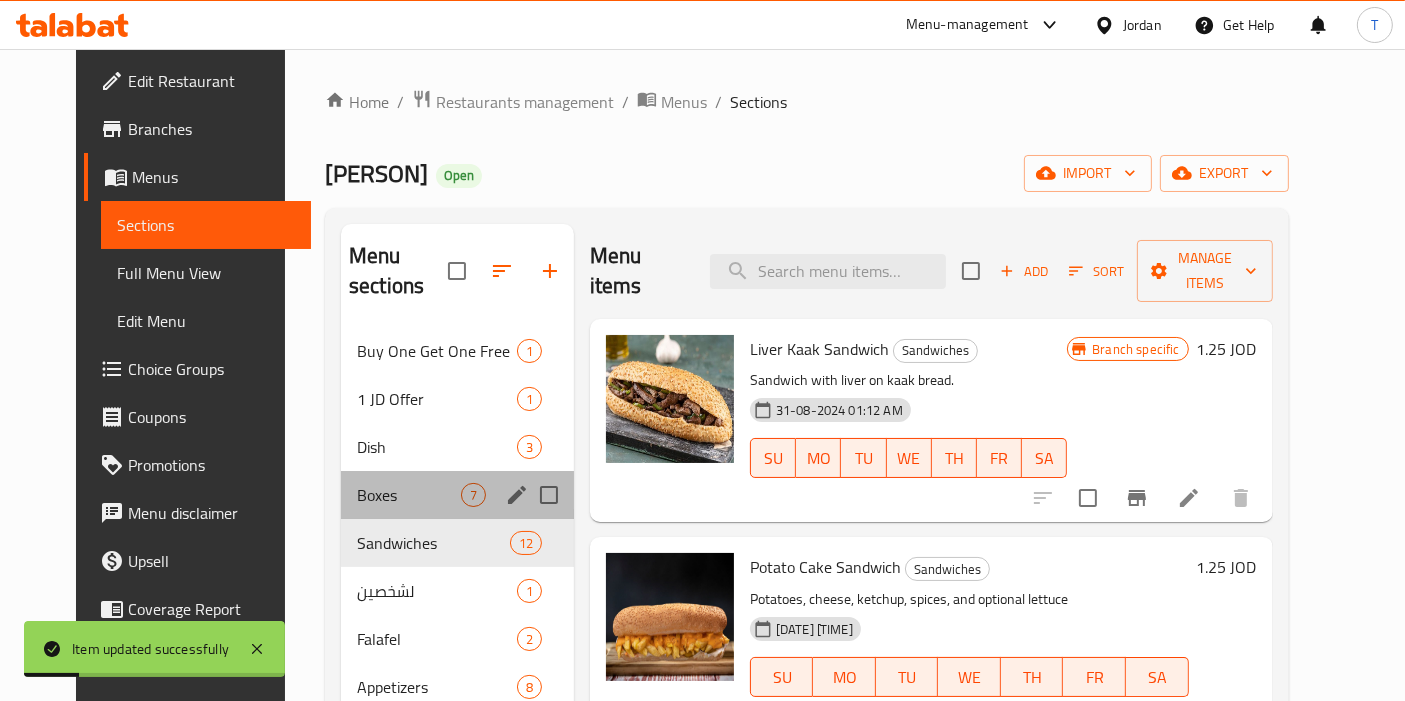 click on "Boxes 7" at bounding box center (457, 495) 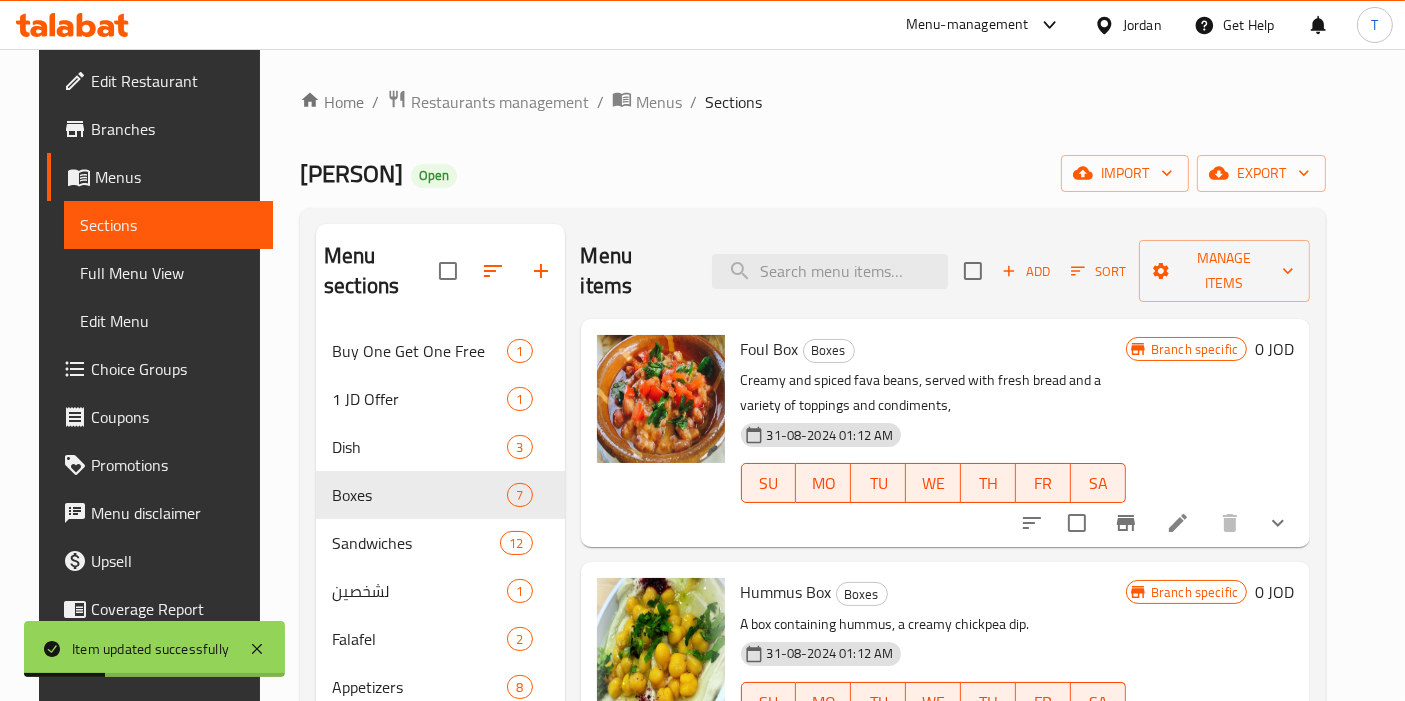 scroll, scrollTop: 333, scrollLeft: 0, axis: vertical 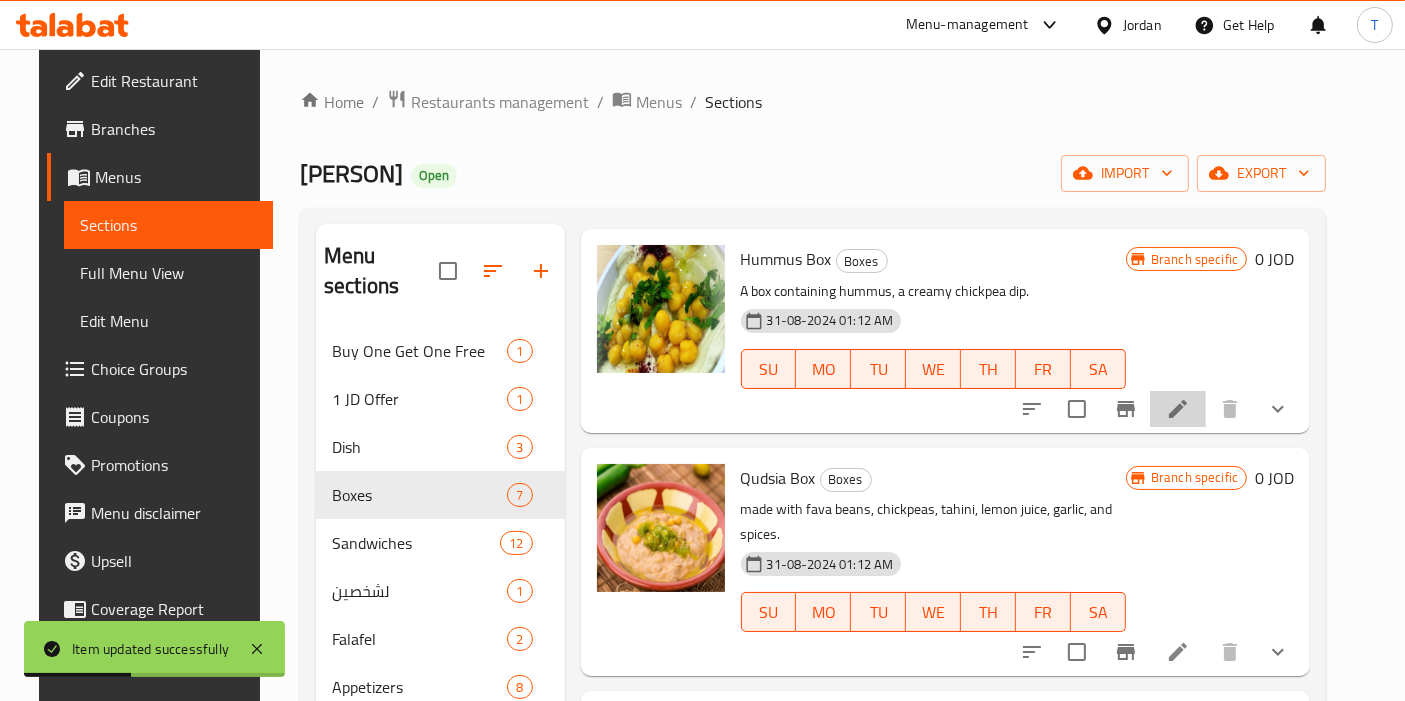 click at bounding box center (1178, 409) 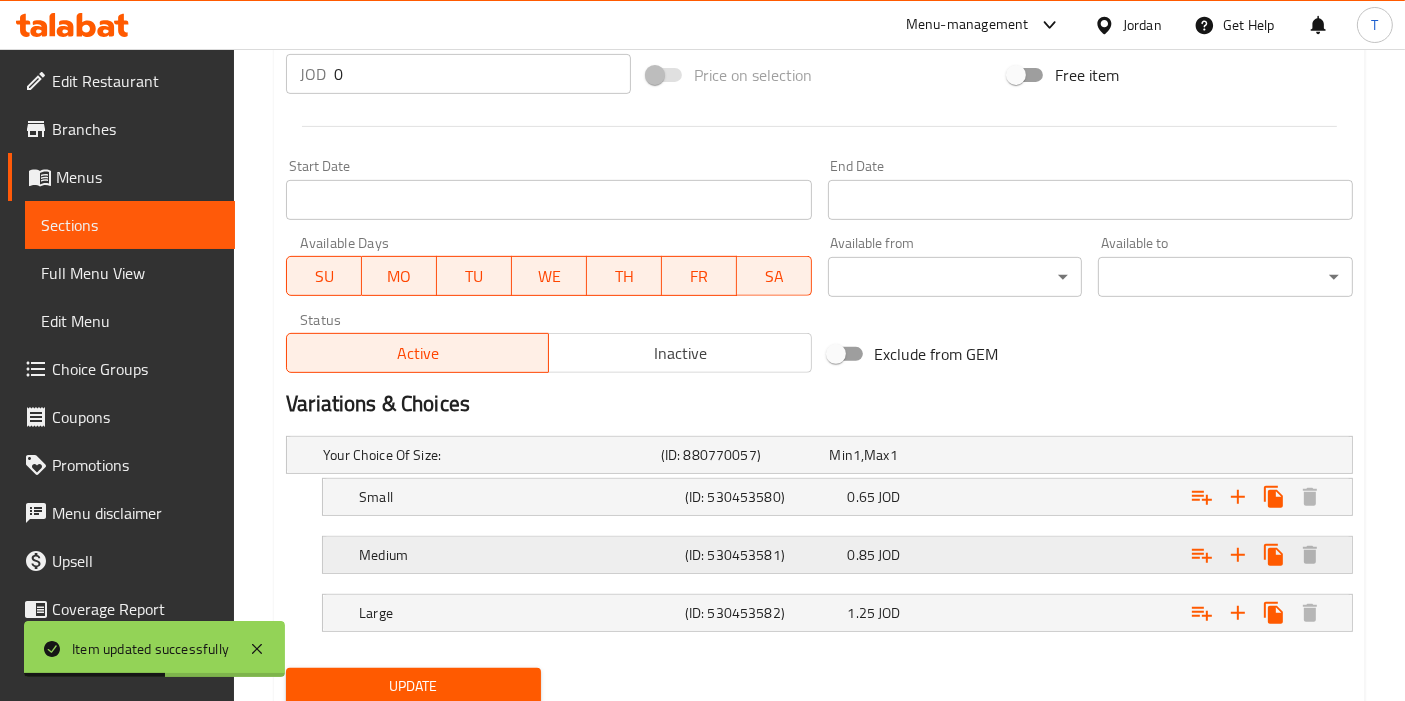 scroll, scrollTop: 840, scrollLeft: 0, axis: vertical 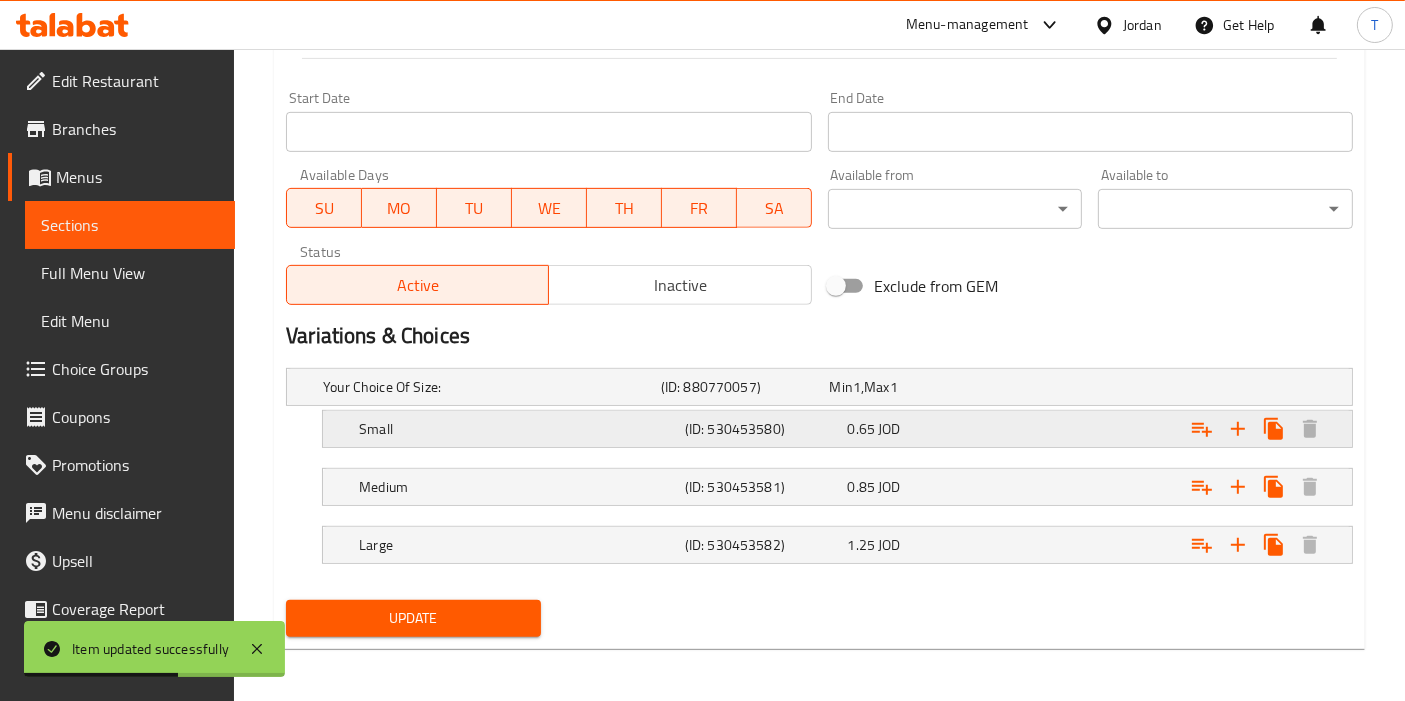 click on "0.65 JOD" at bounding box center (910, 387) 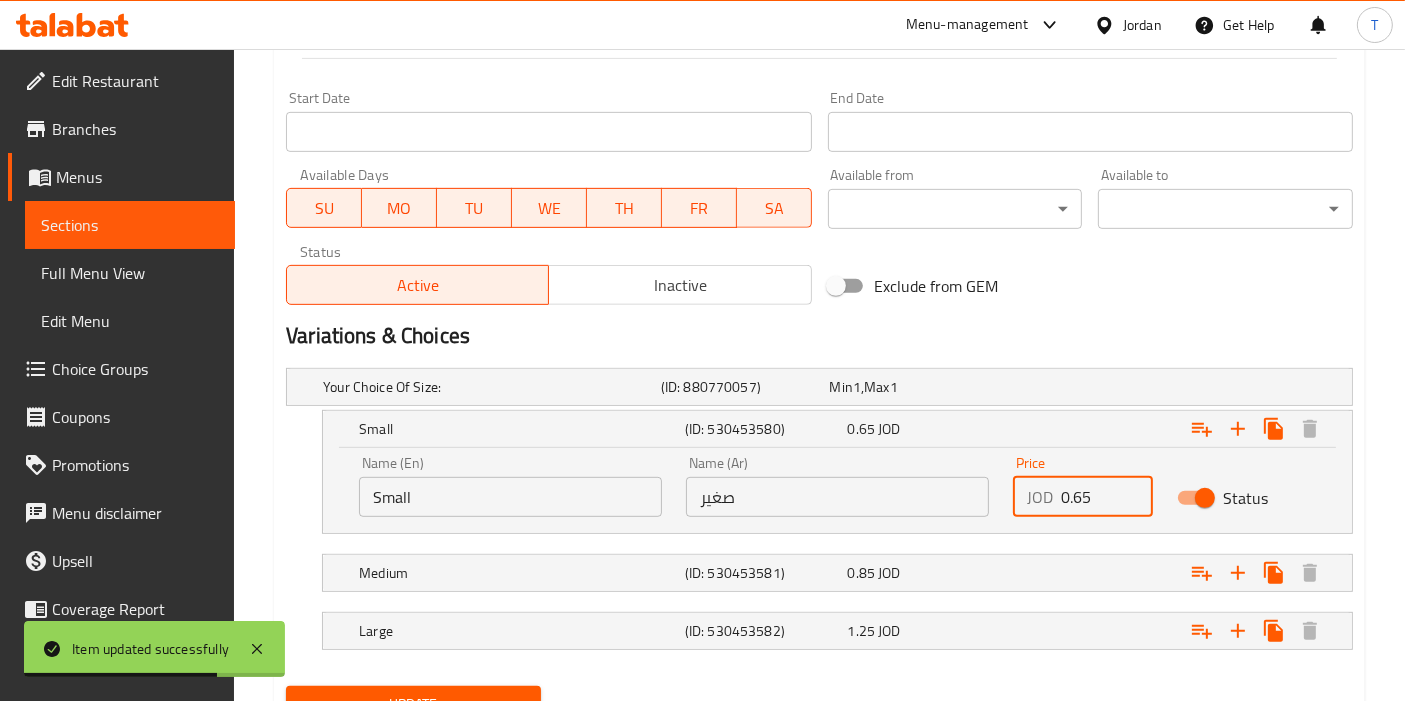 click on "0.65" at bounding box center (1106, 497) 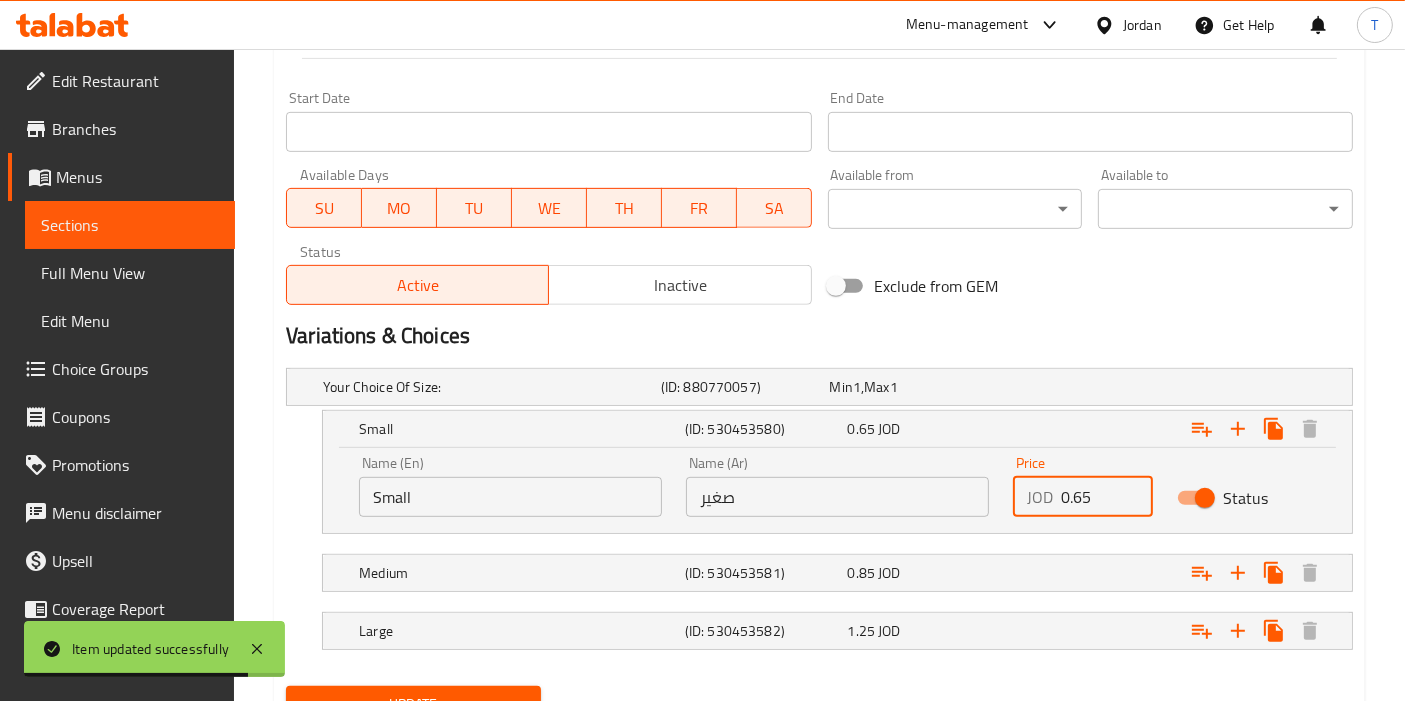 drag, startPoint x: 1091, startPoint y: 490, endPoint x: 1074, endPoint y: 492, distance: 17.117243 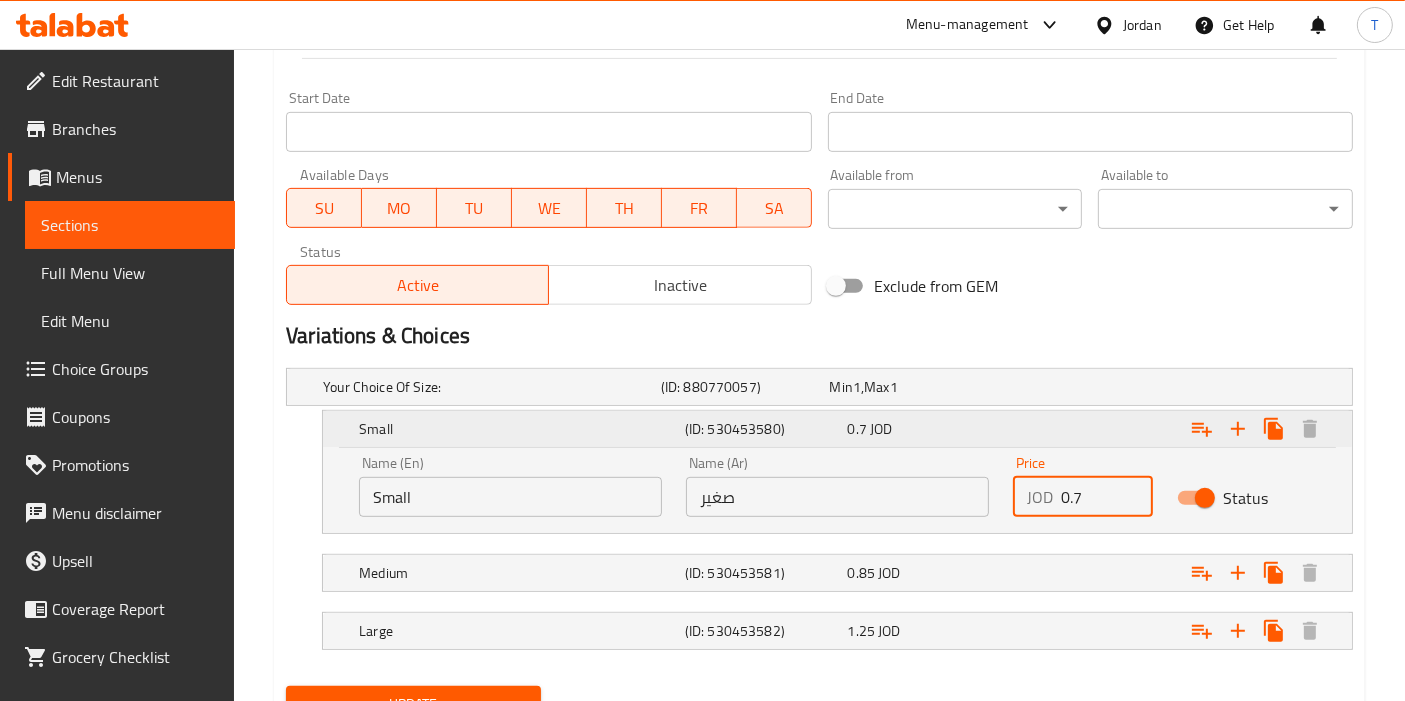 type on "0.7" 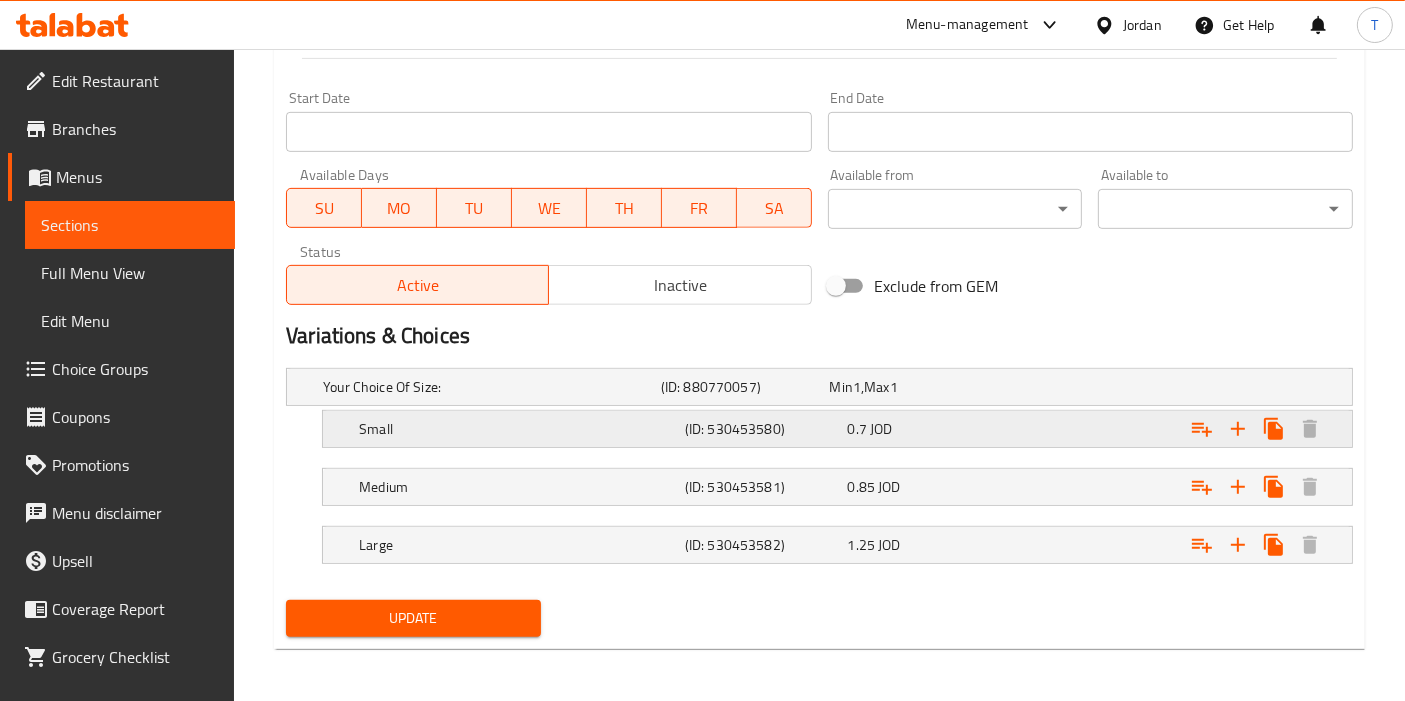 click at bounding box center (1163, 387) 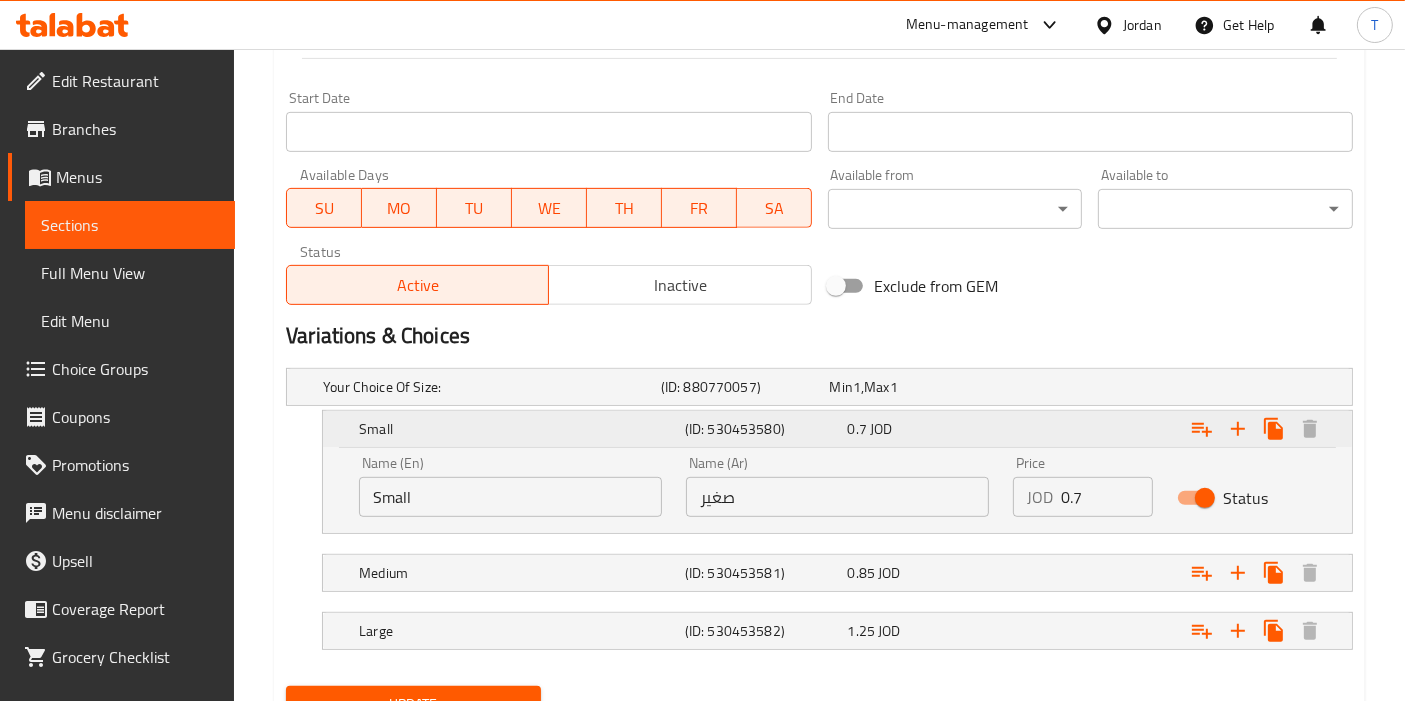 click at bounding box center [1169, 429] 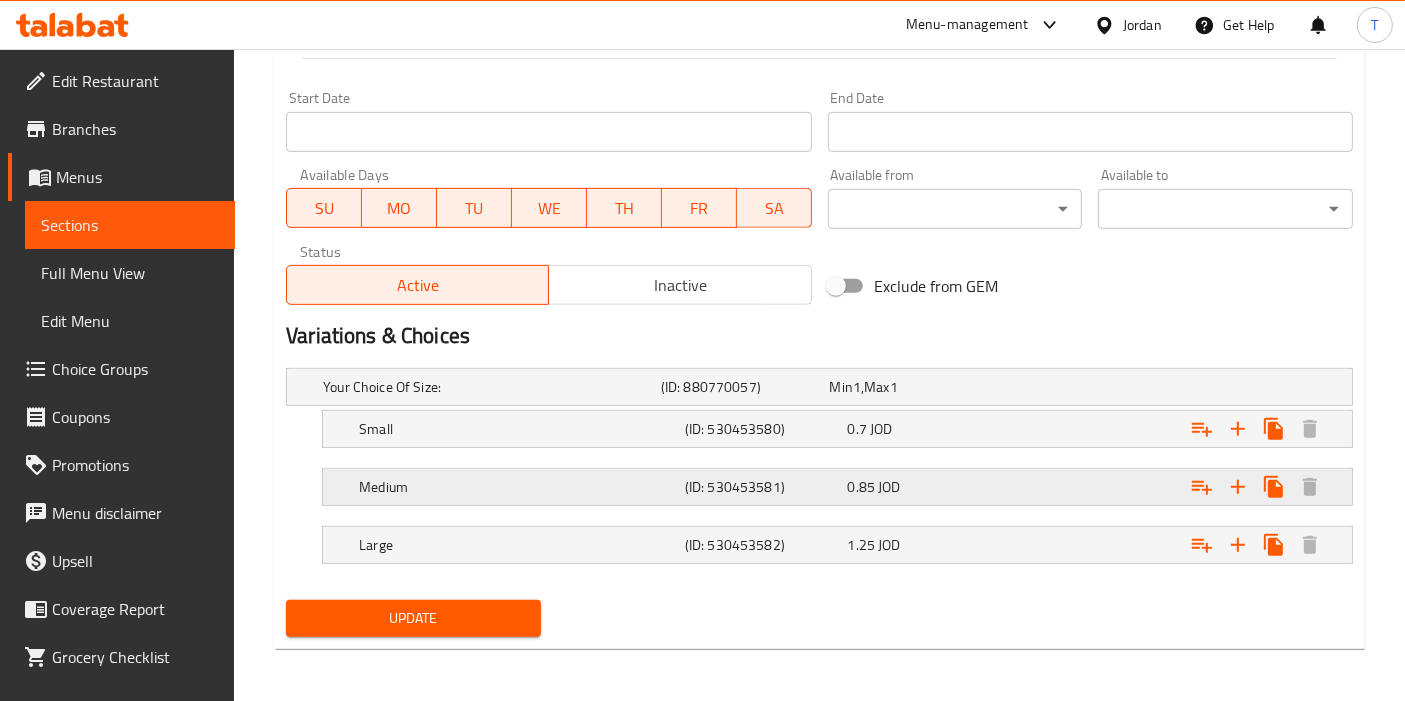 click at bounding box center [1163, 387] 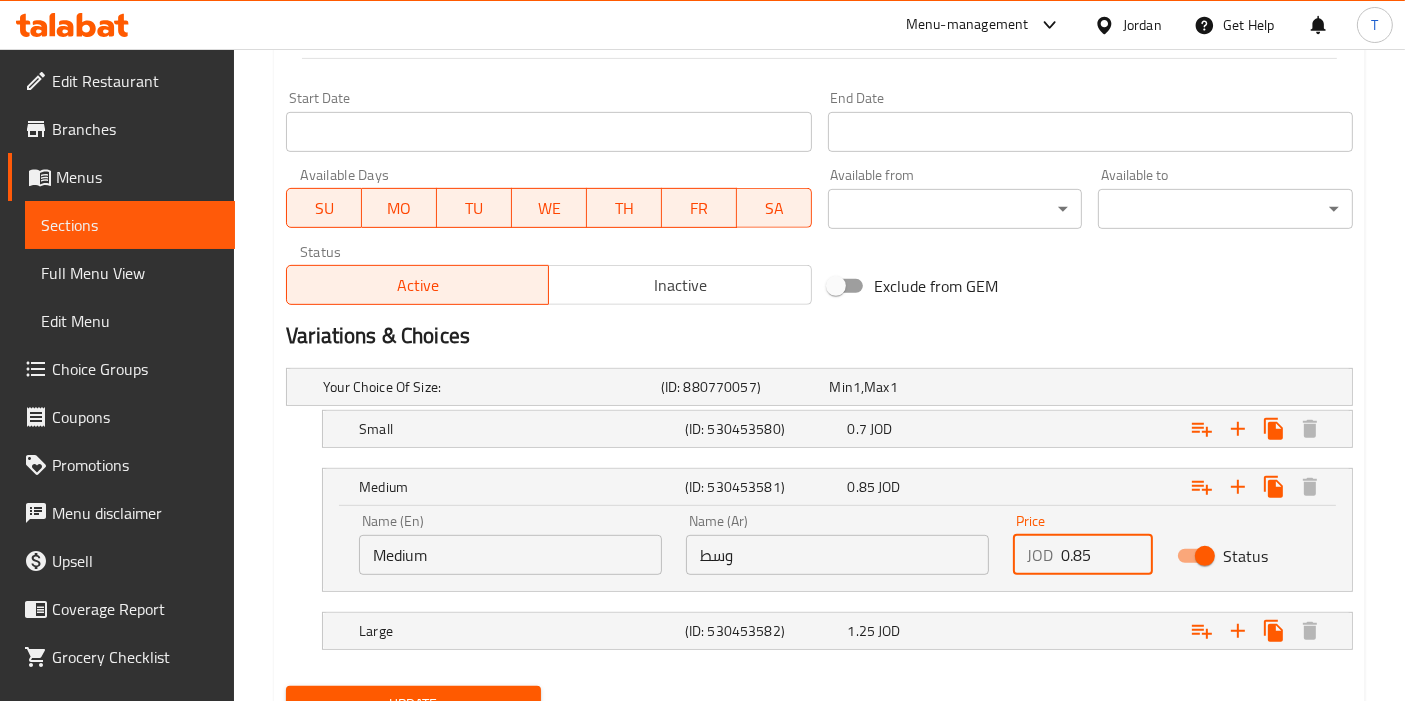 drag, startPoint x: 1089, startPoint y: 555, endPoint x: 1075, endPoint y: 555, distance: 14 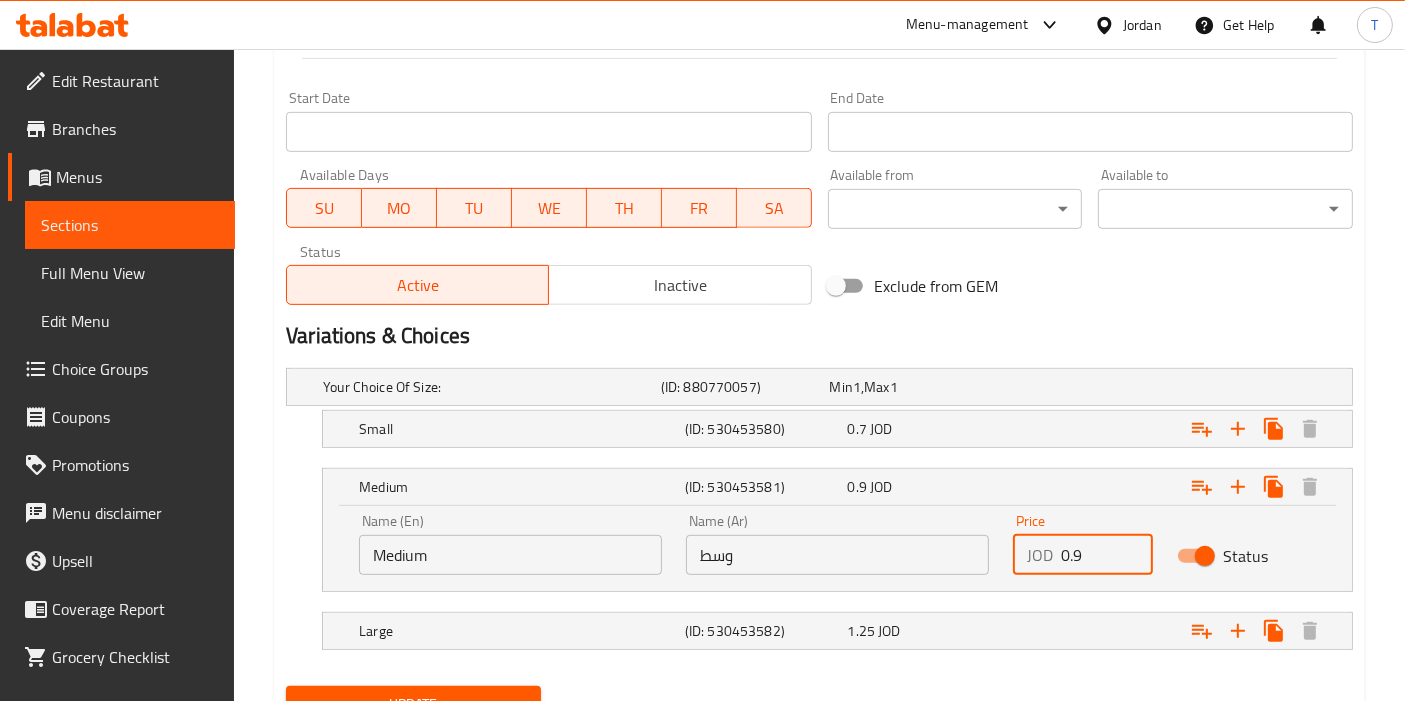 type on "0.9" 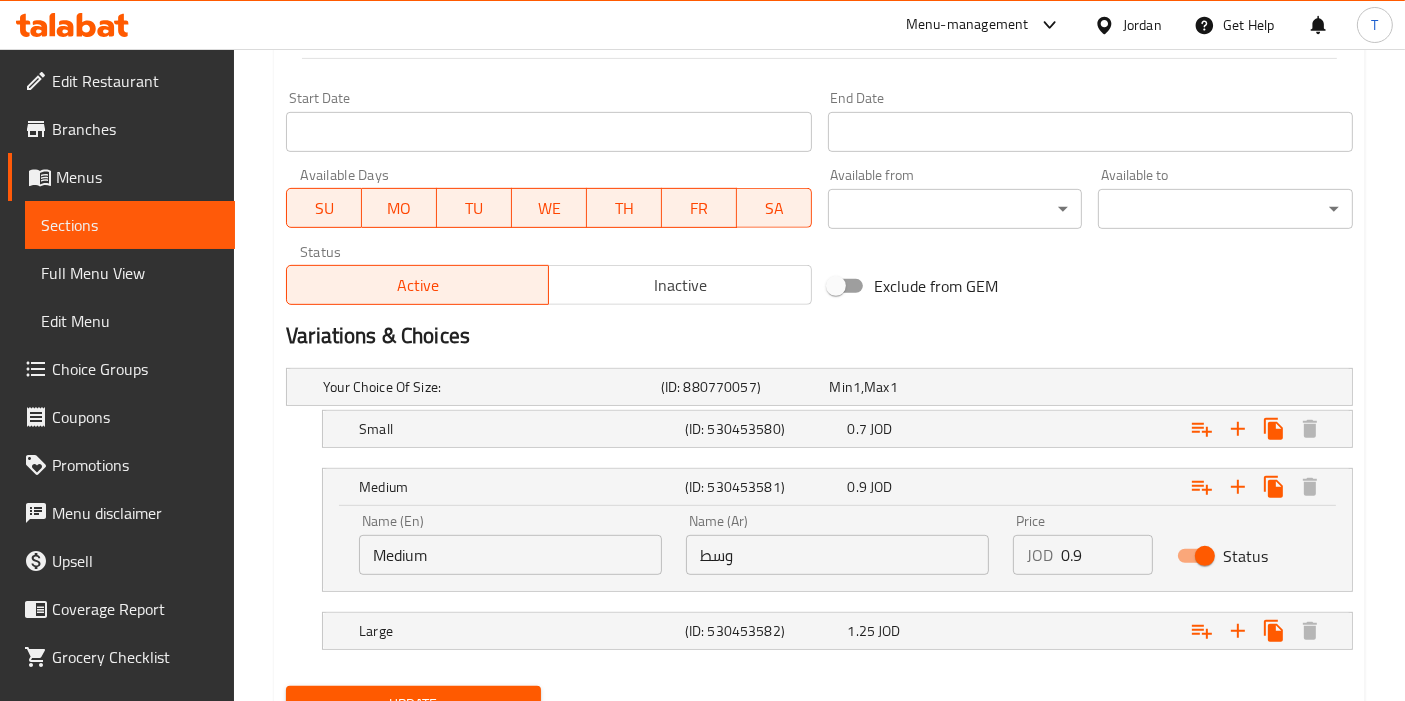 click on "Price JOD 0.9 Price" at bounding box center [1082, 544] 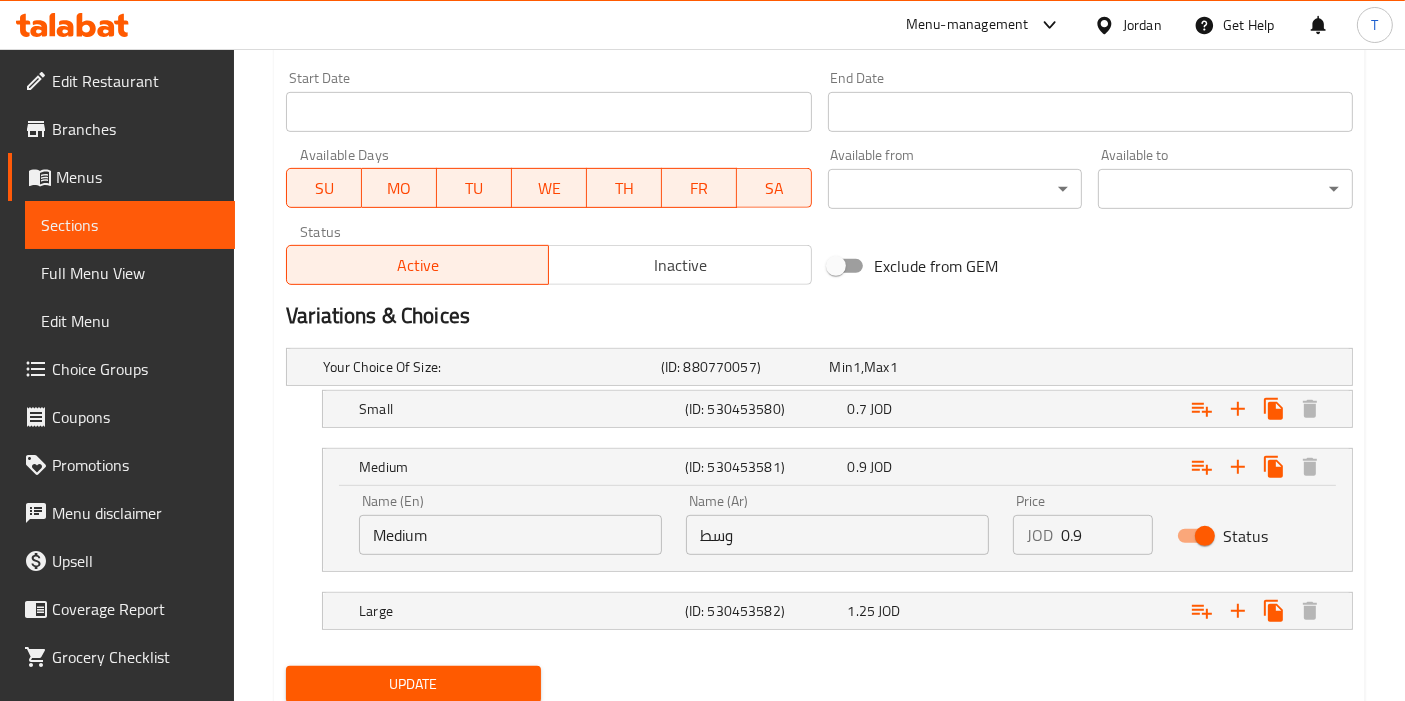 scroll, scrollTop: 925, scrollLeft: 0, axis: vertical 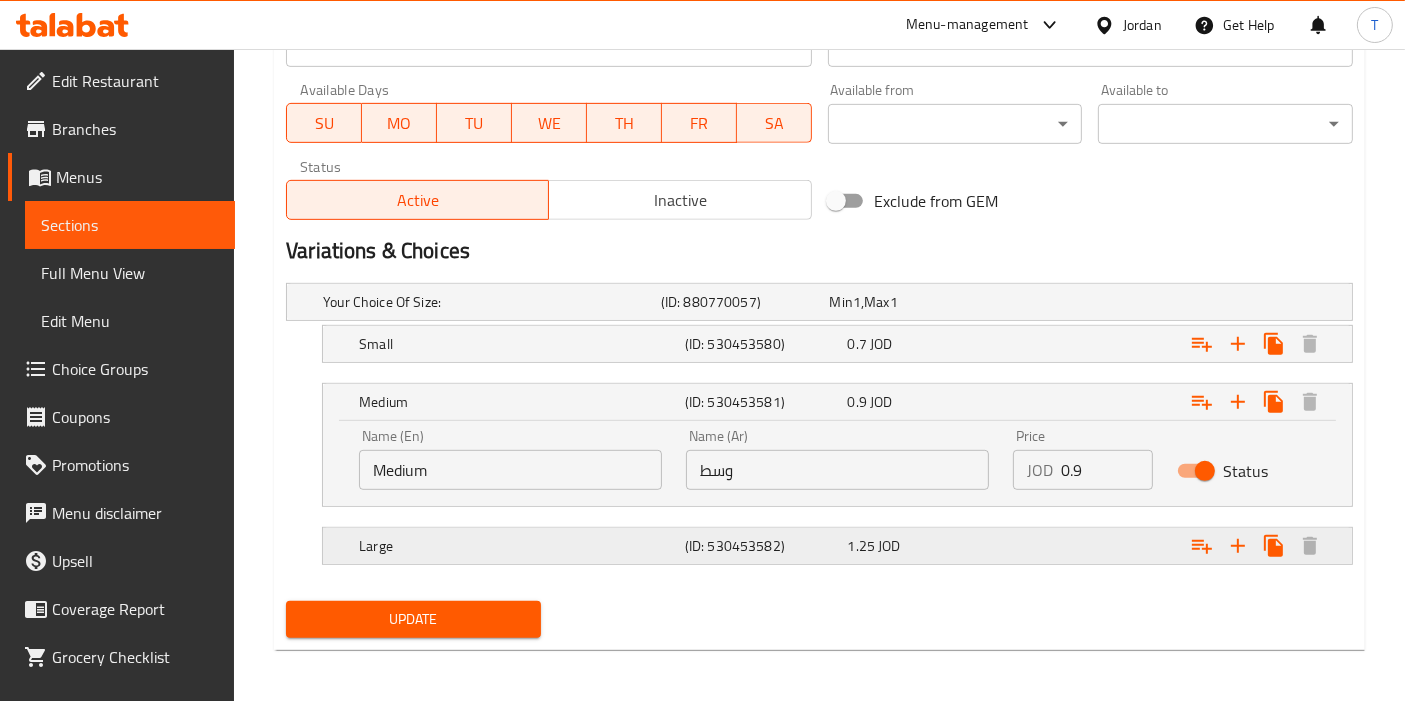 click on "1.25   JOD" at bounding box center [910, 302] 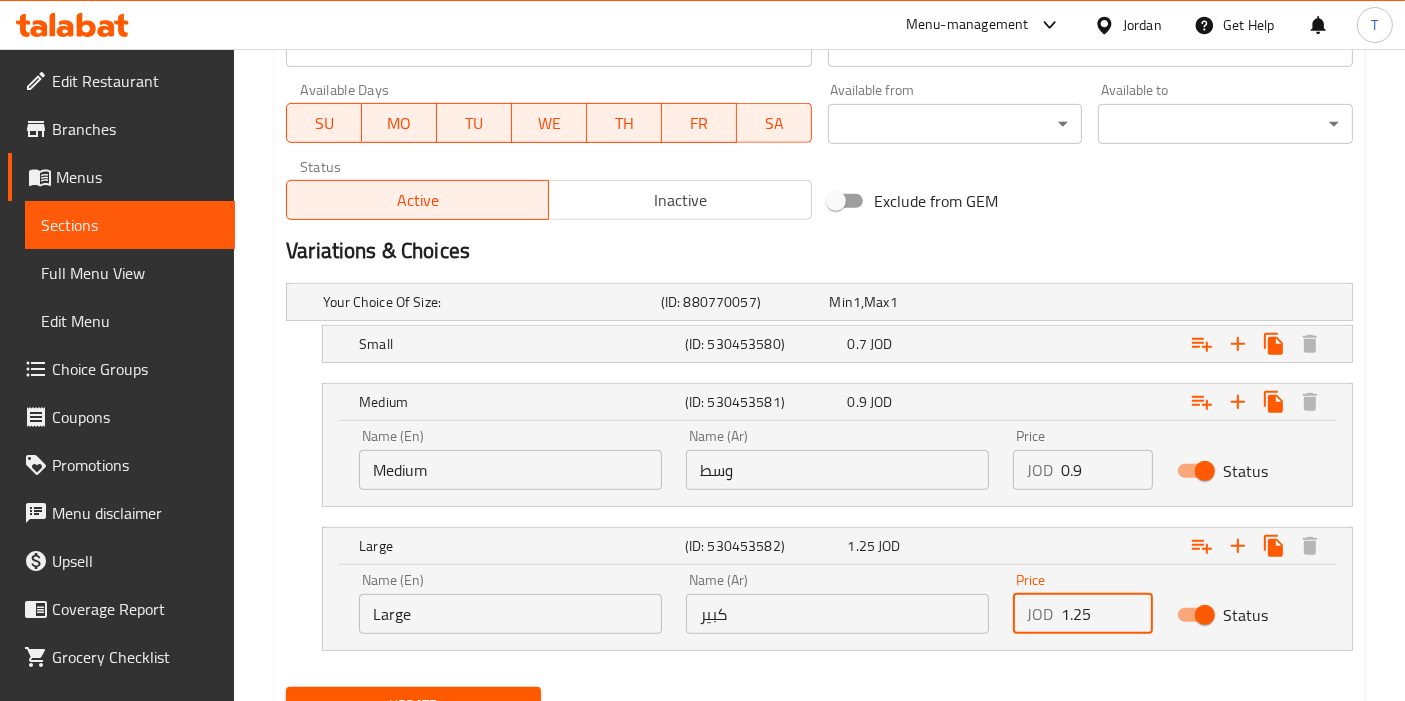 drag, startPoint x: 1099, startPoint y: 618, endPoint x: 1082, endPoint y: 618, distance: 17 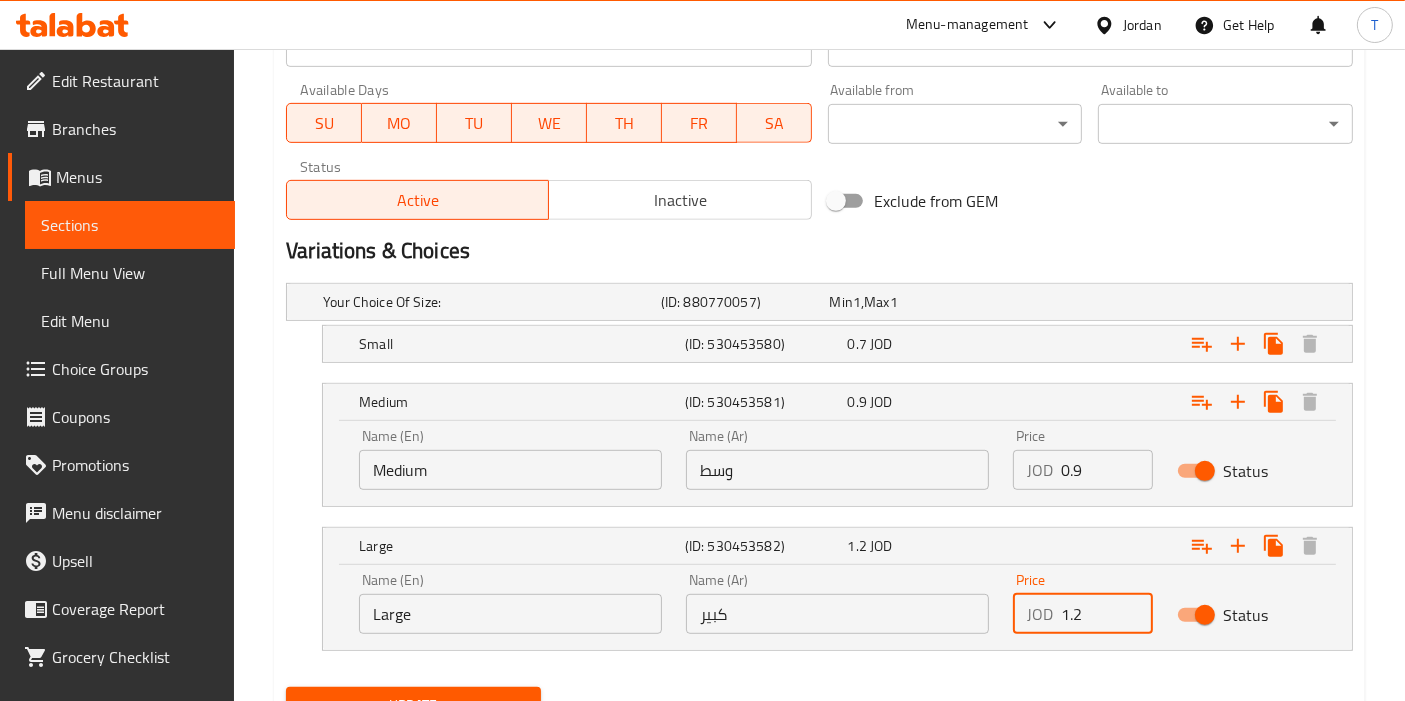 type on "1.2" 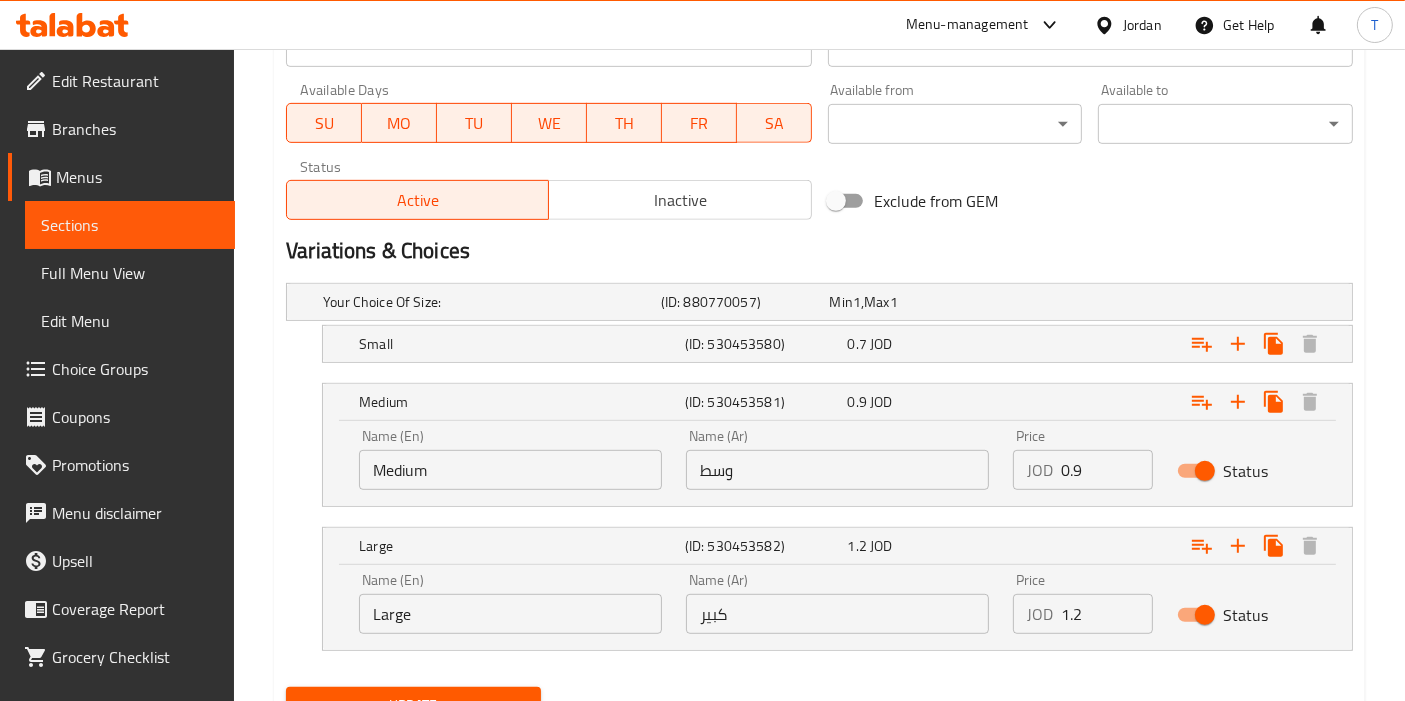 drag, startPoint x: 1054, startPoint y: 652, endPoint x: 931, endPoint y: 651, distance: 123.00407 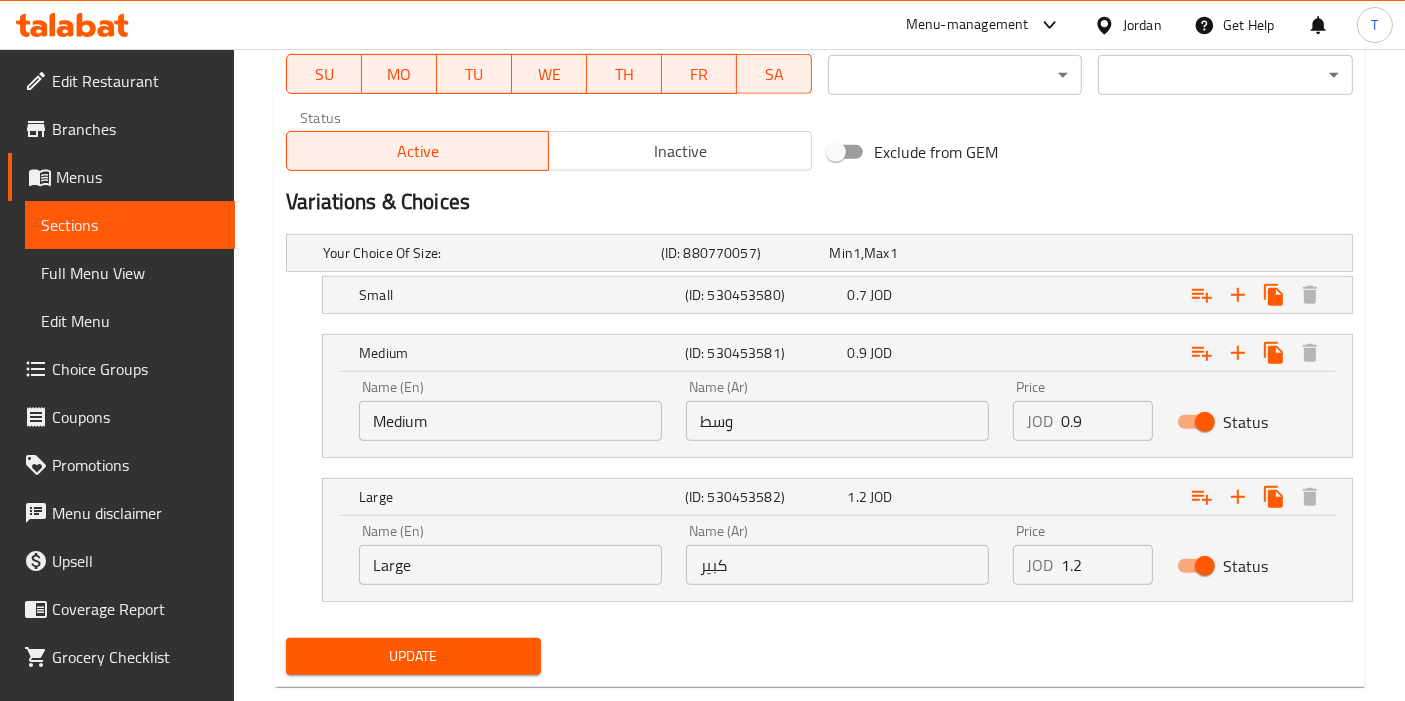 scroll, scrollTop: 1011, scrollLeft: 0, axis: vertical 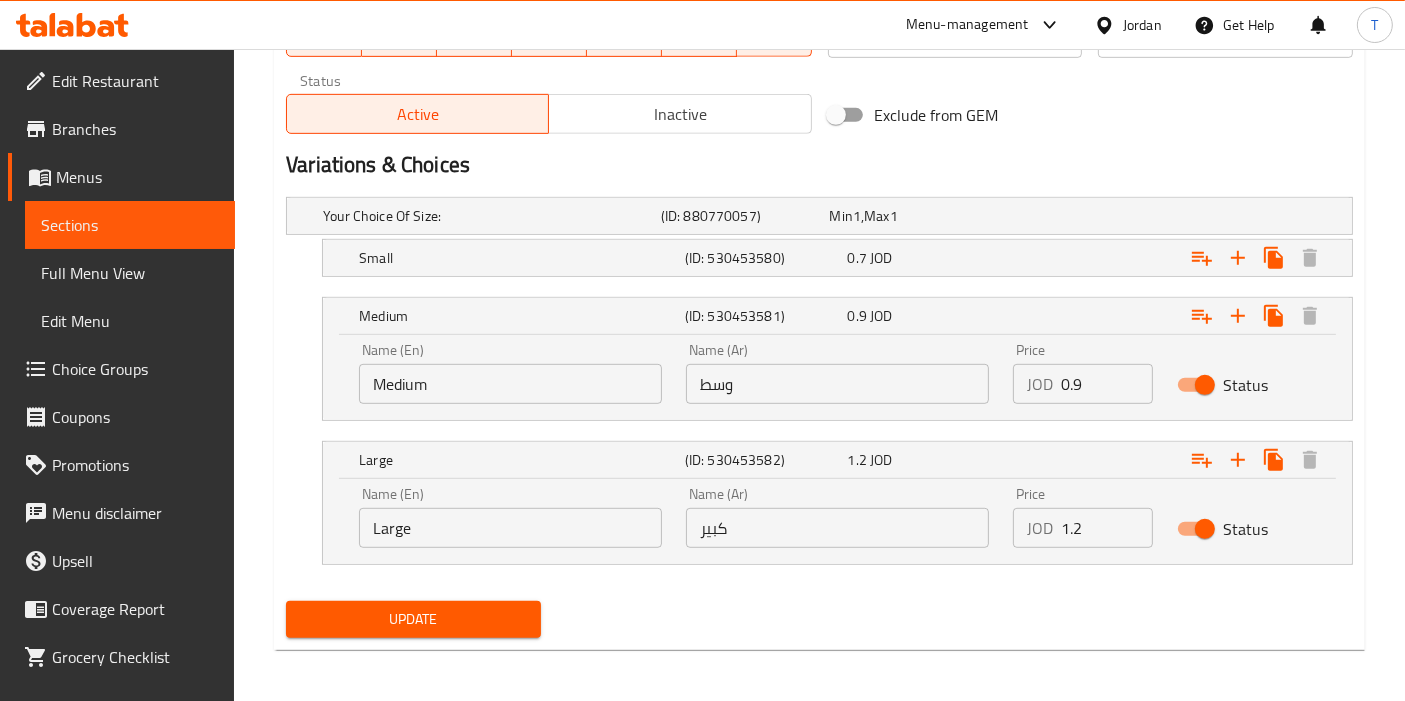 click on "Update" at bounding box center (413, 619) 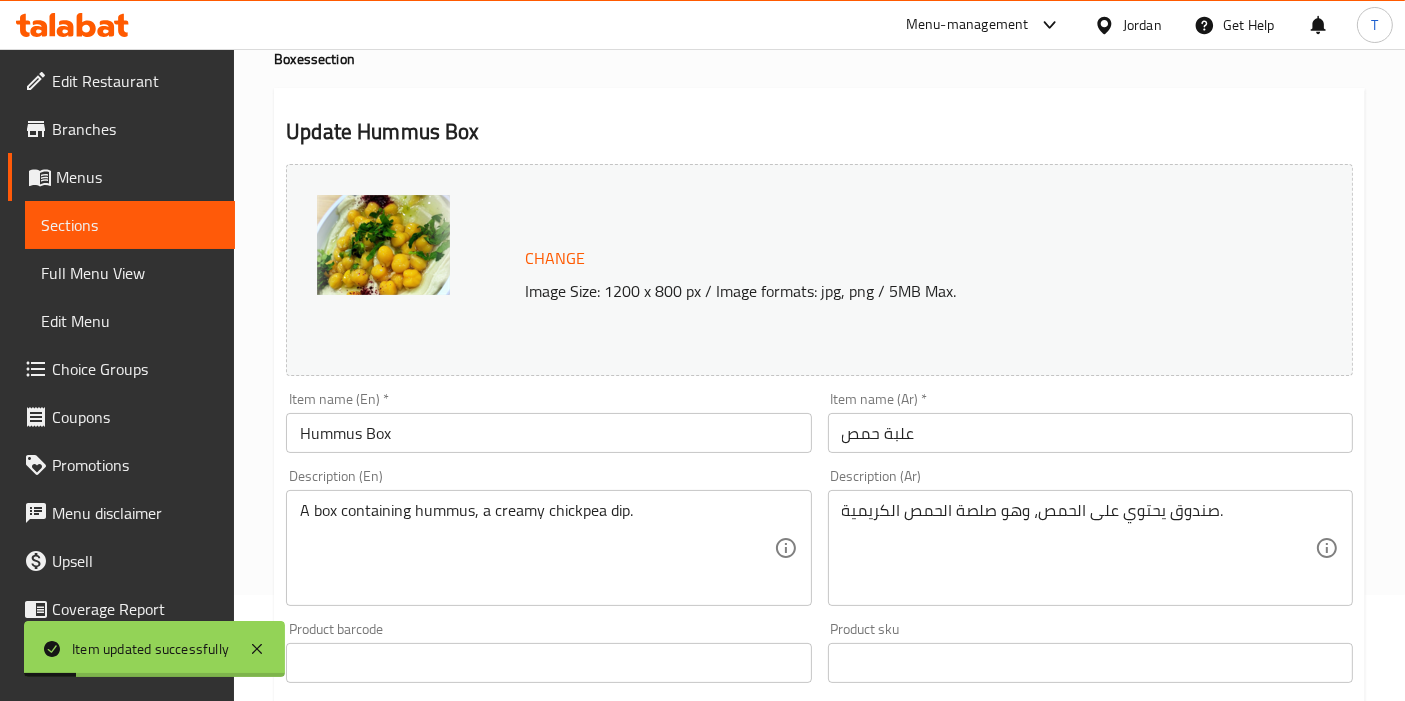 scroll, scrollTop: 11, scrollLeft: 0, axis: vertical 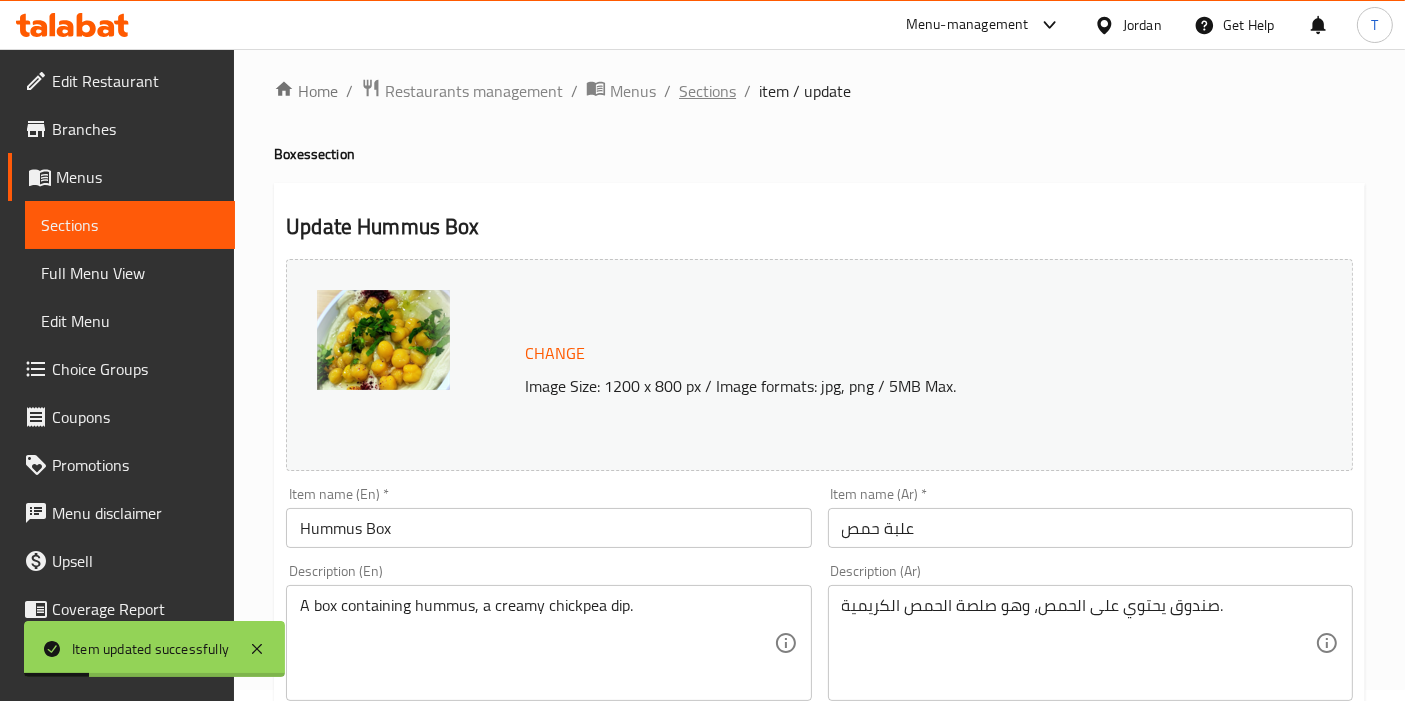 click on "Sections" at bounding box center [707, 91] 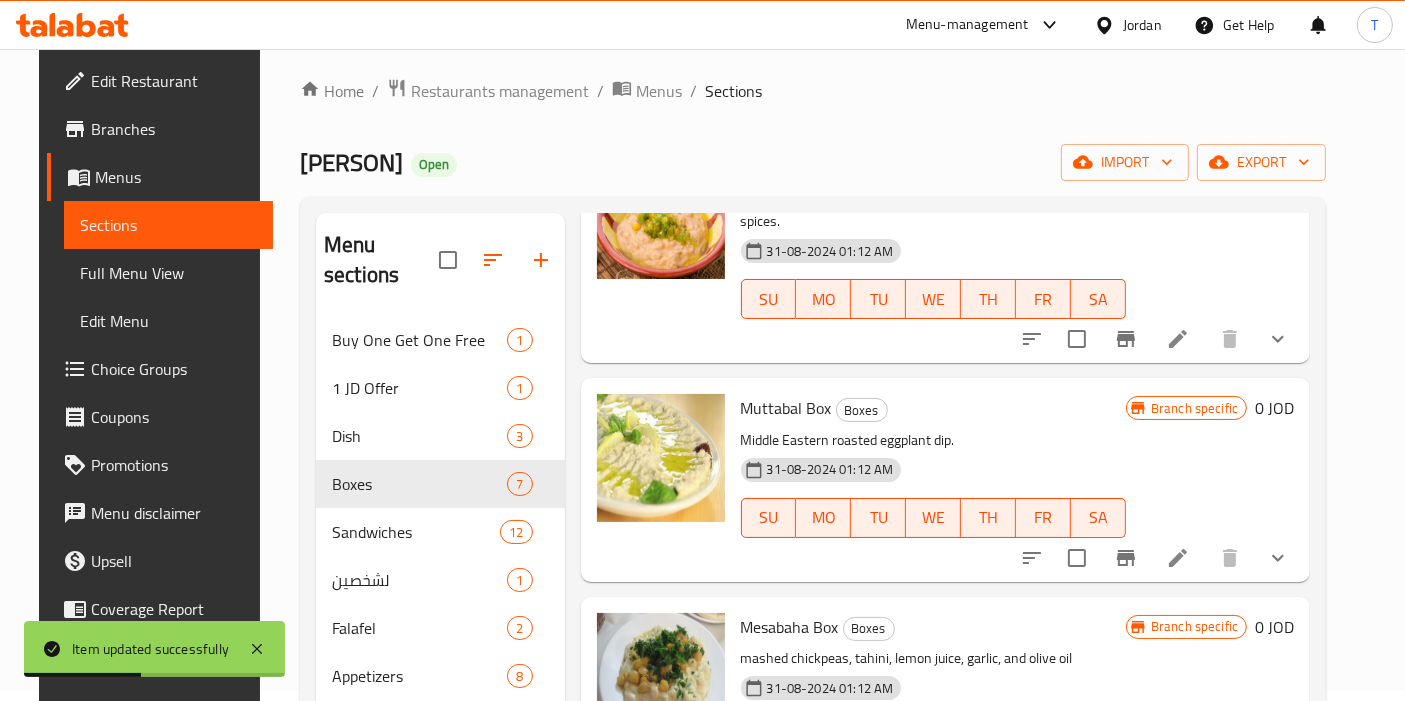scroll, scrollTop: 666, scrollLeft: 0, axis: vertical 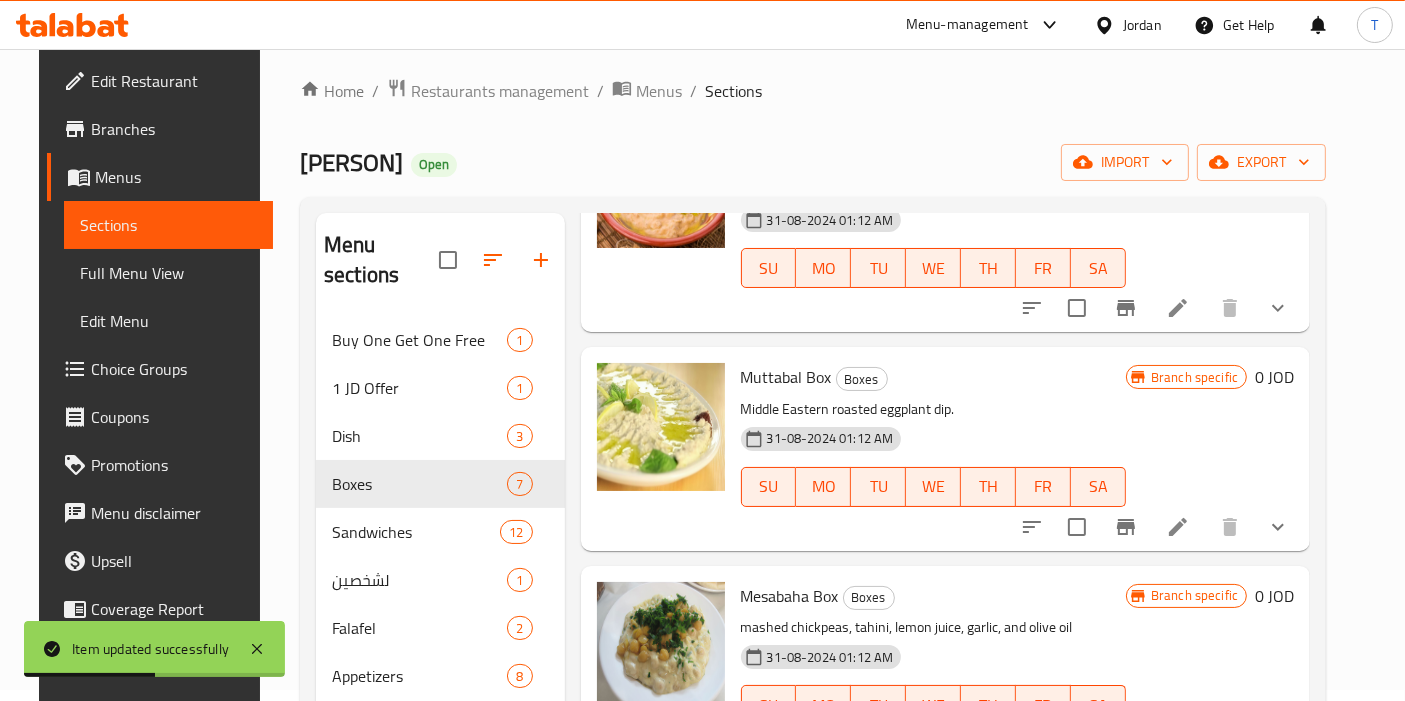 click 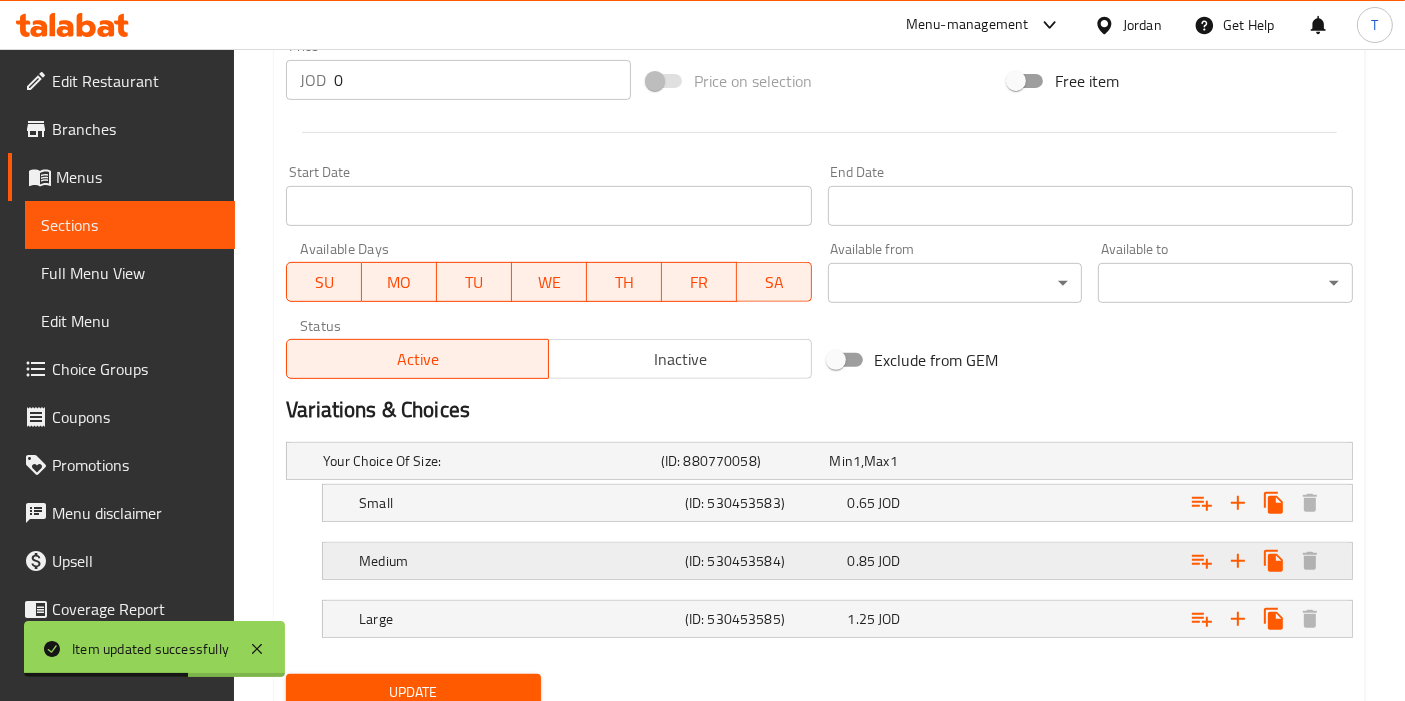 scroll, scrollTop: 777, scrollLeft: 0, axis: vertical 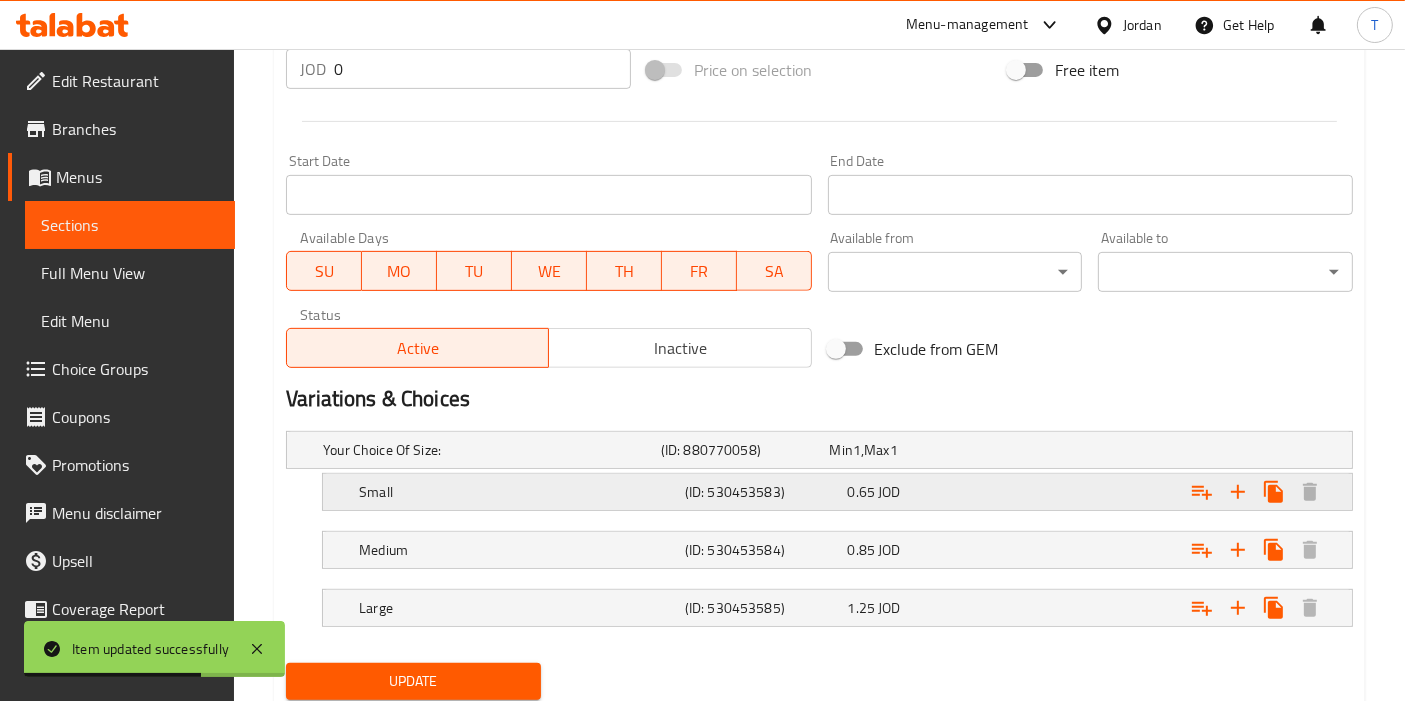 click on "0.65 JOD" at bounding box center (910, 450) 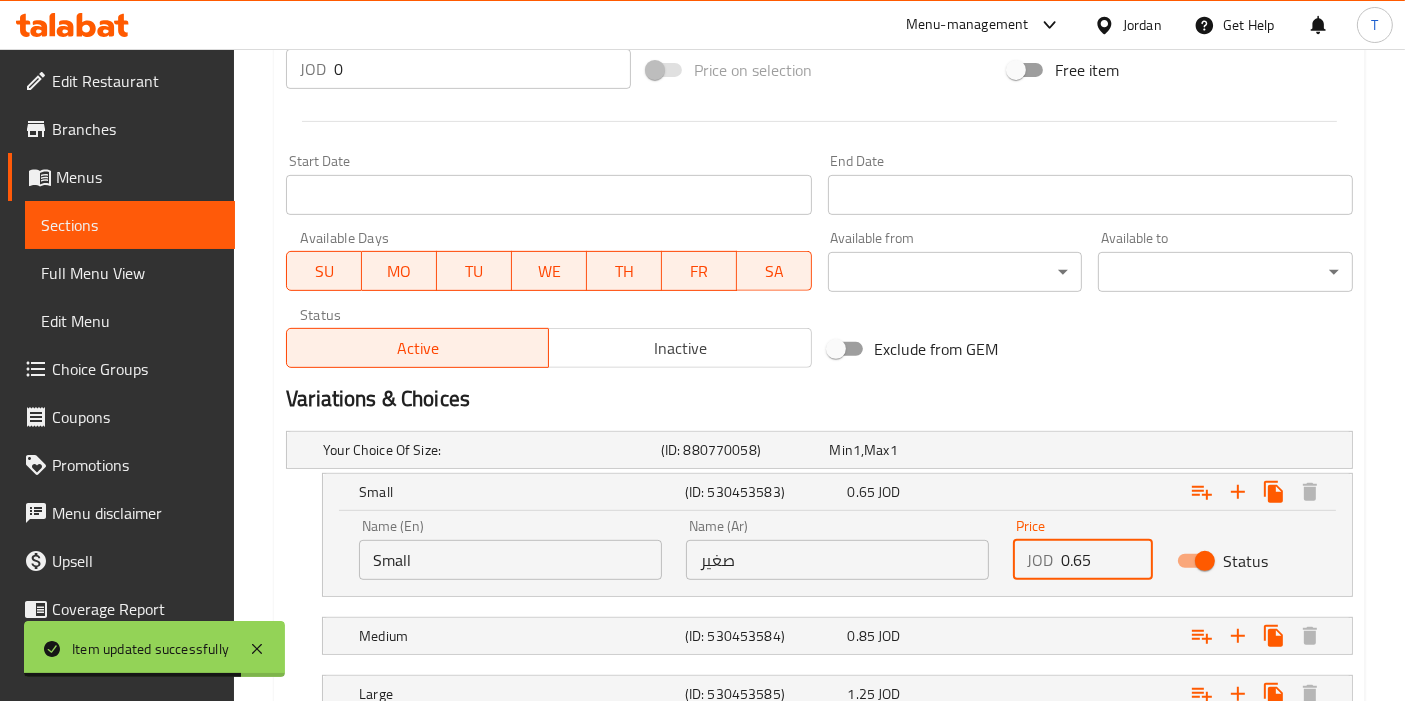 drag, startPoint x: 1088, startPoint y: 557, endPoint x: 1076, endPoint y: 557, distance: 12 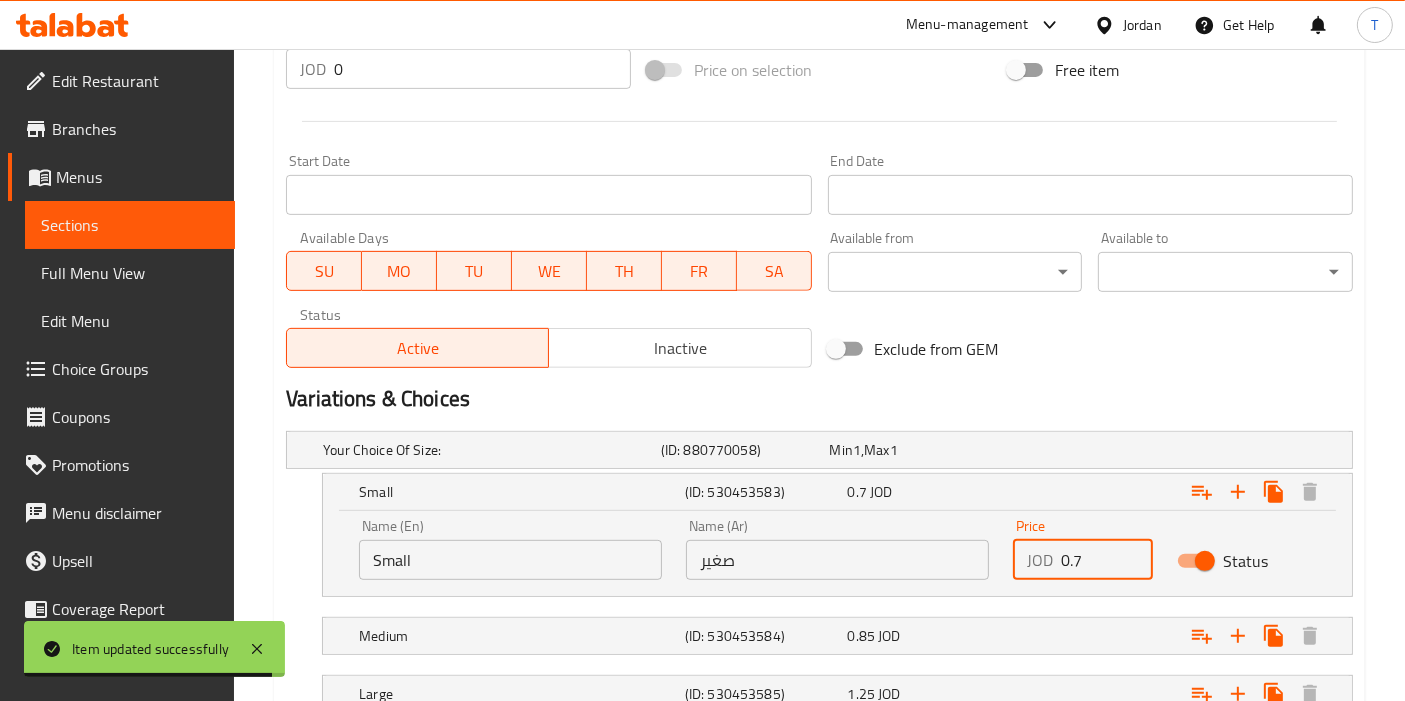 type on "0.7" 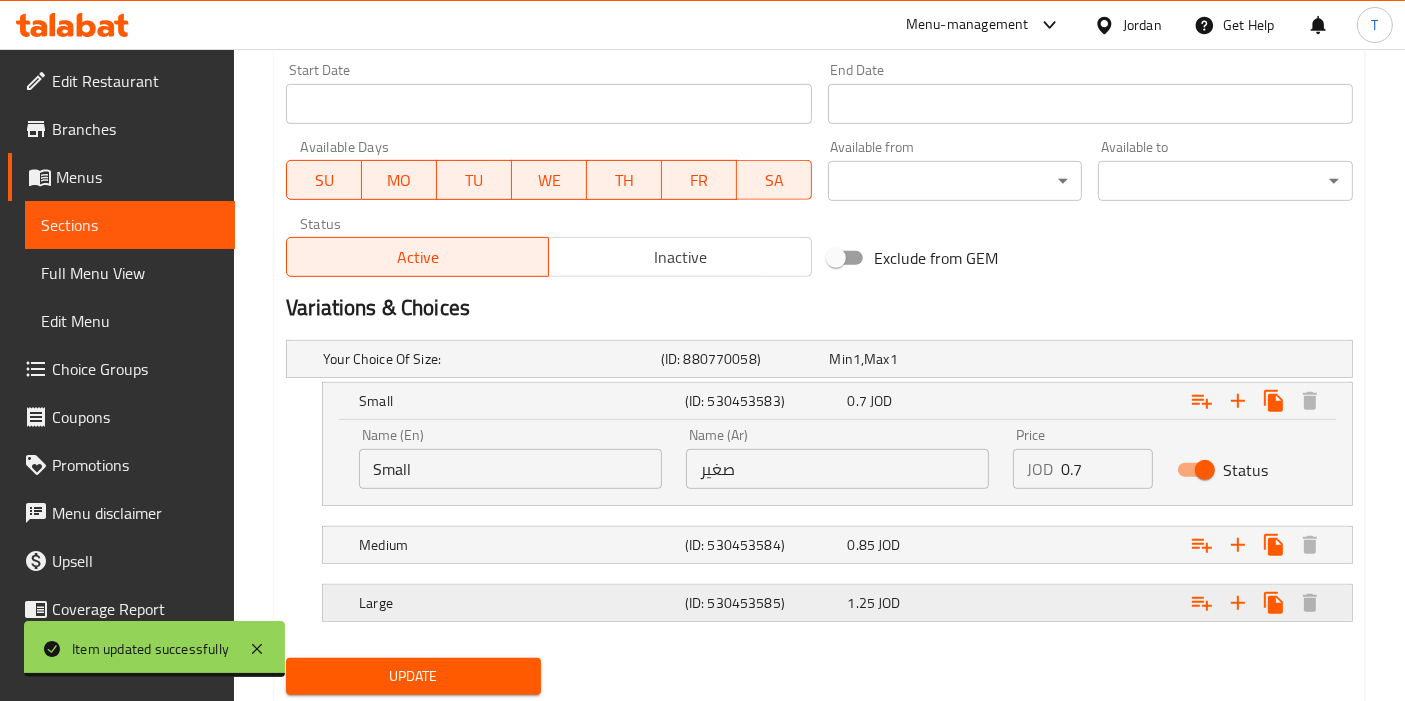 scroll, scrollTop: 888, scrollLeft: 0, axis: vertical 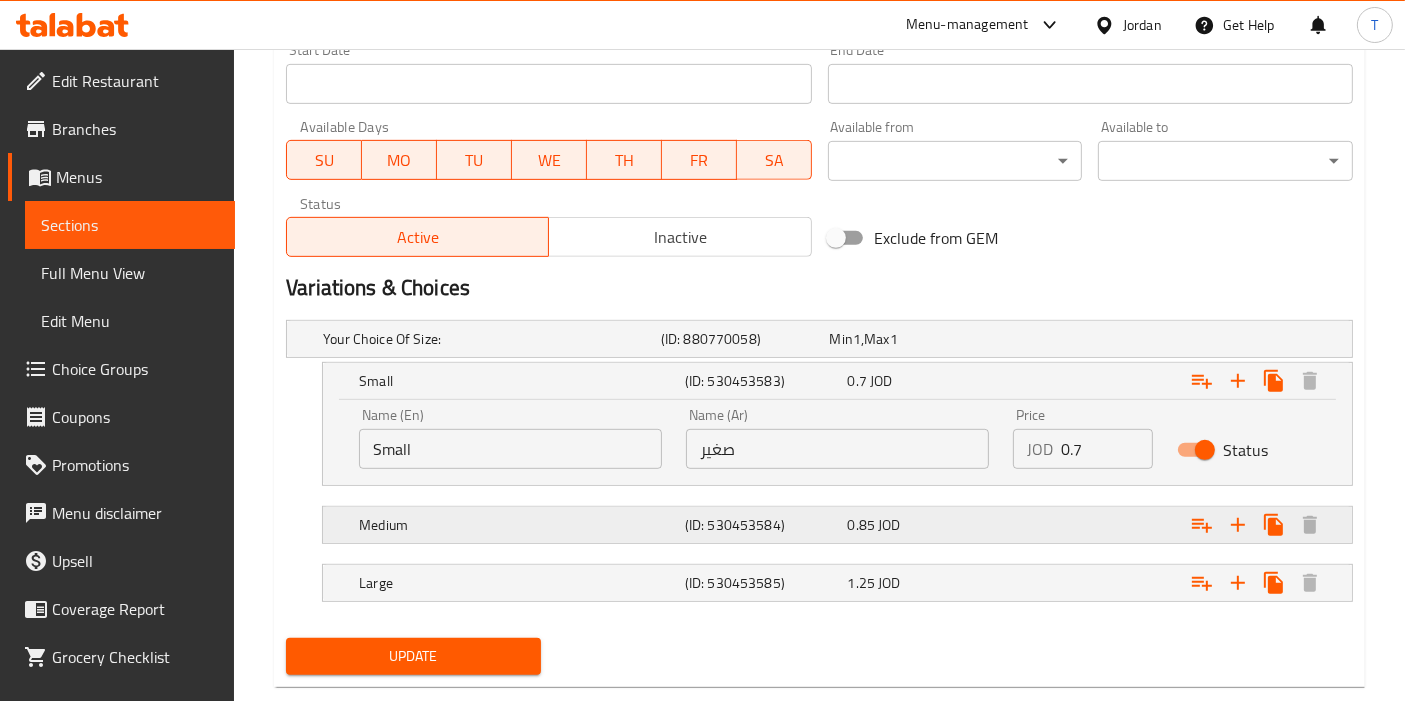 click at bounding box center (1163, 339) 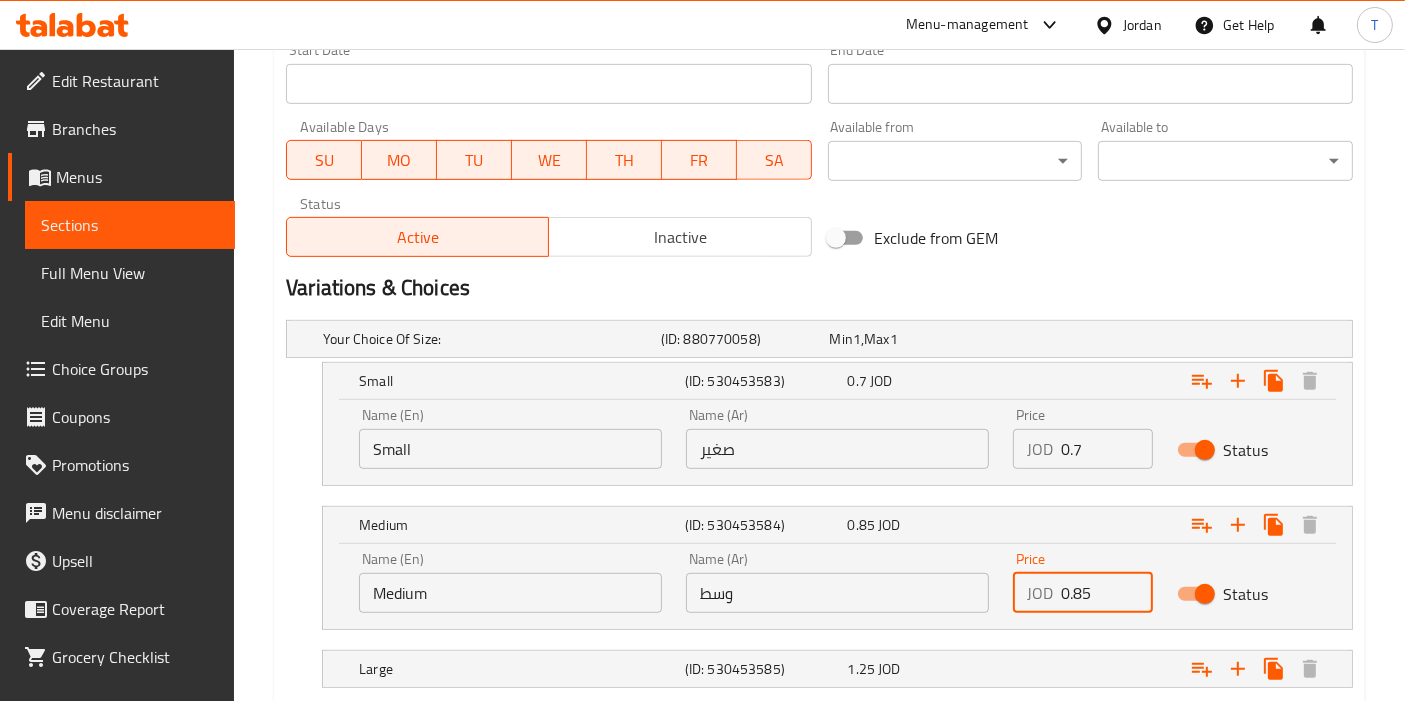 drag, startPoint x: 1088, startPoint y: 590, endPoint x: 1075, endPoint y: 590, distance: 13 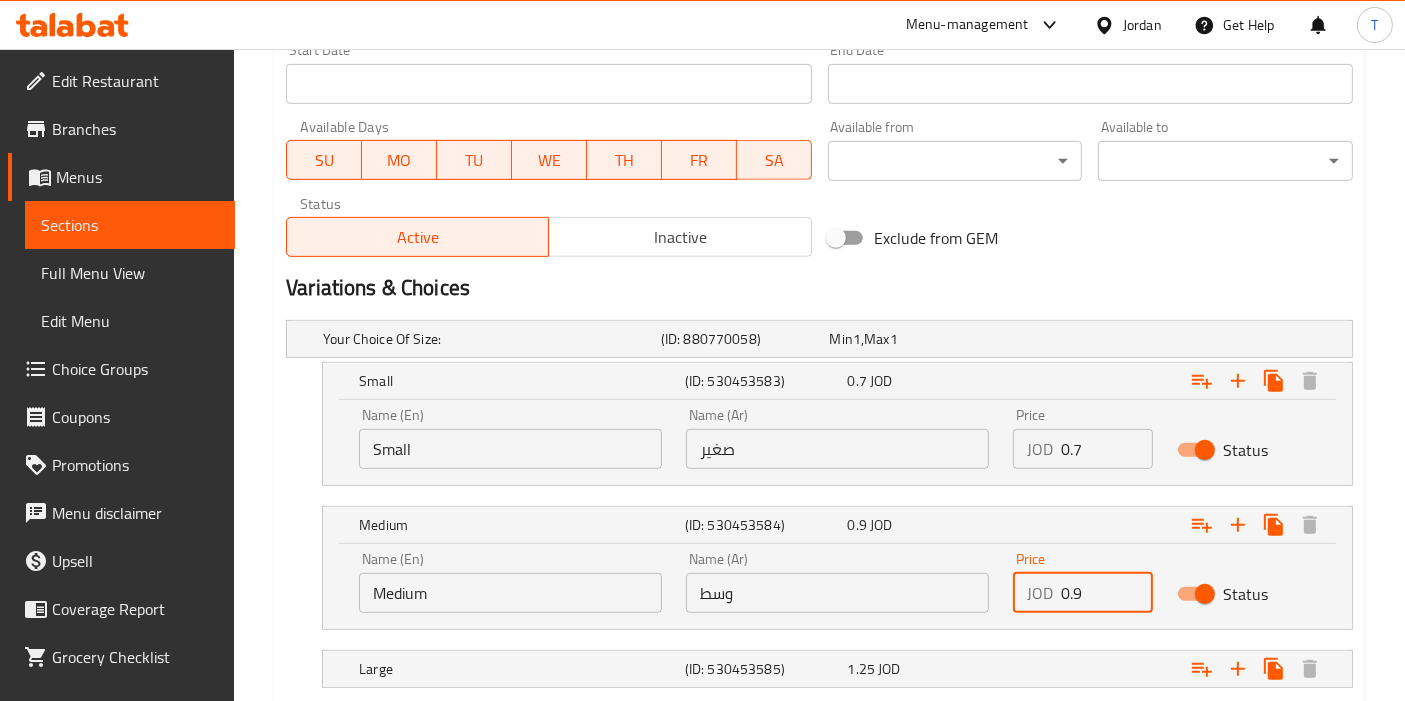 type on "0.9" 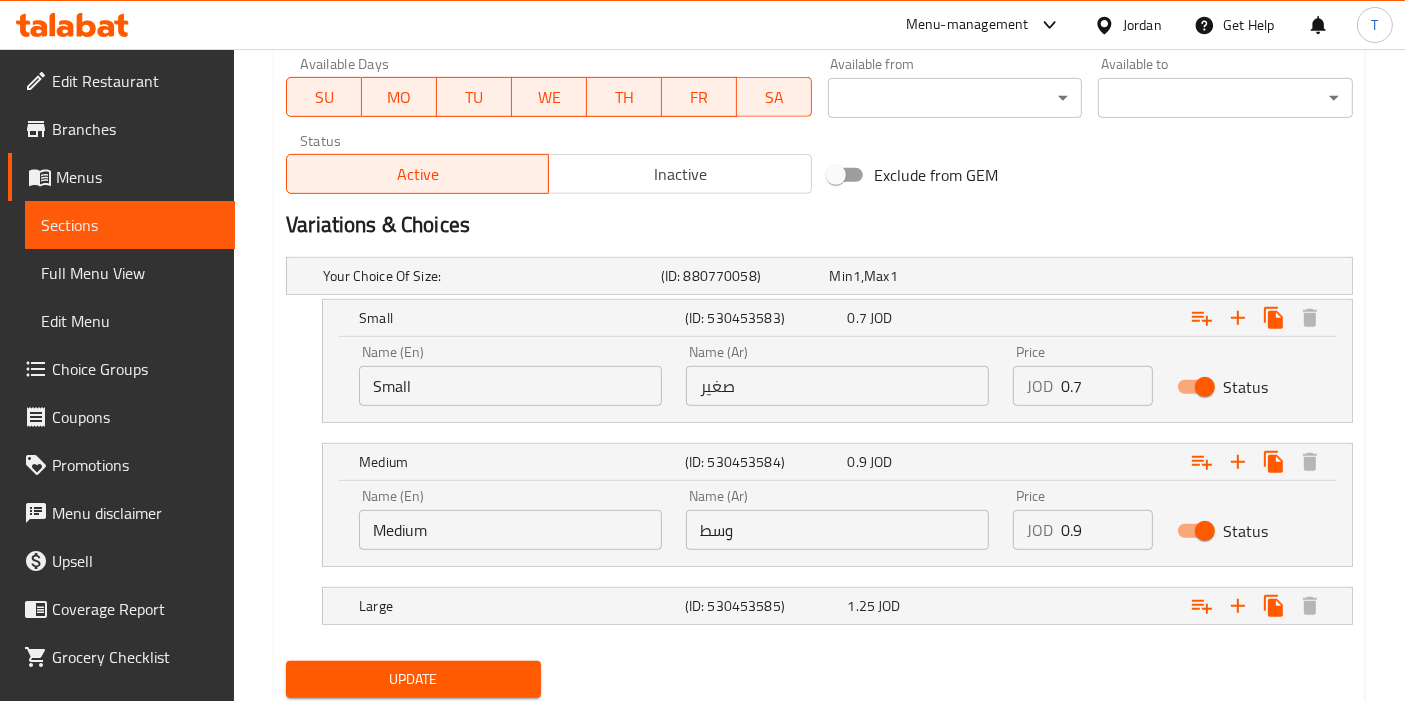 scroll, scrollTop: 1000, scrollLeft: 0, axis: vertical 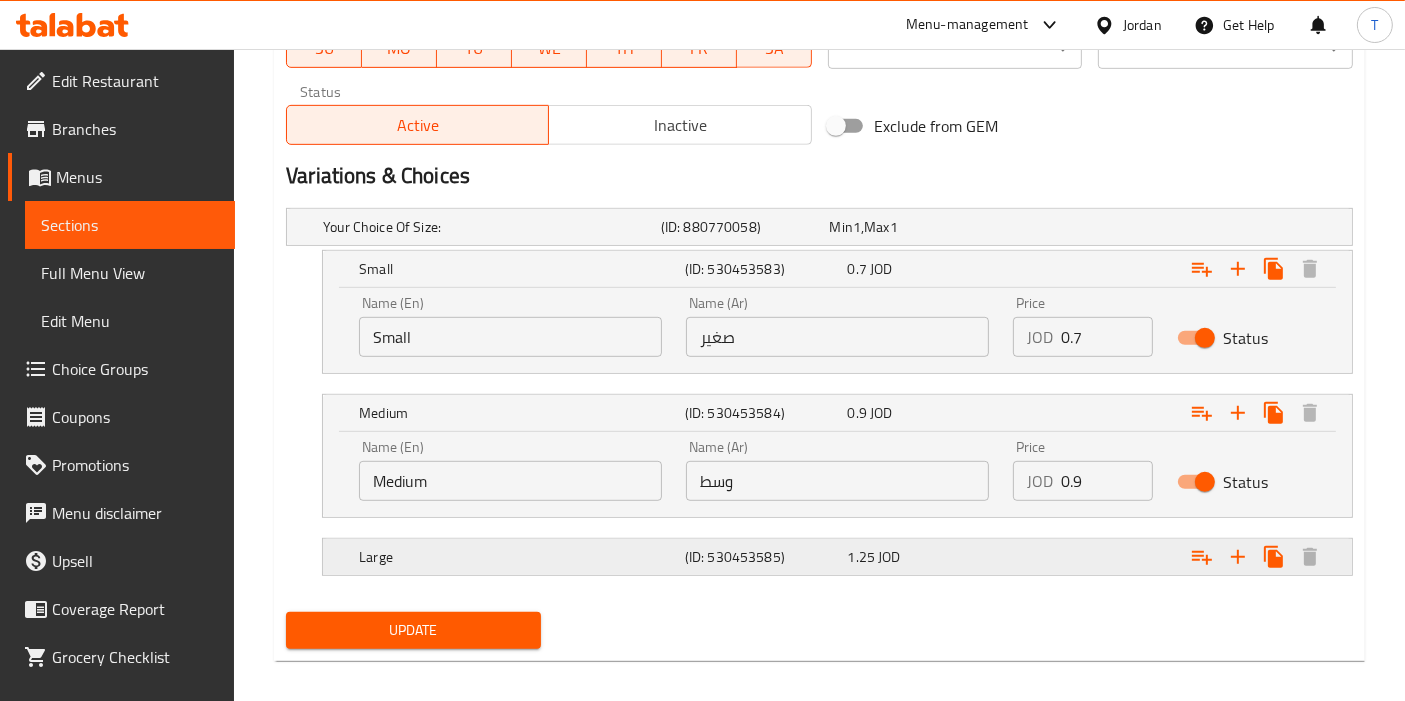 click at bounding box center [1163, 227] 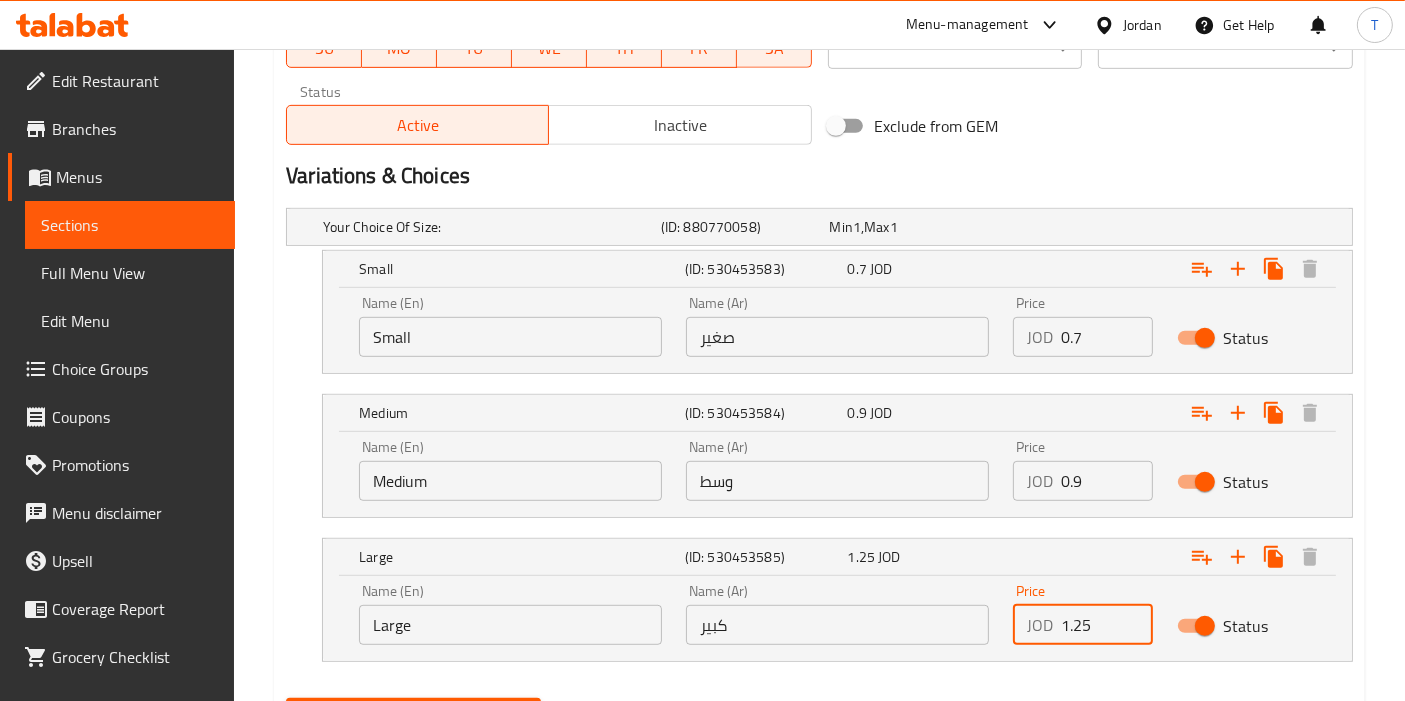 drag, startPoint x: 1097, startPoint y: 622, endPoint x: 1084, endPoint y: 622, distance: 13 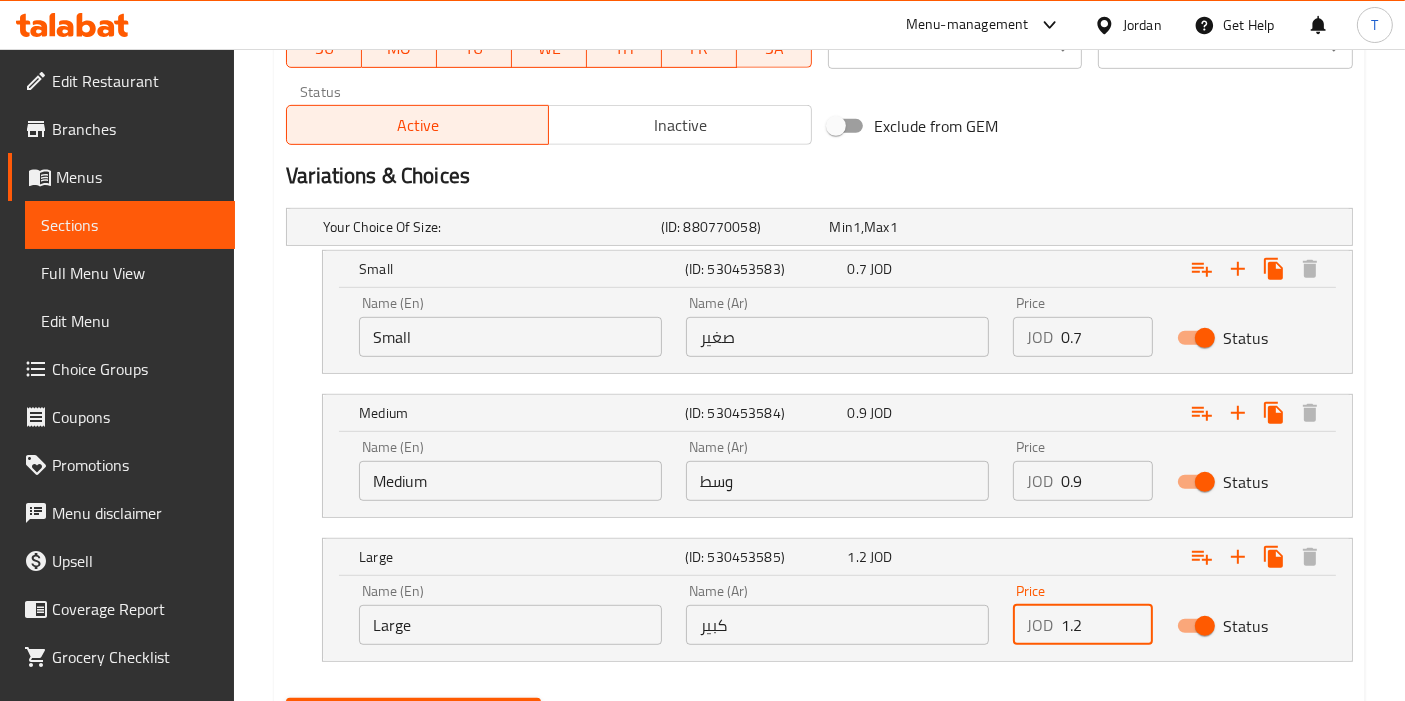 type on "1.2" 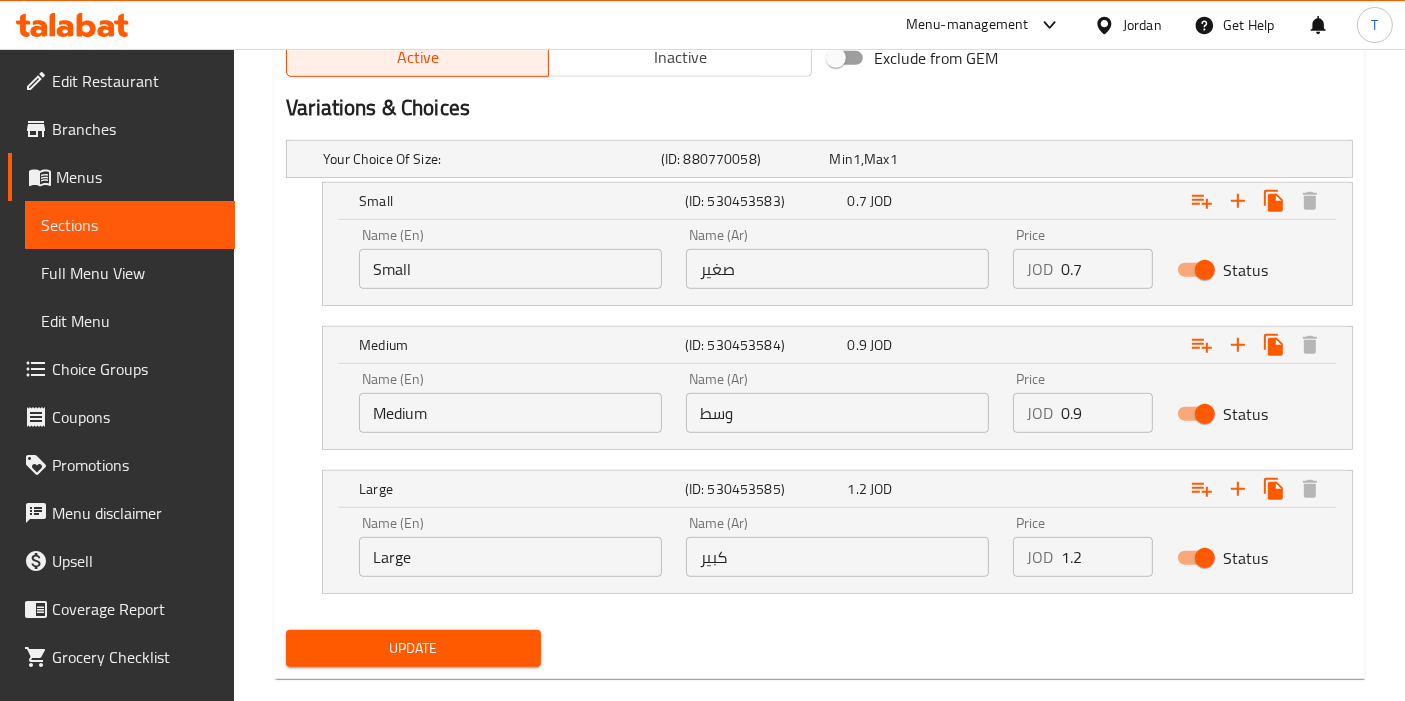 scroll, scrollTop: 1098, scrollLeft: 0, axis: vertical 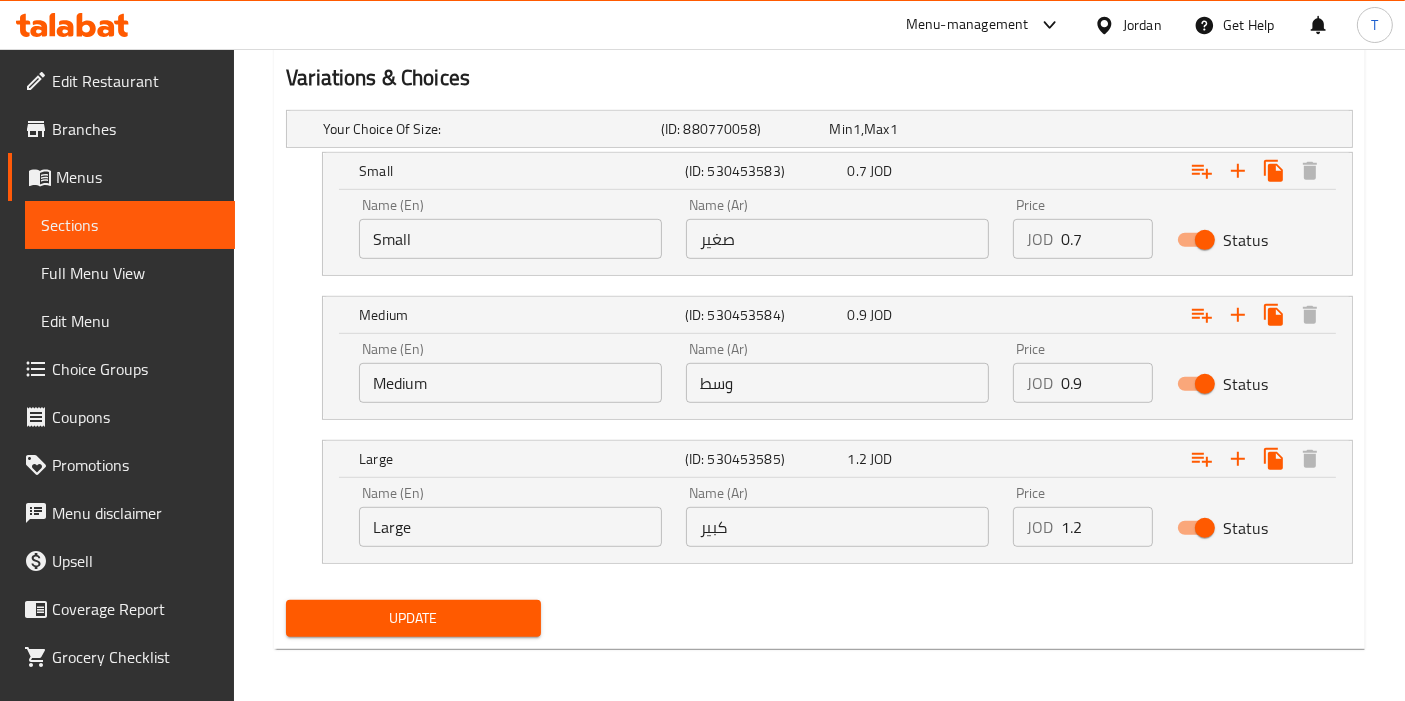 click on "Update" at bounding box center [413, 618] 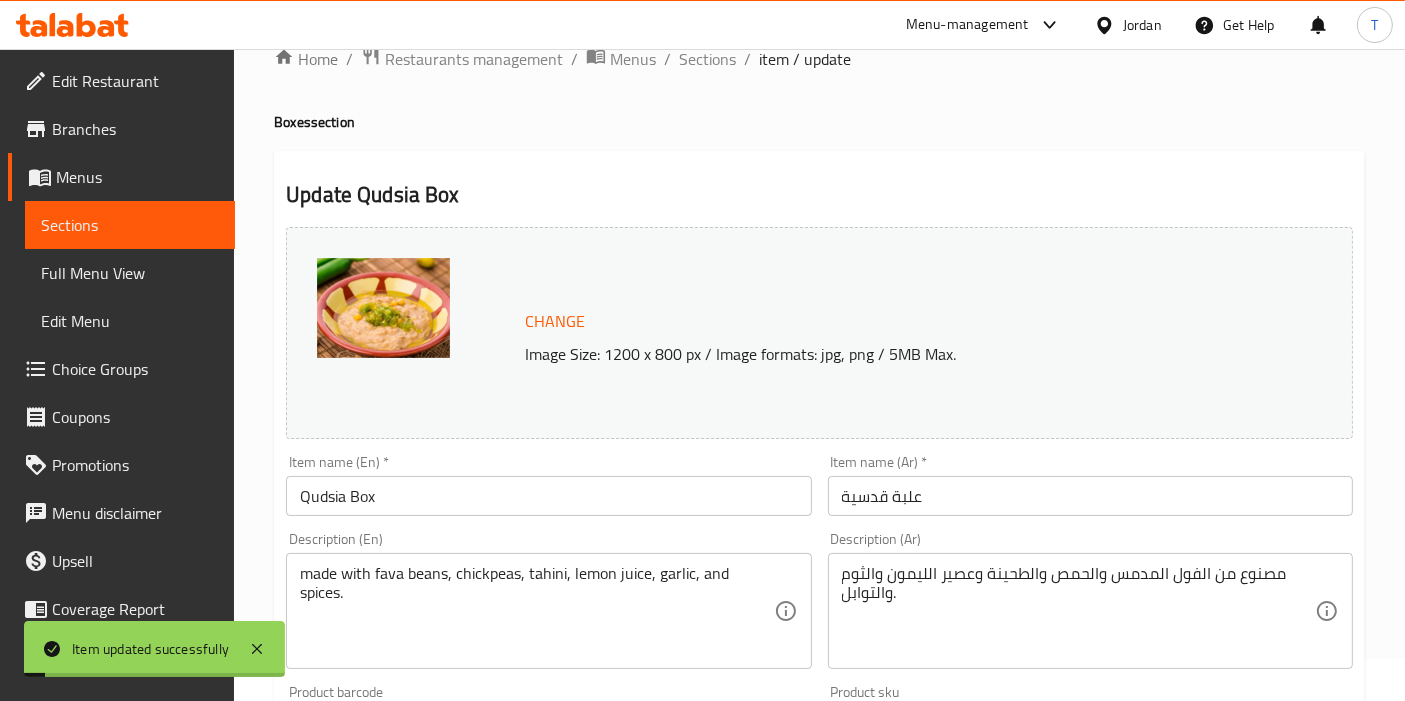 scroll, scrollTop: 0, scrollLeft: 0, axis: both 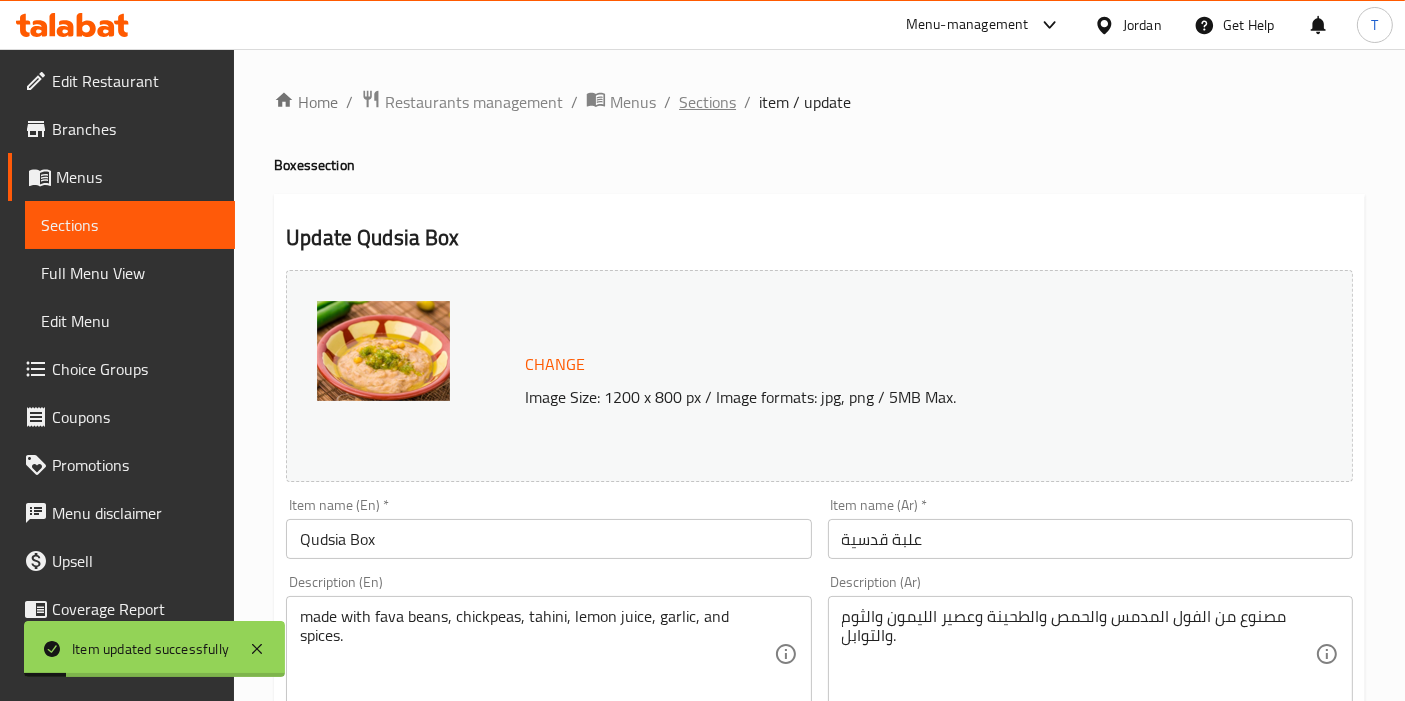 click on "Sections" at bounding box center (707, 102) 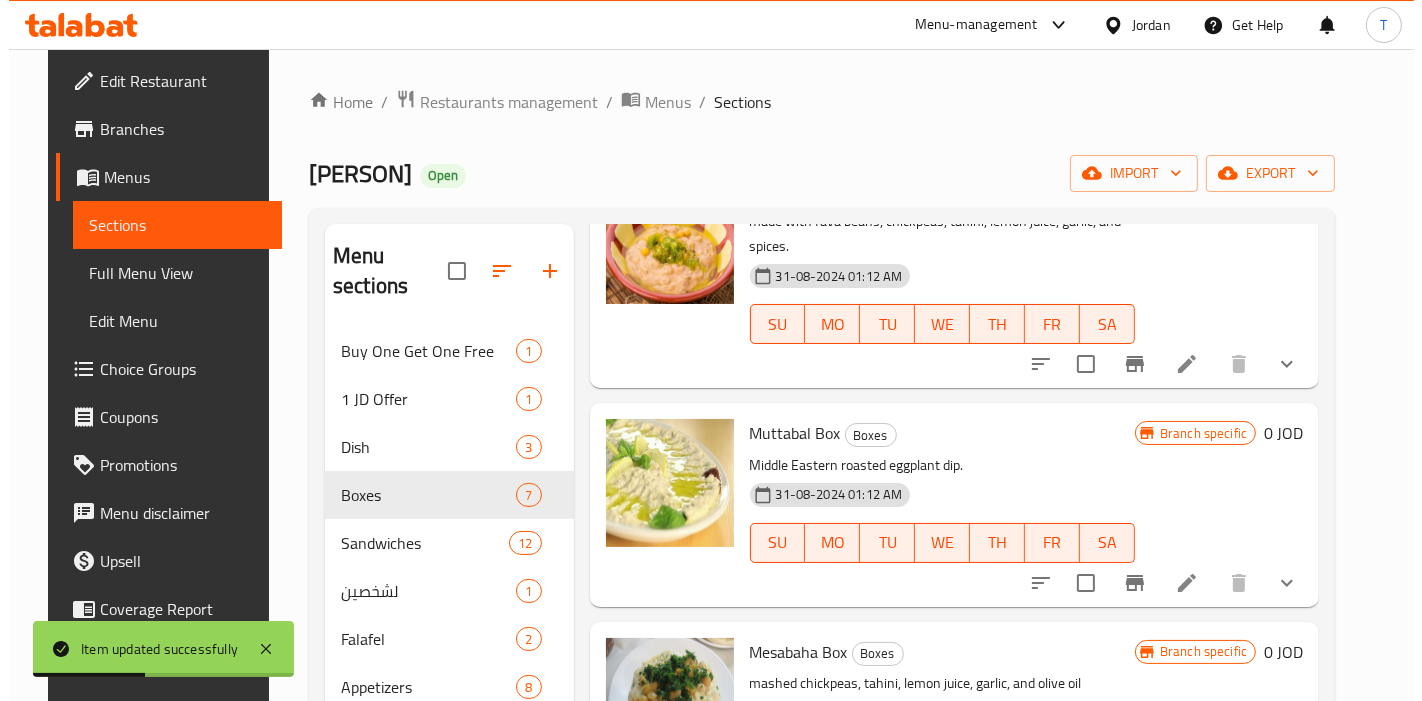 scroll, scrollTop: 666, scrollLeft: 0, axis: vertical 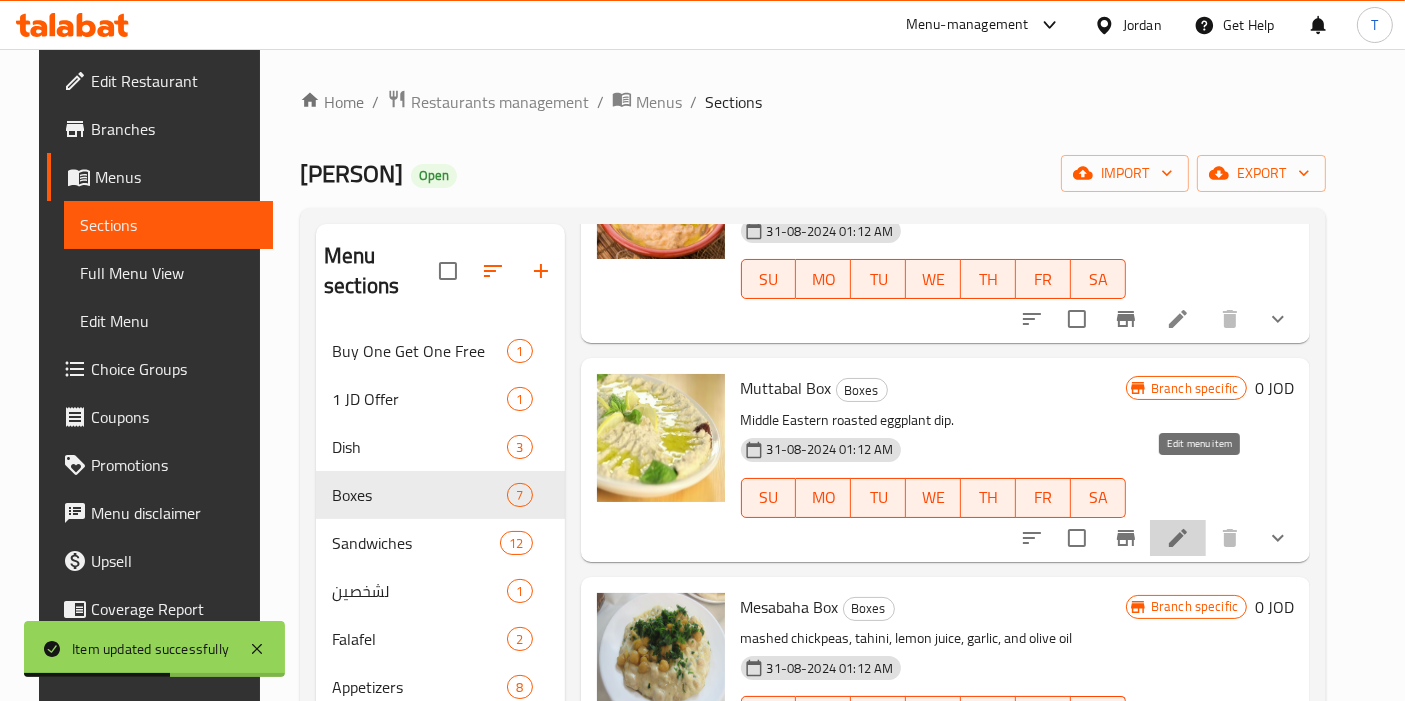 click 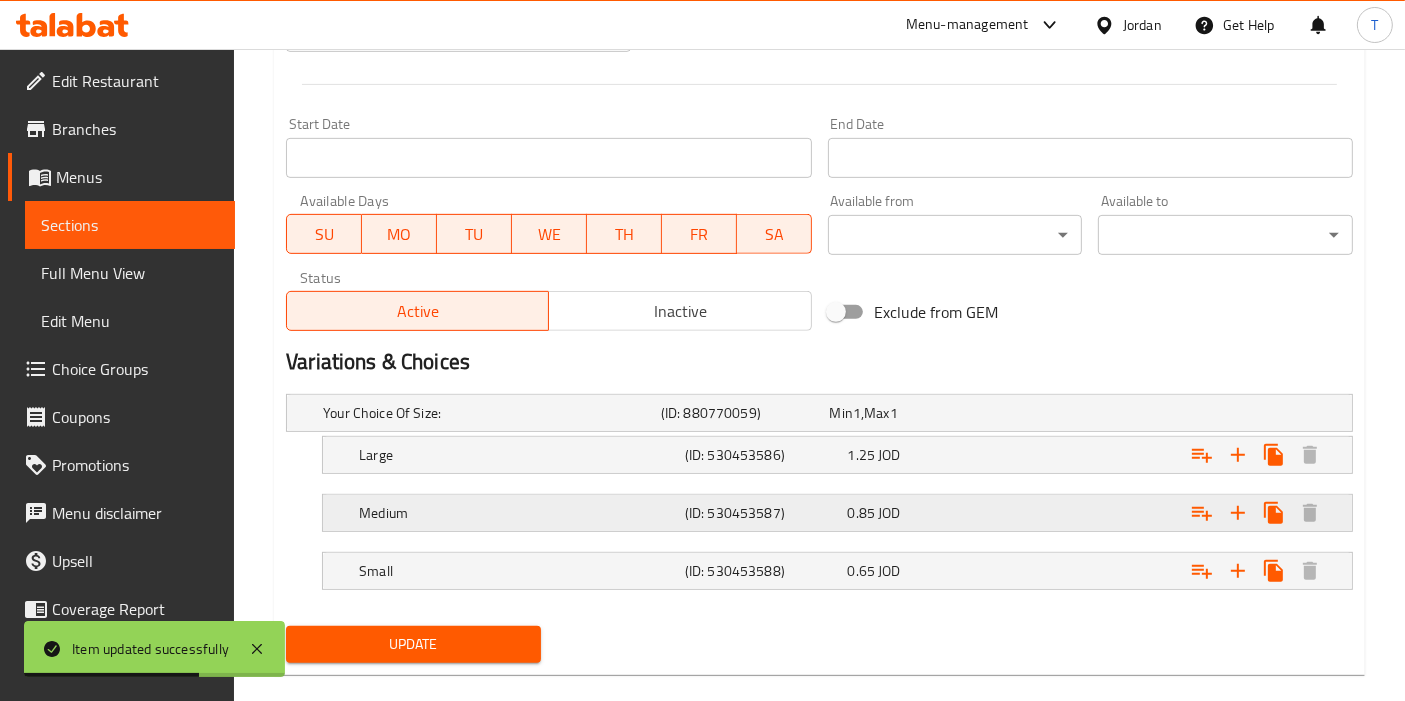 scroll, scrollTop: 840, scrollLeft: 0, axis: vertical 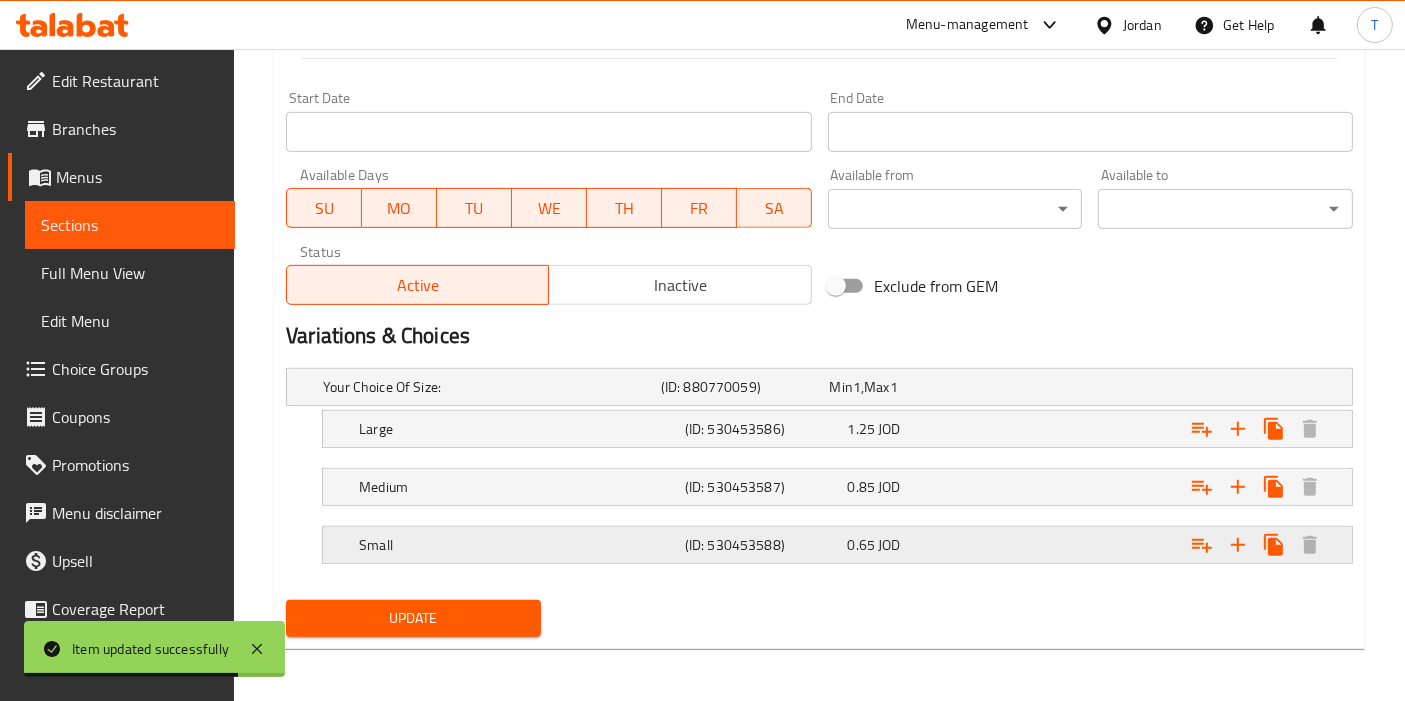 click on "0.65 JOD" at bounding box center (910, 387) 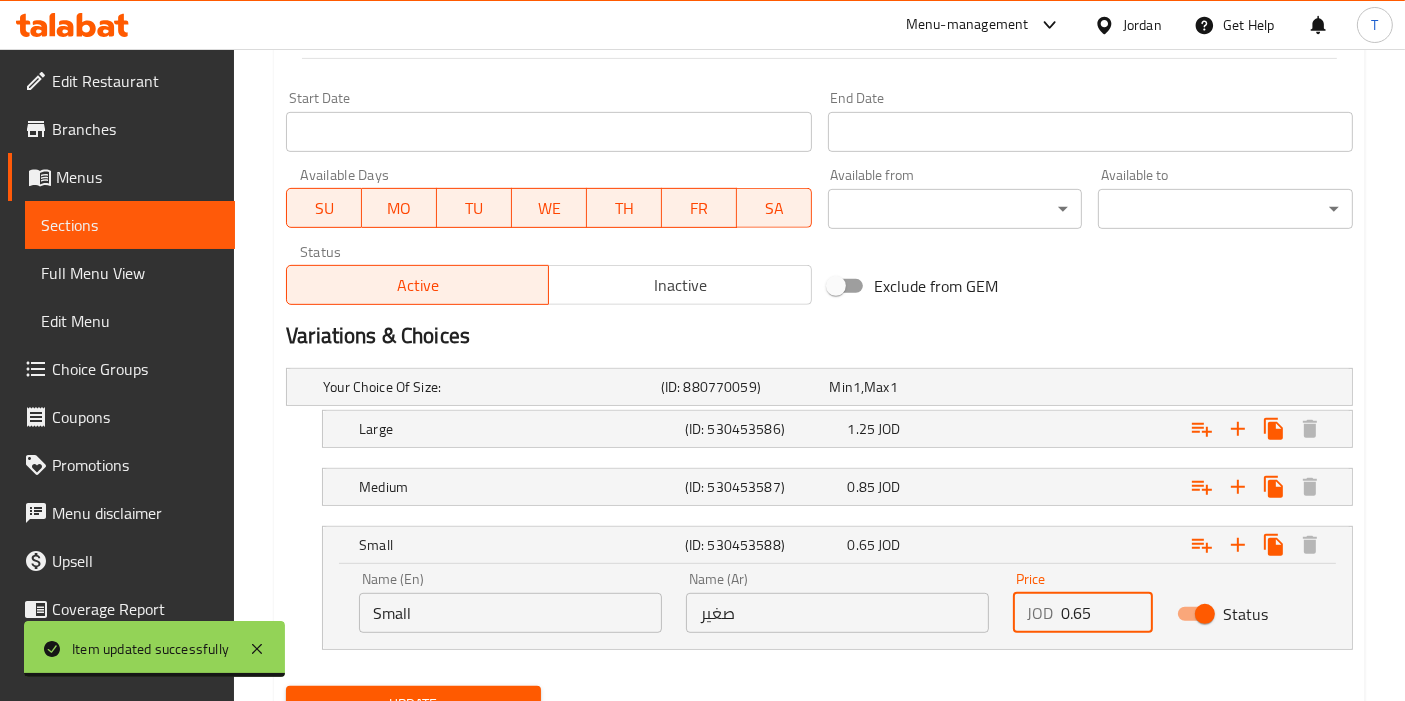 drag, startPoint x: 1096, startPoint y: 611, endPoint x: 1073, endPoint y: 614, distance: 23.194826 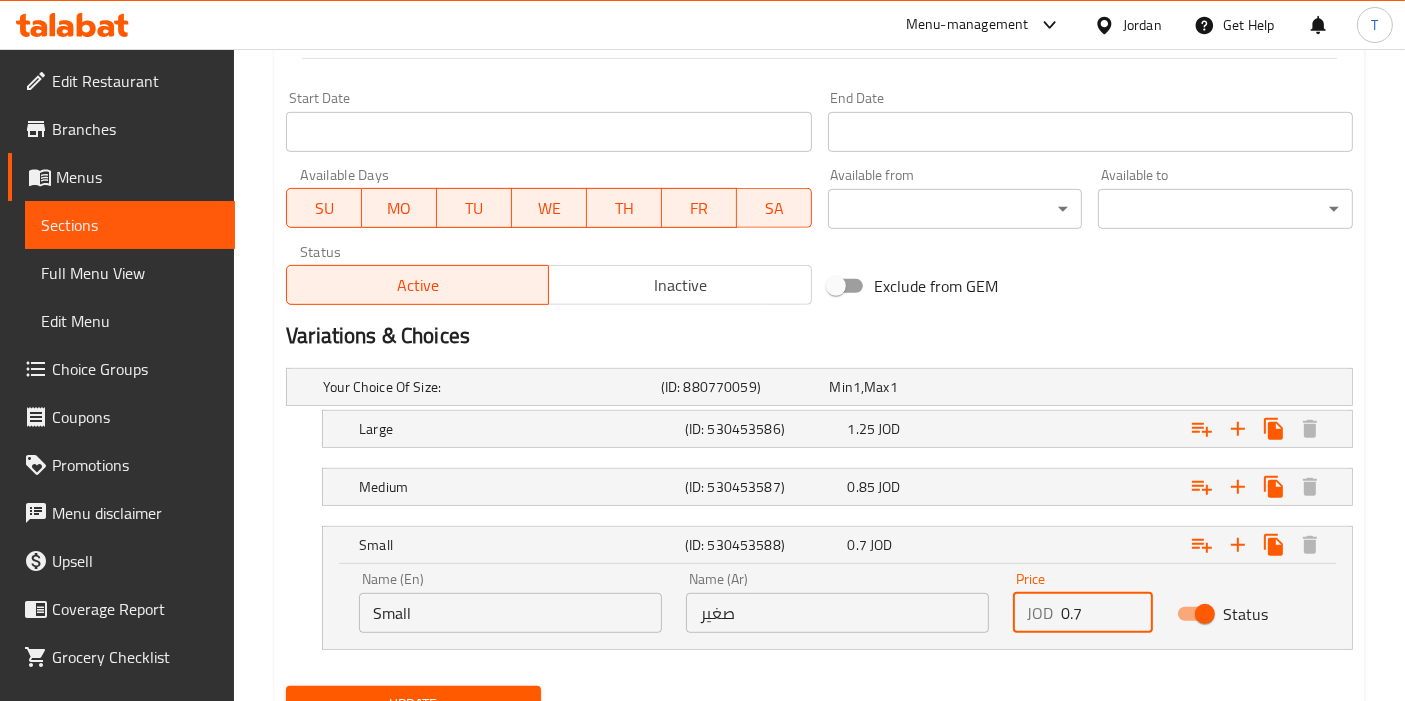 type on "0.7" 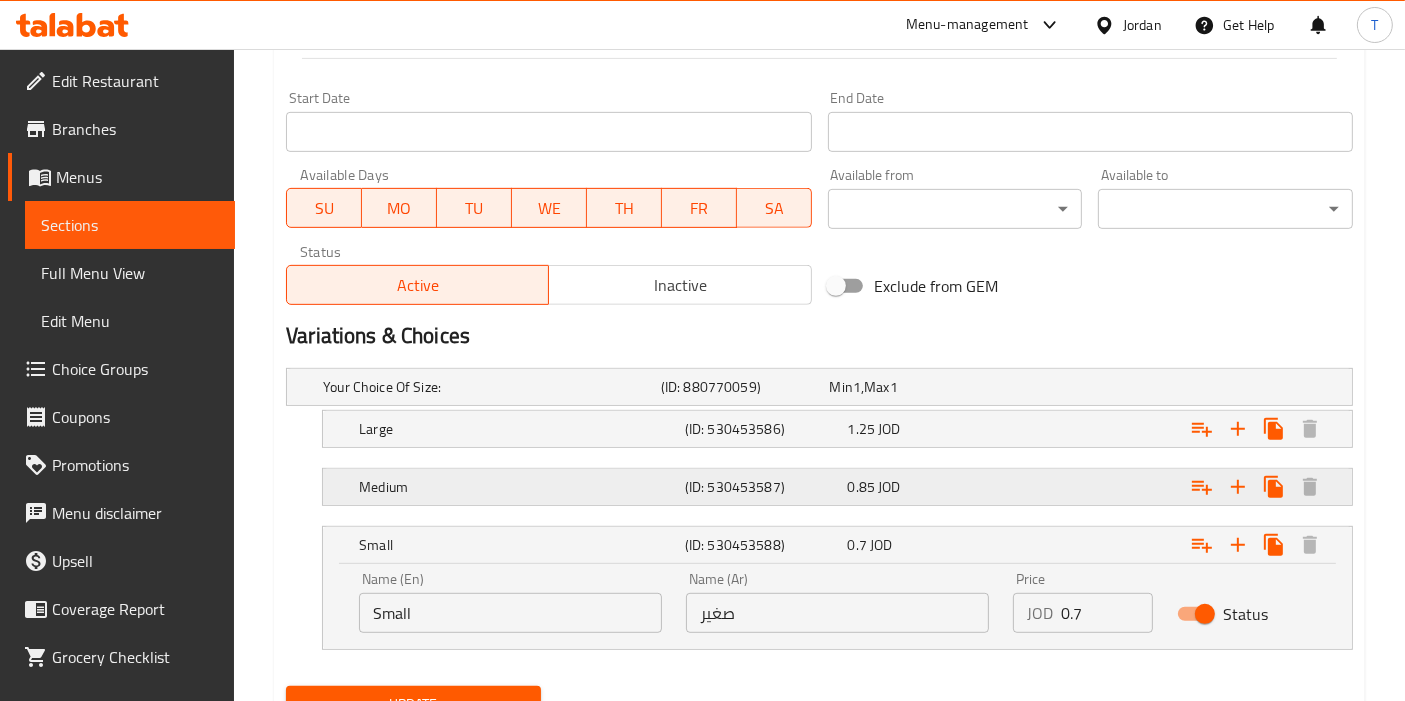 click on "0.85 JOD" at bounding box center [910, 387] 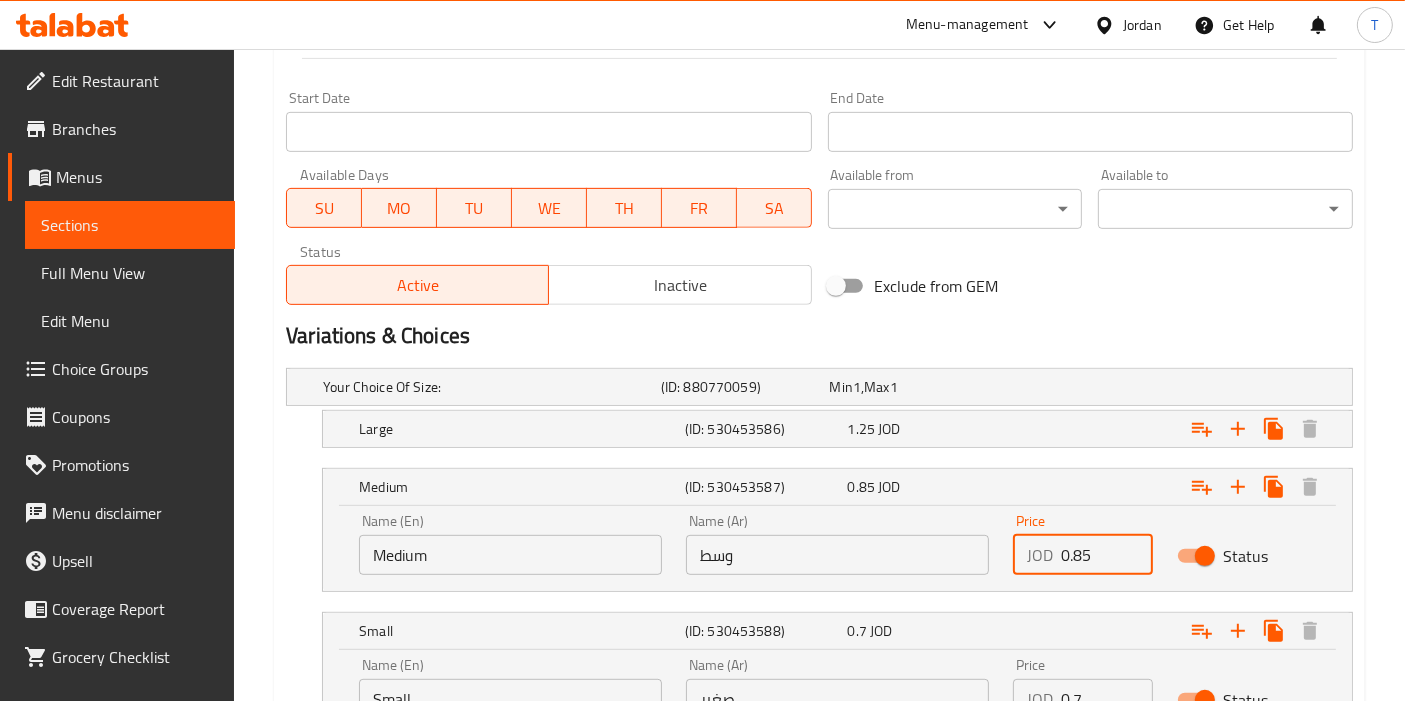 drag, startPoint x: 1091, startPoint y: 555, endPoint x: 1074, endPoint y: 555, distance: 17 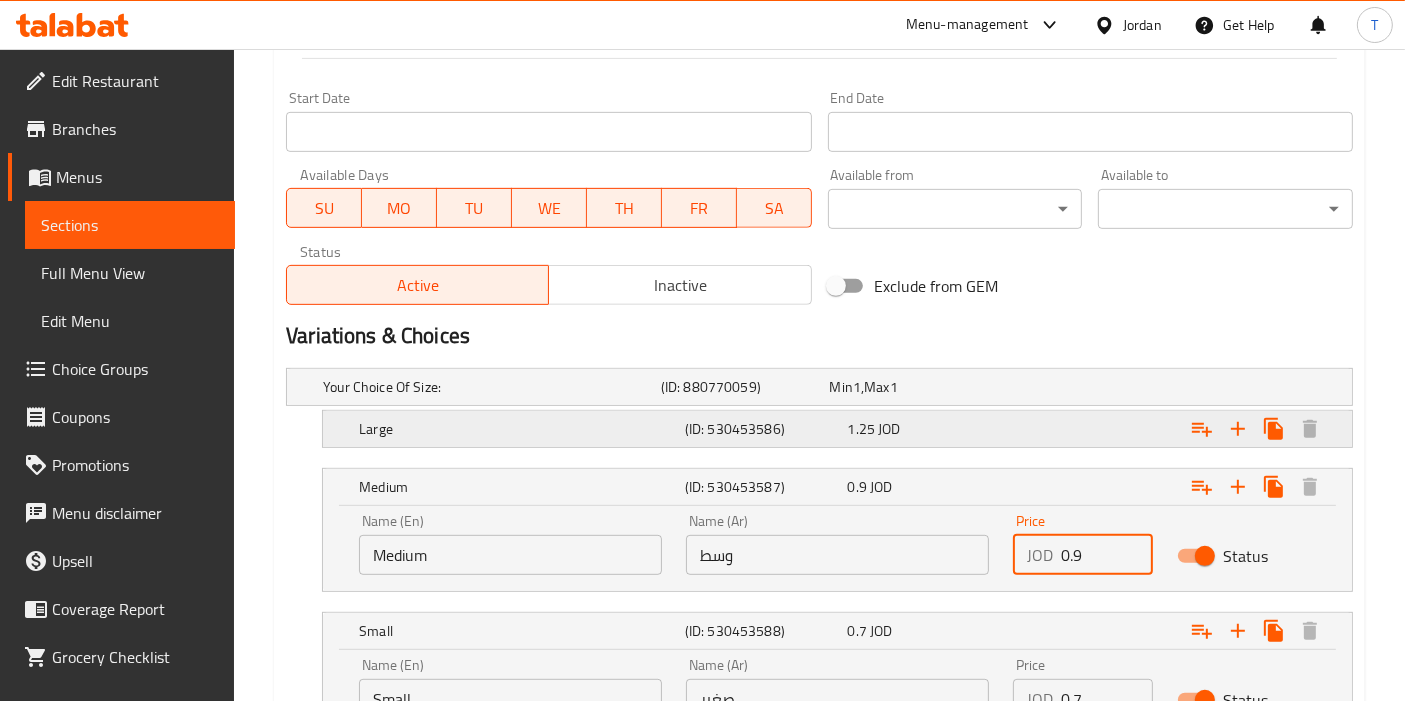 type on "0.9" 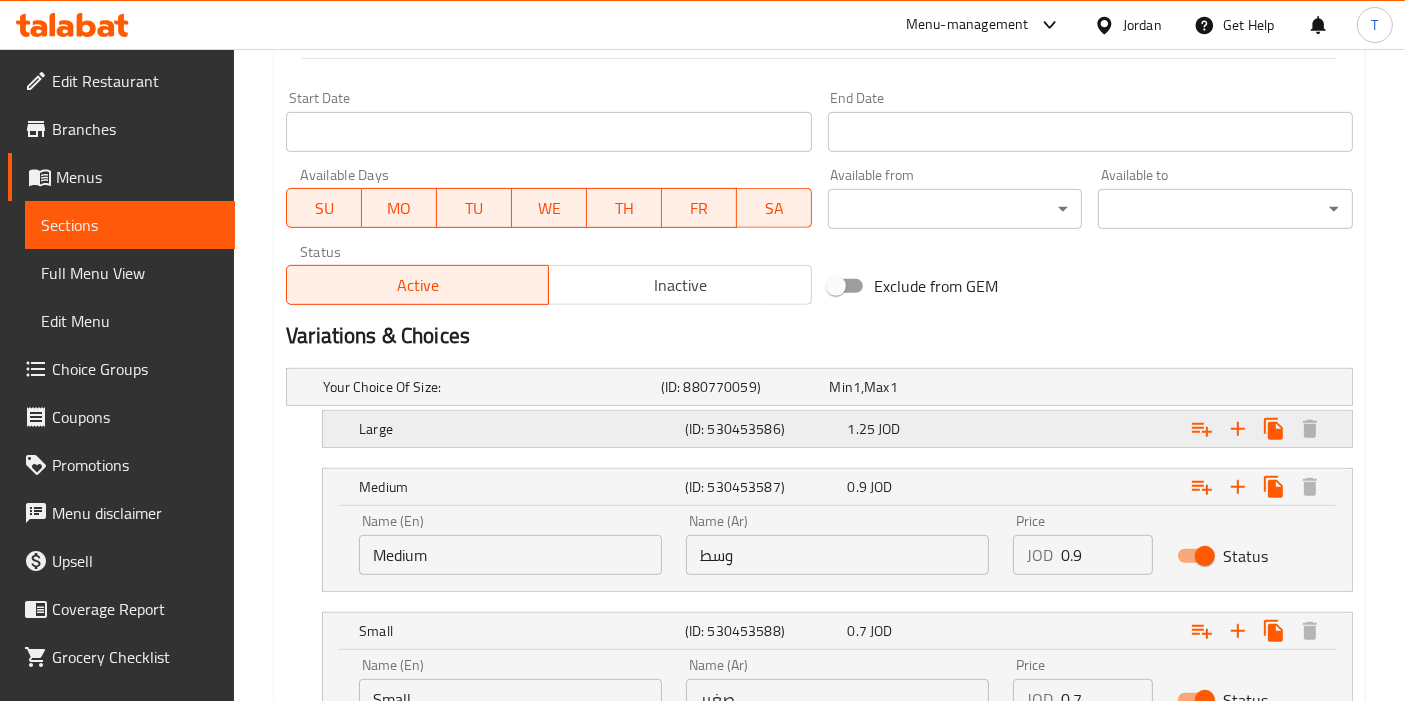 click on "1.25   JOD" at bounding box center [910, 387] 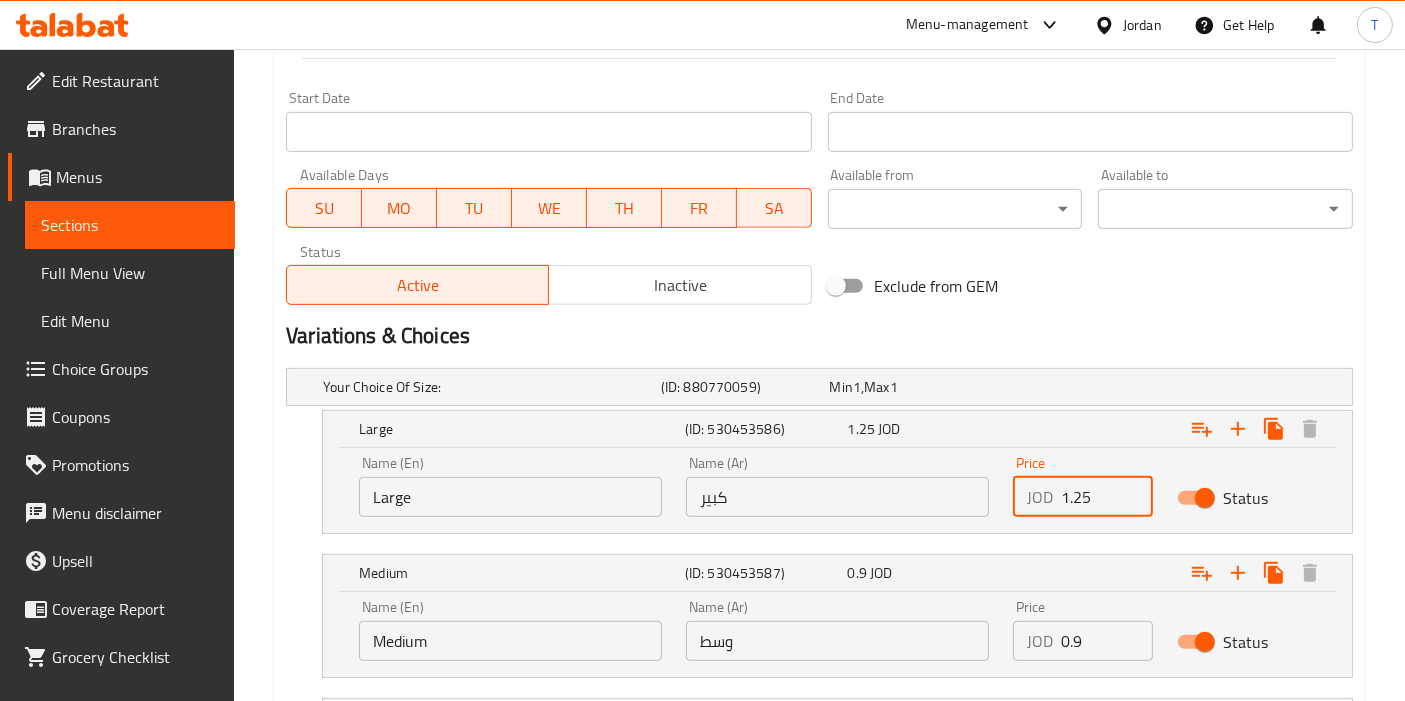 click on "1.25" at bounding box center [1106, 497] 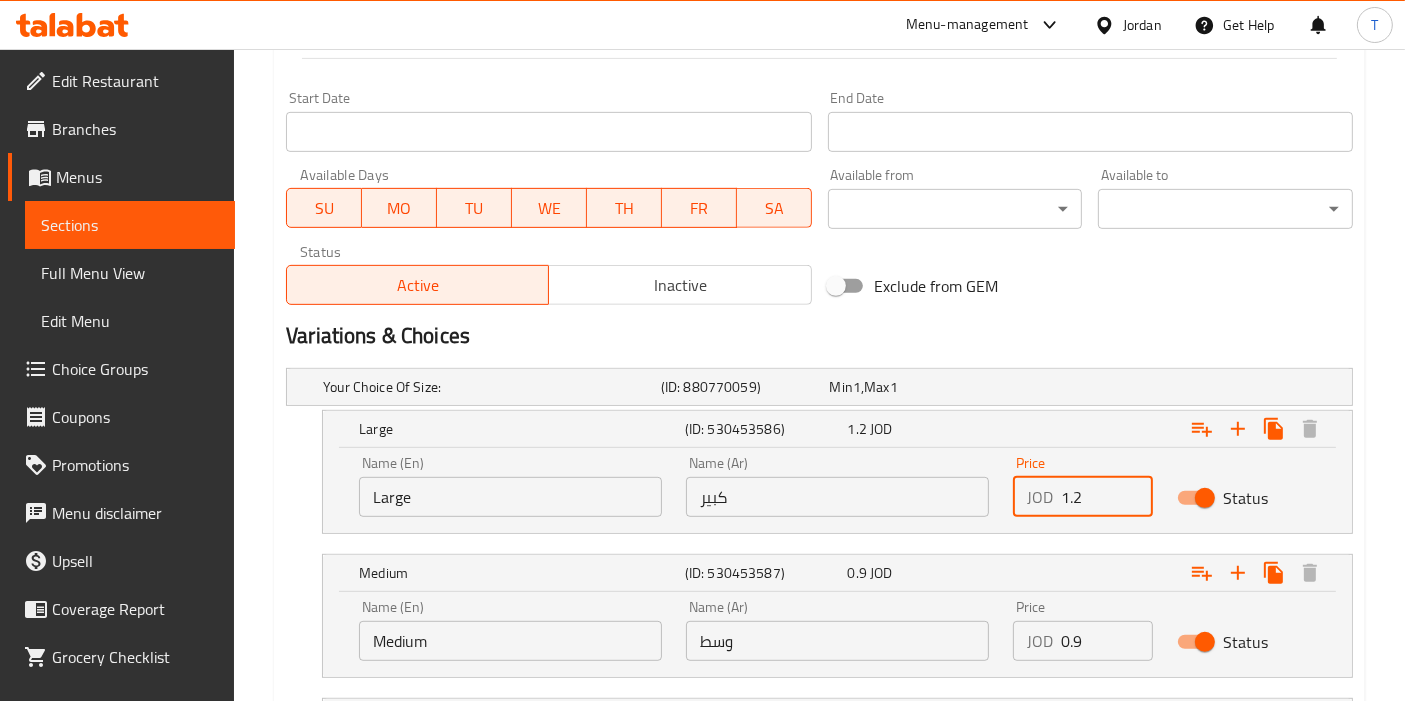 type on "1.2" 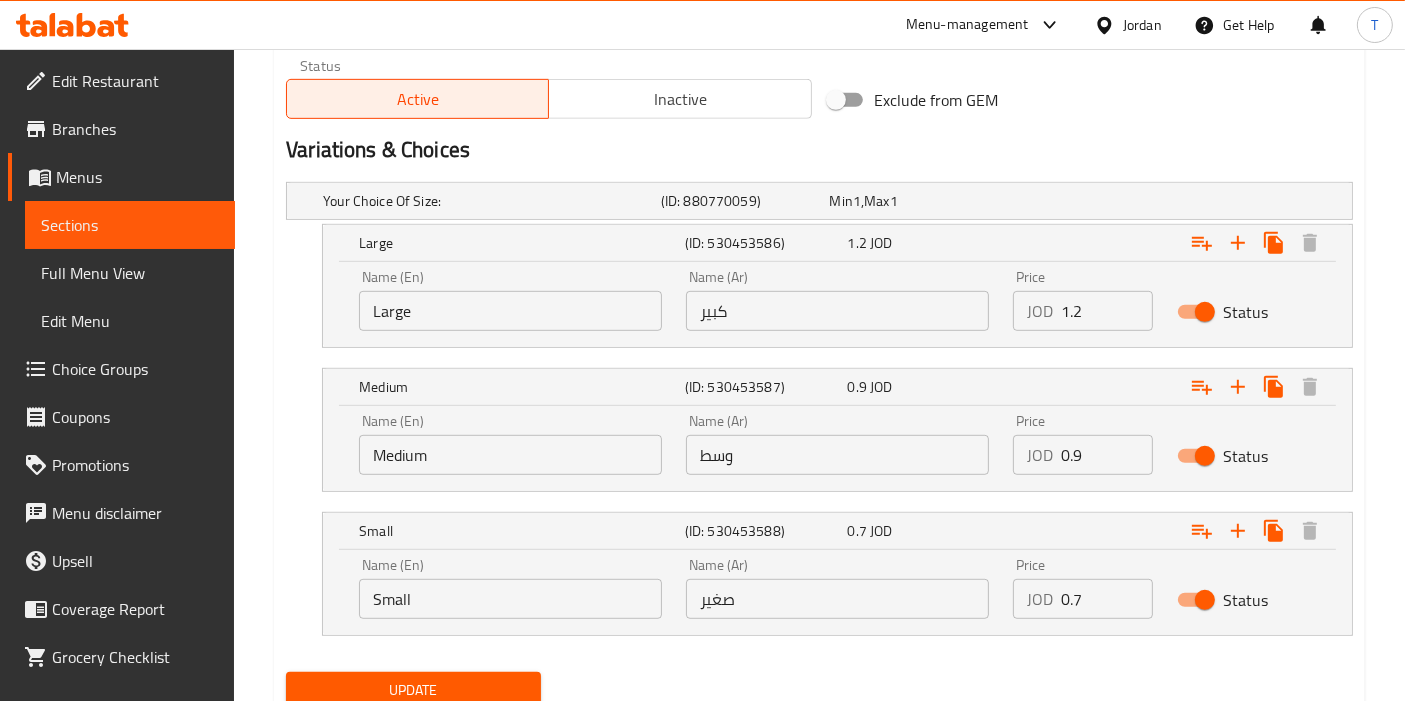 scroll, scrollTop: 1098, scrollLeft: 0, axis: vertical 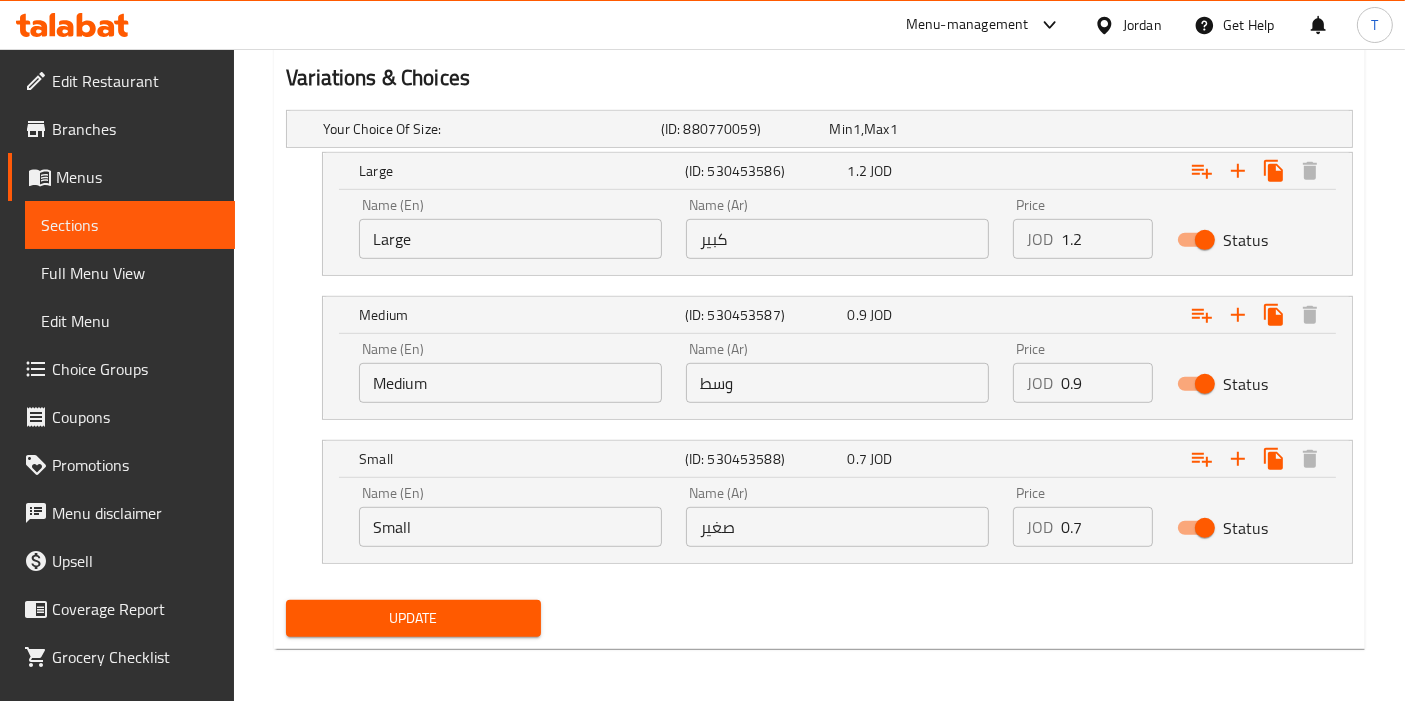 click on "Update" at bounding box center [413, 618] 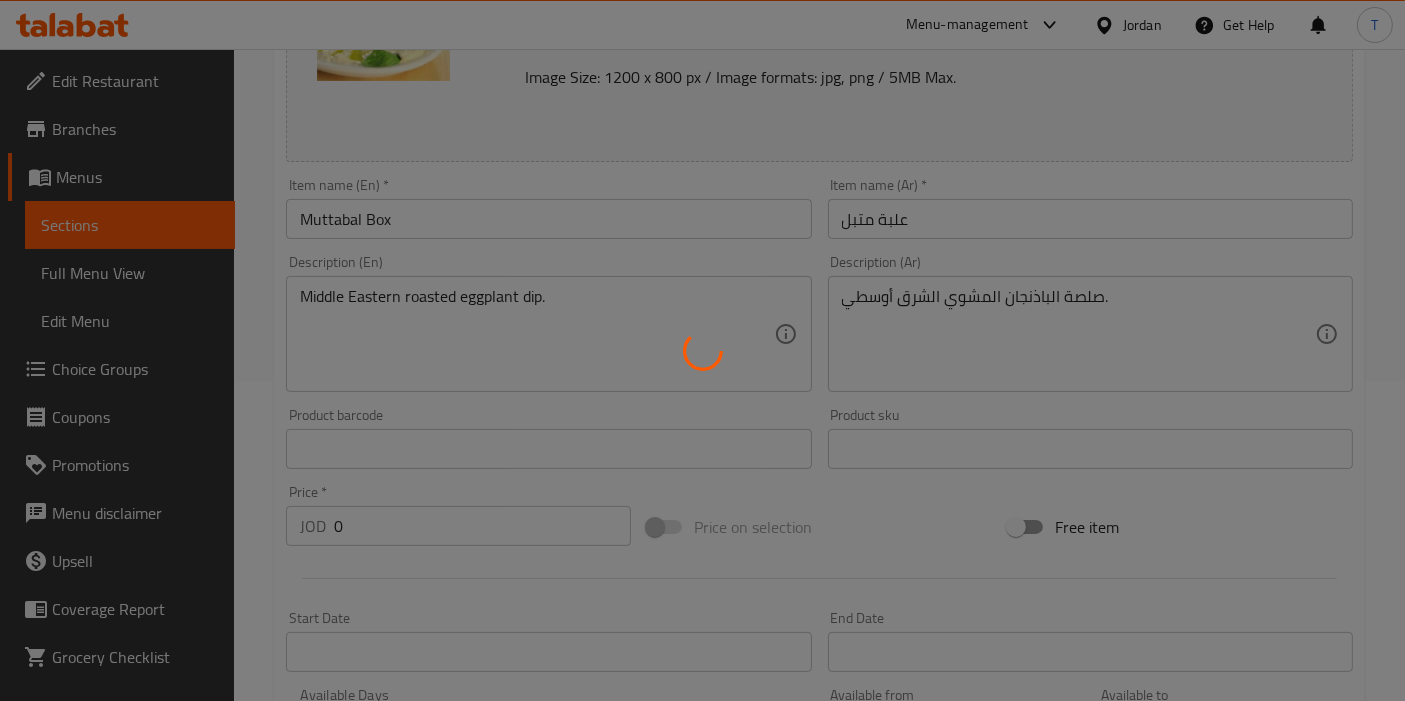 scroll, scrollTop: 0, scrollLeft: 0, axis: both 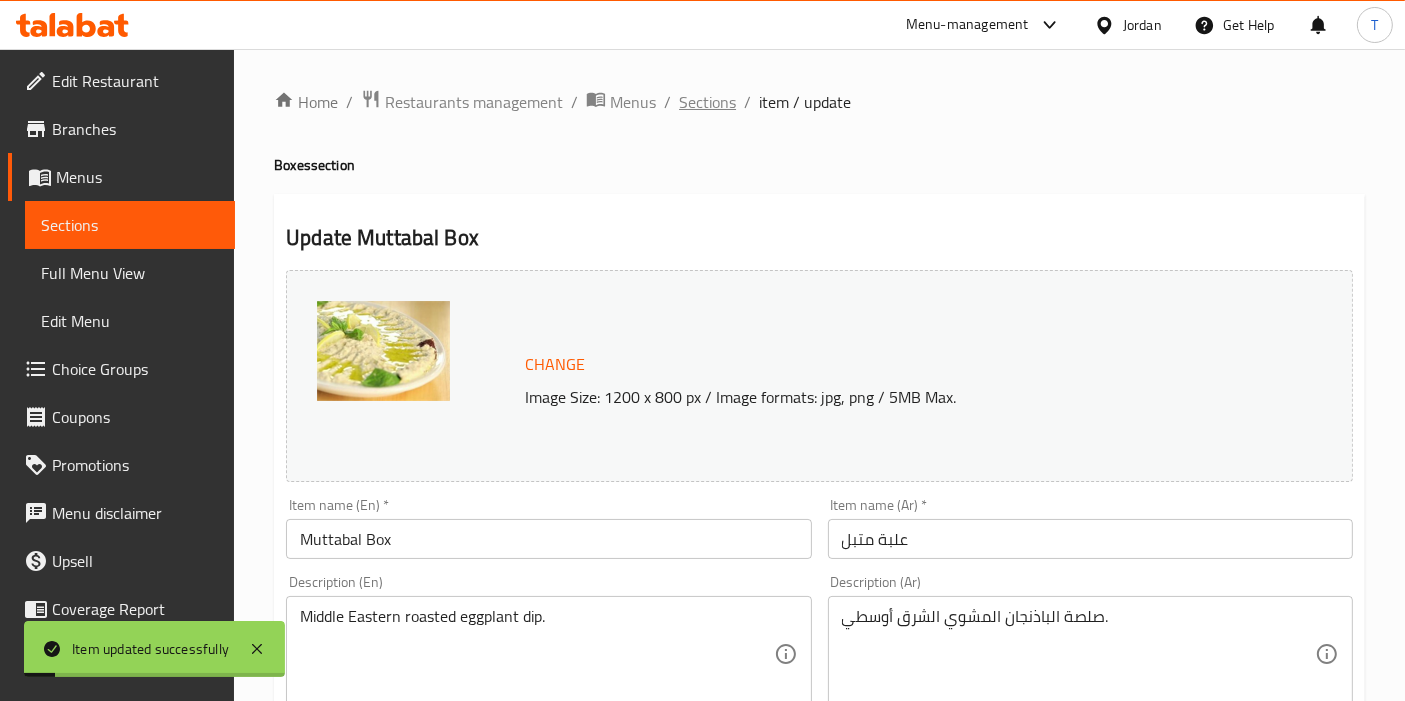 click on "Sections" at bounding box center [707, 102] 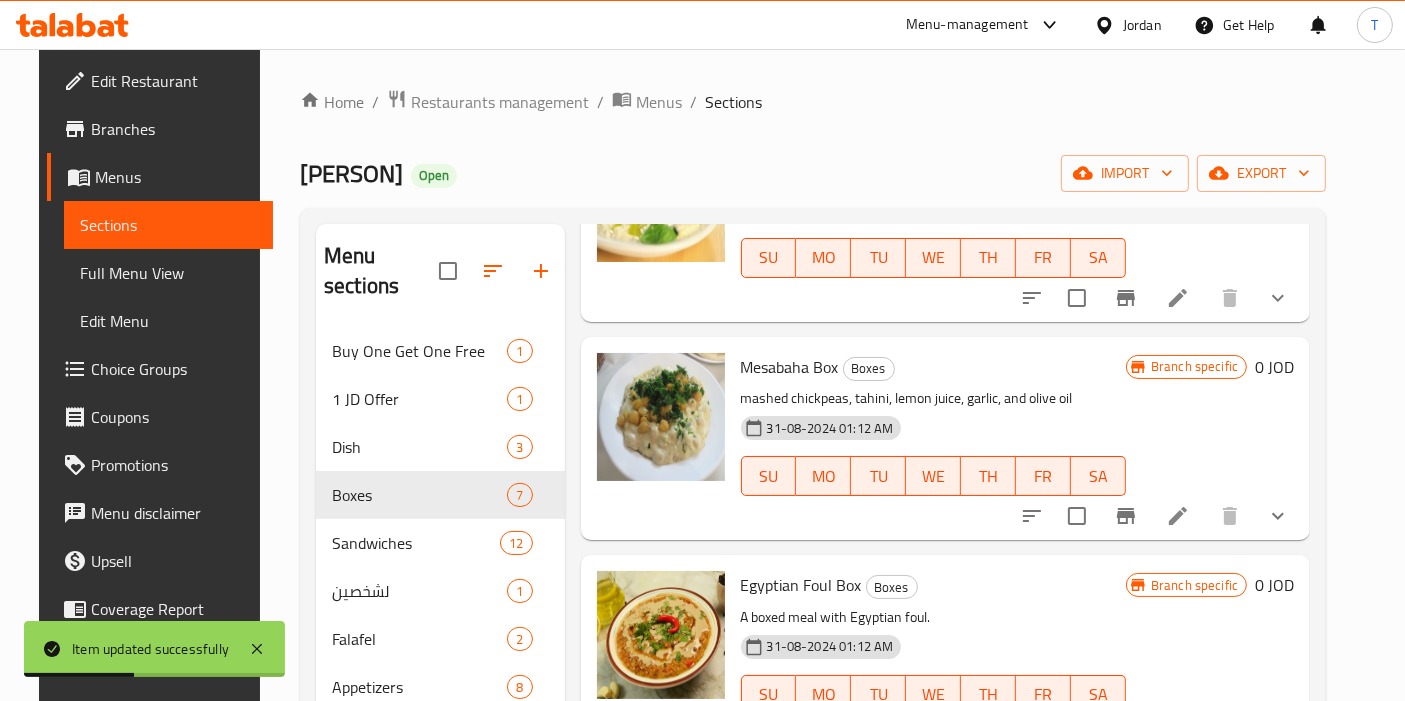 scroll, scrollTop: 927, scrollLeft: 0, axis: vertical 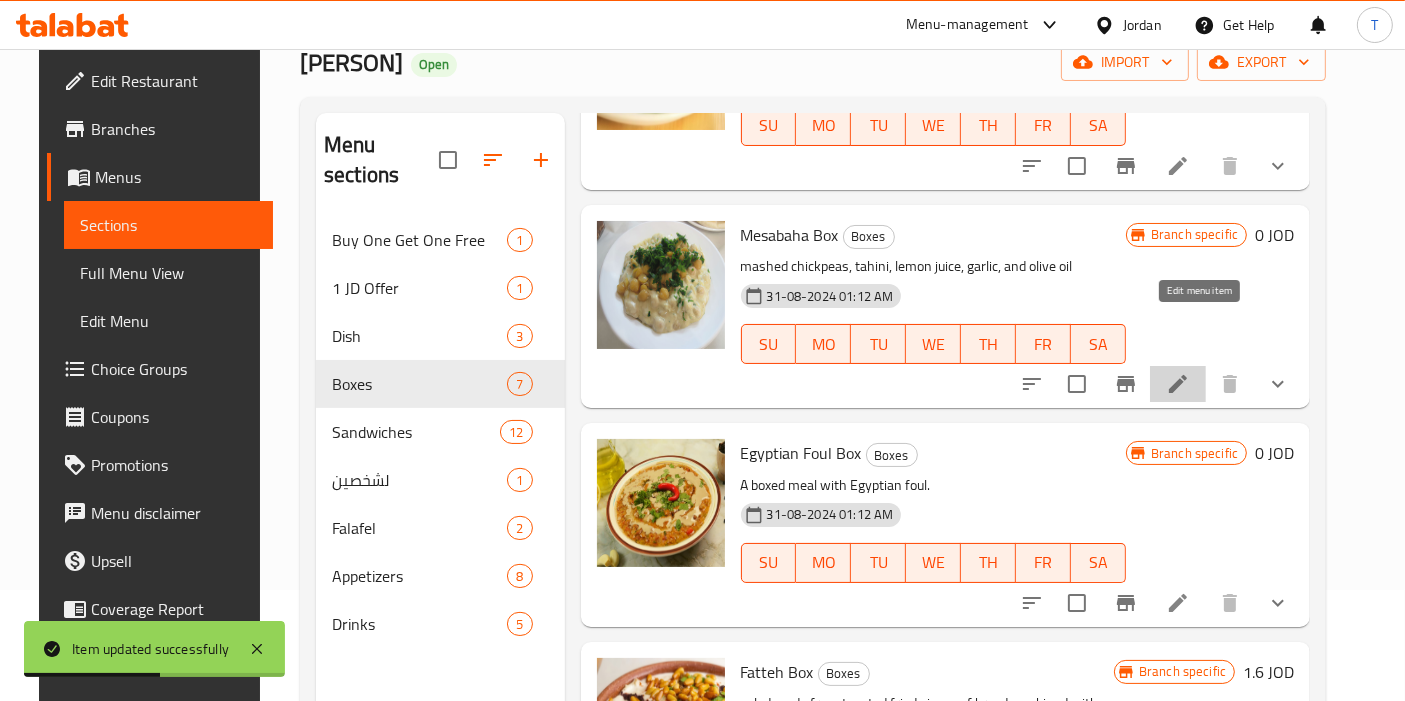 click 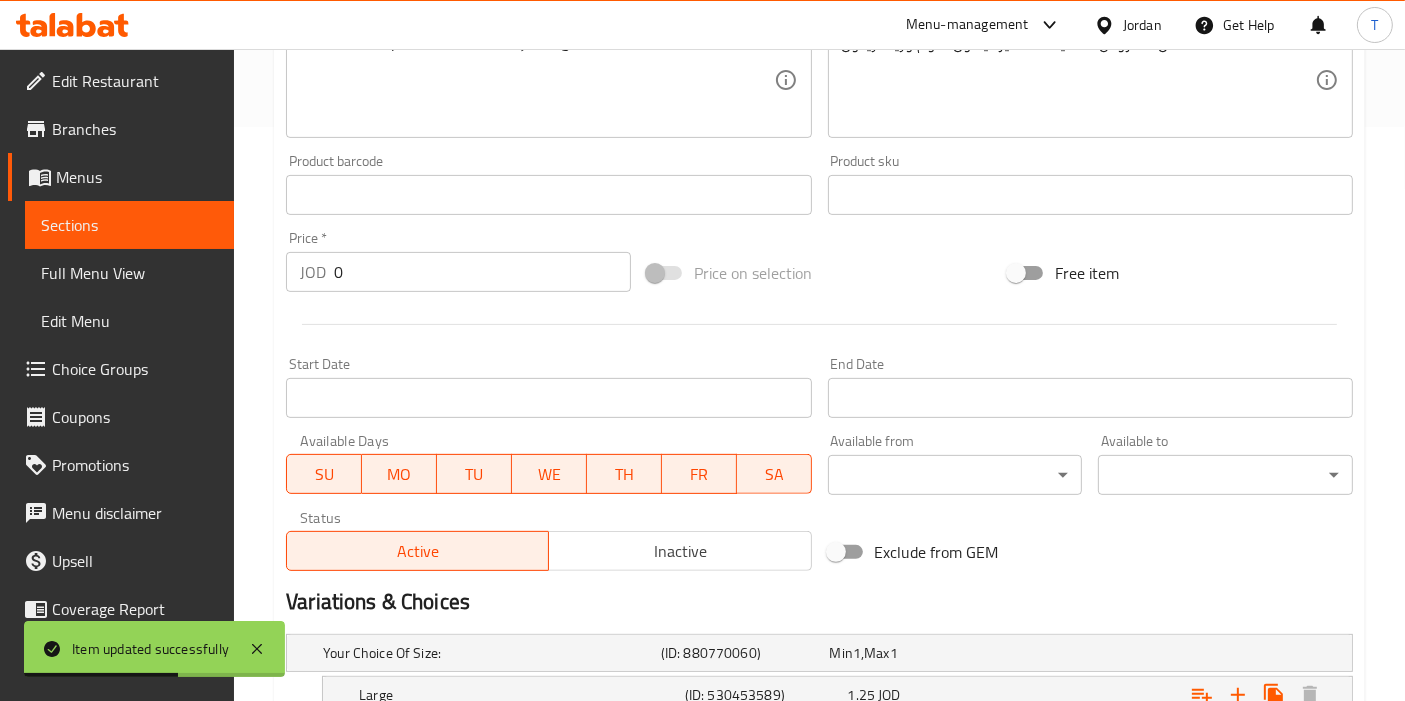 scroll, scrollTop: 840, scrollLeft: 0, axis: vertical 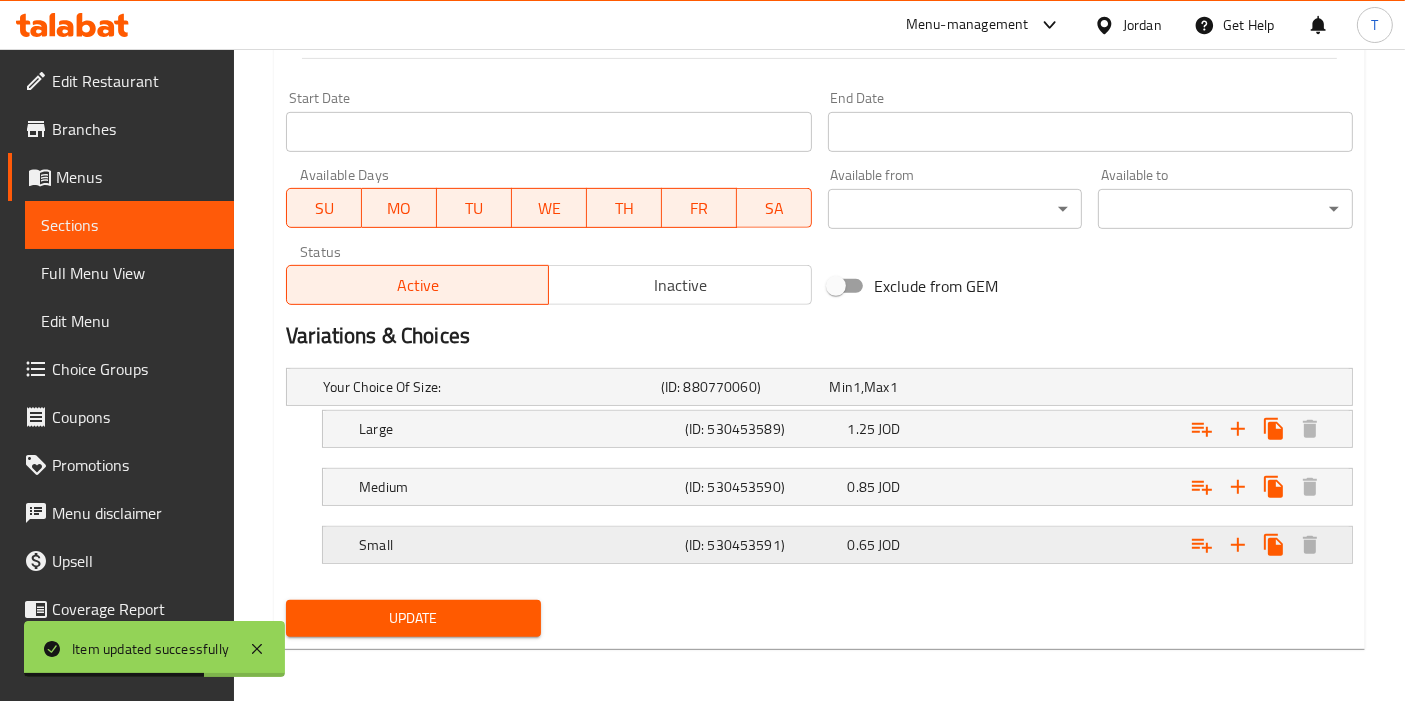 click at bounding box center [1163, 387] 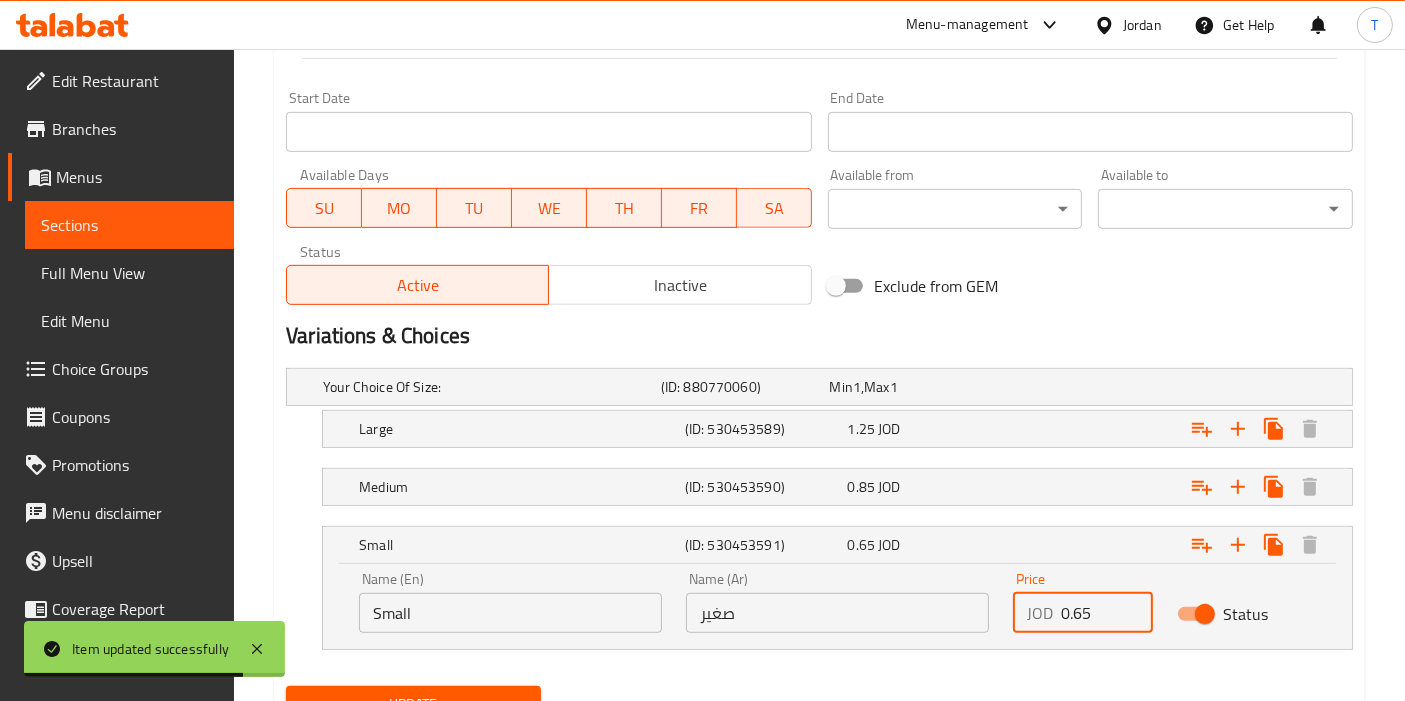 click on "0.65" at bounding box center (1106, 613) 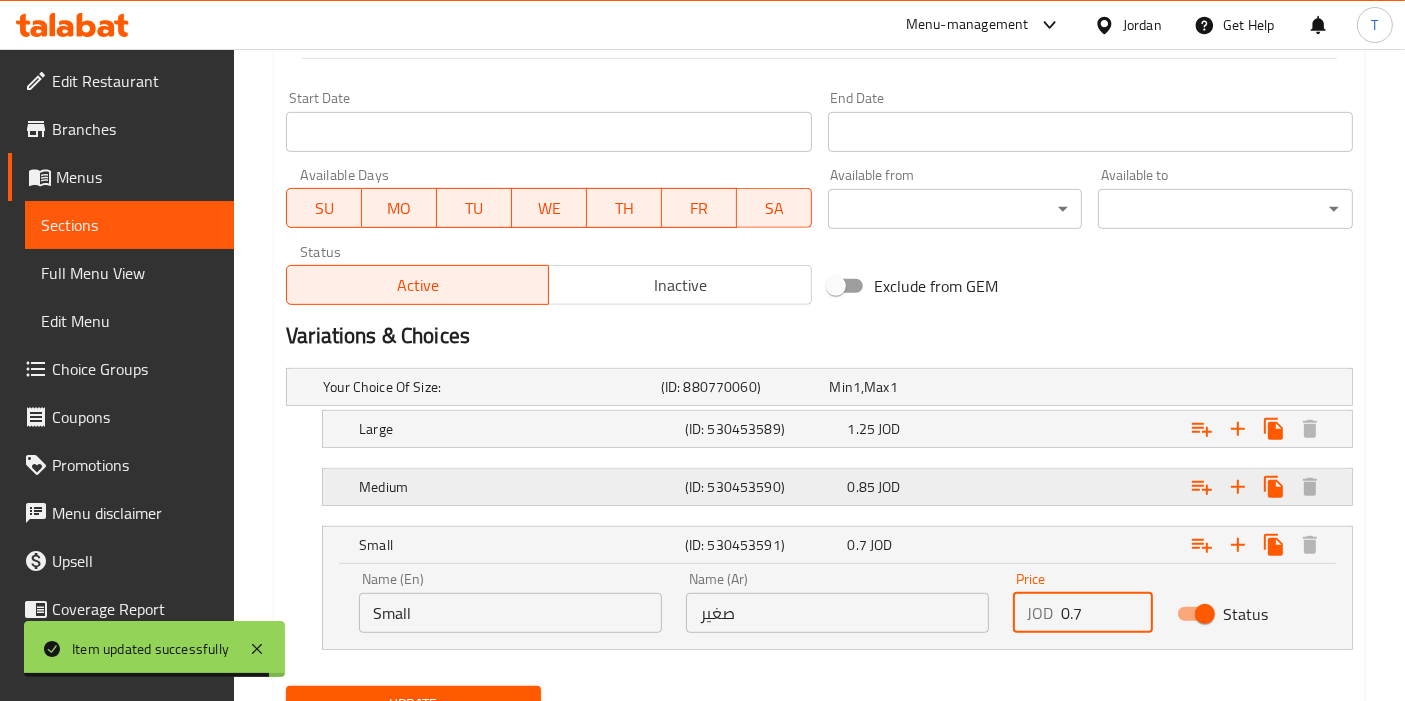 type on "0.7" 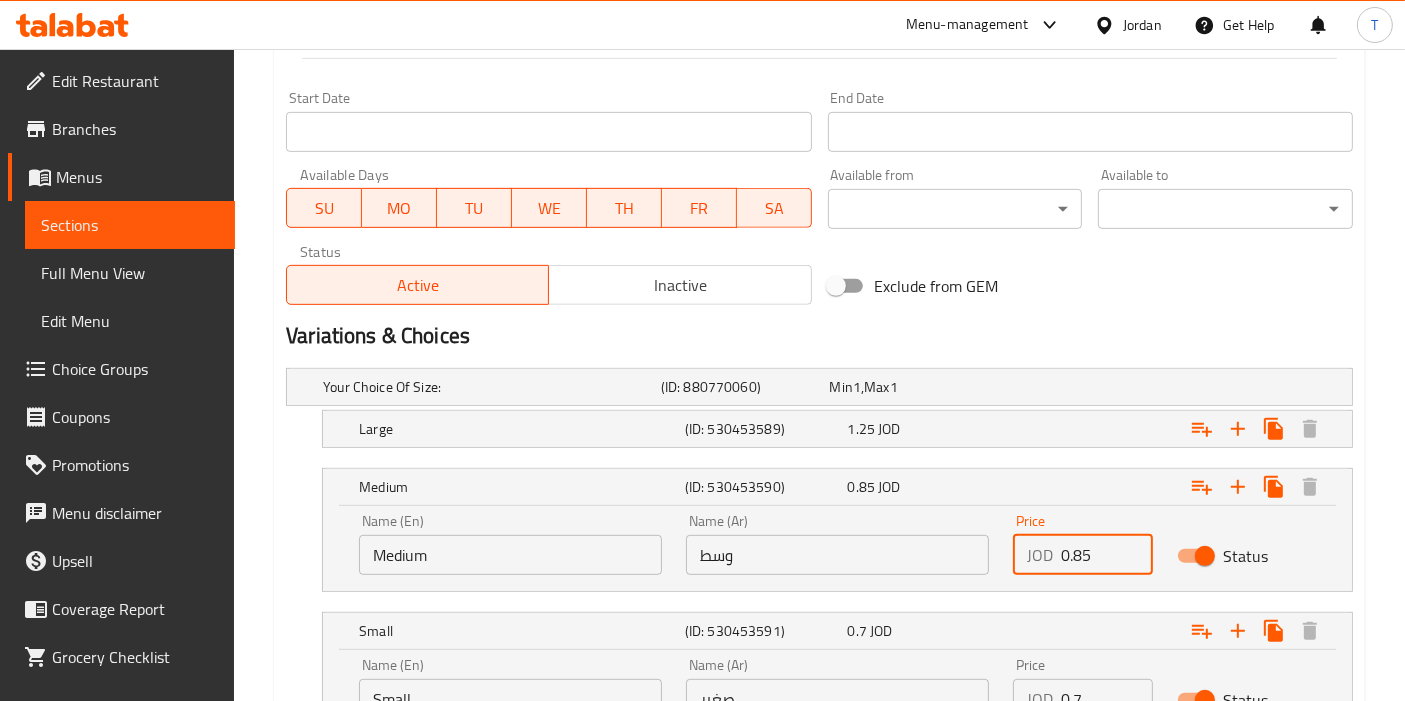 drag, startPoint x: 1087, startPoint y: 559, endPoint x: 1074, endPoint y: 559, distance: 13 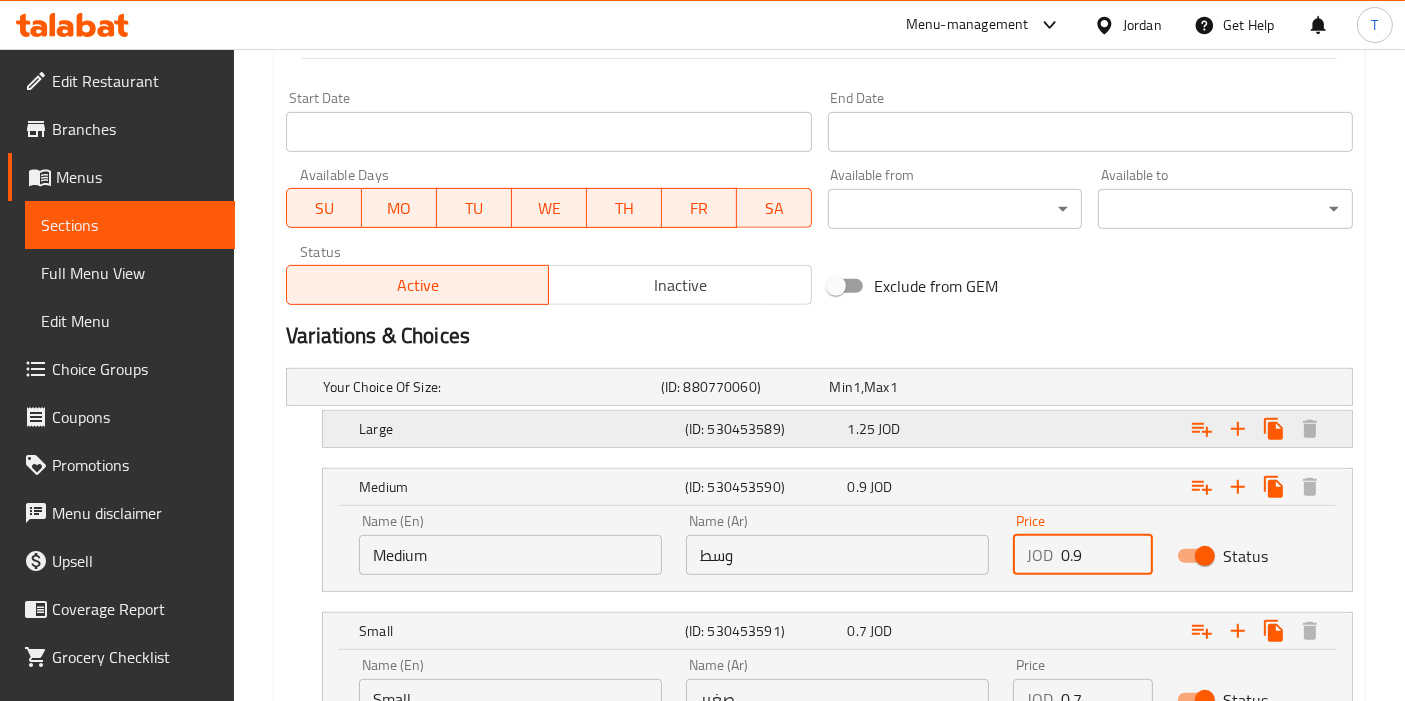 type on "0.9" 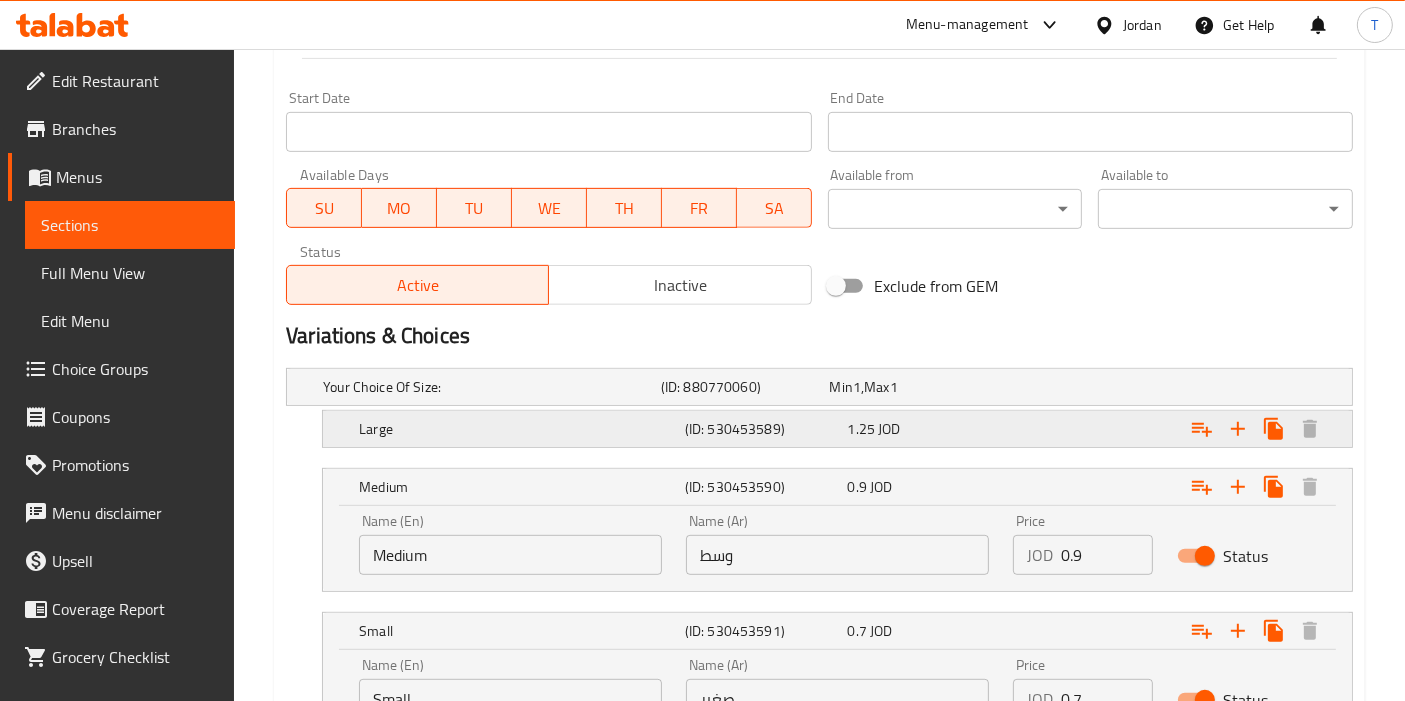 click at bounding box center [1163, 387] 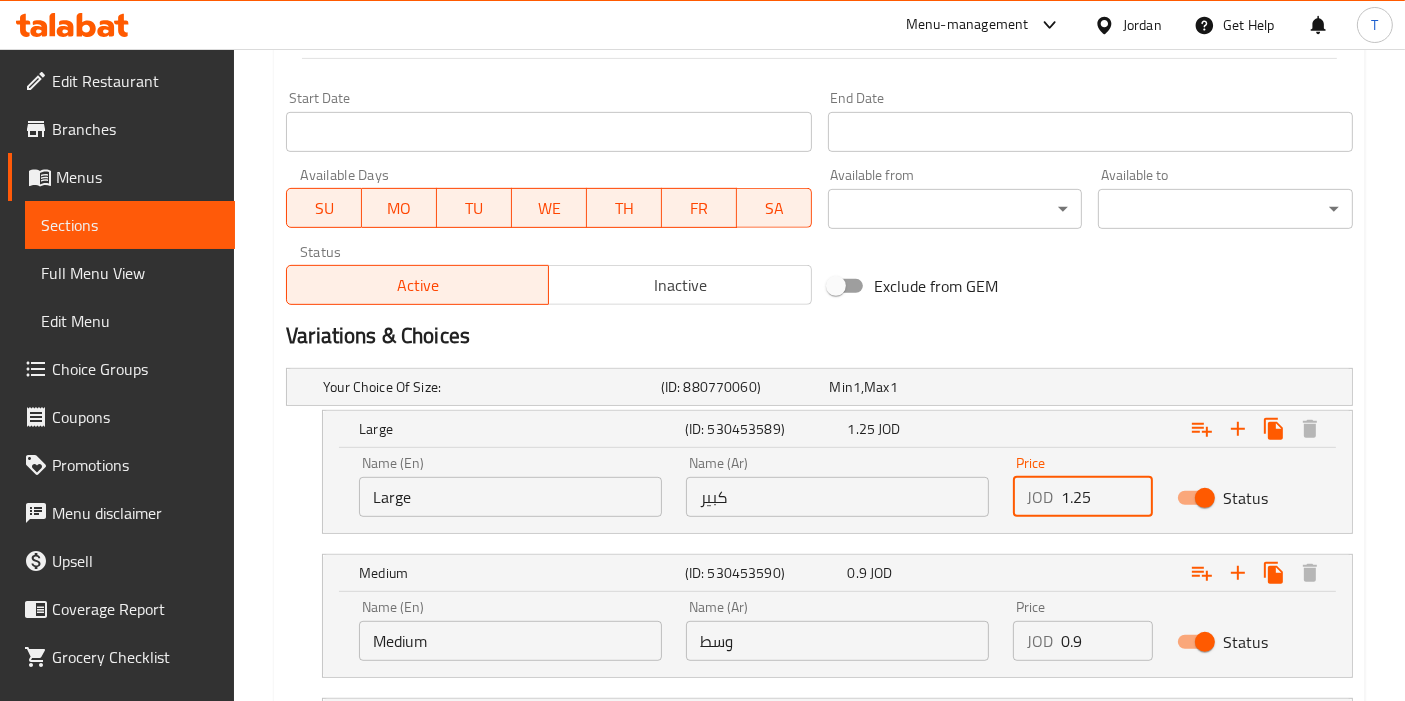 drag, startPoint x: 1096, startPoint y: 493, endPoint x: 1080, endPoint y: 492, distance: 16.03122 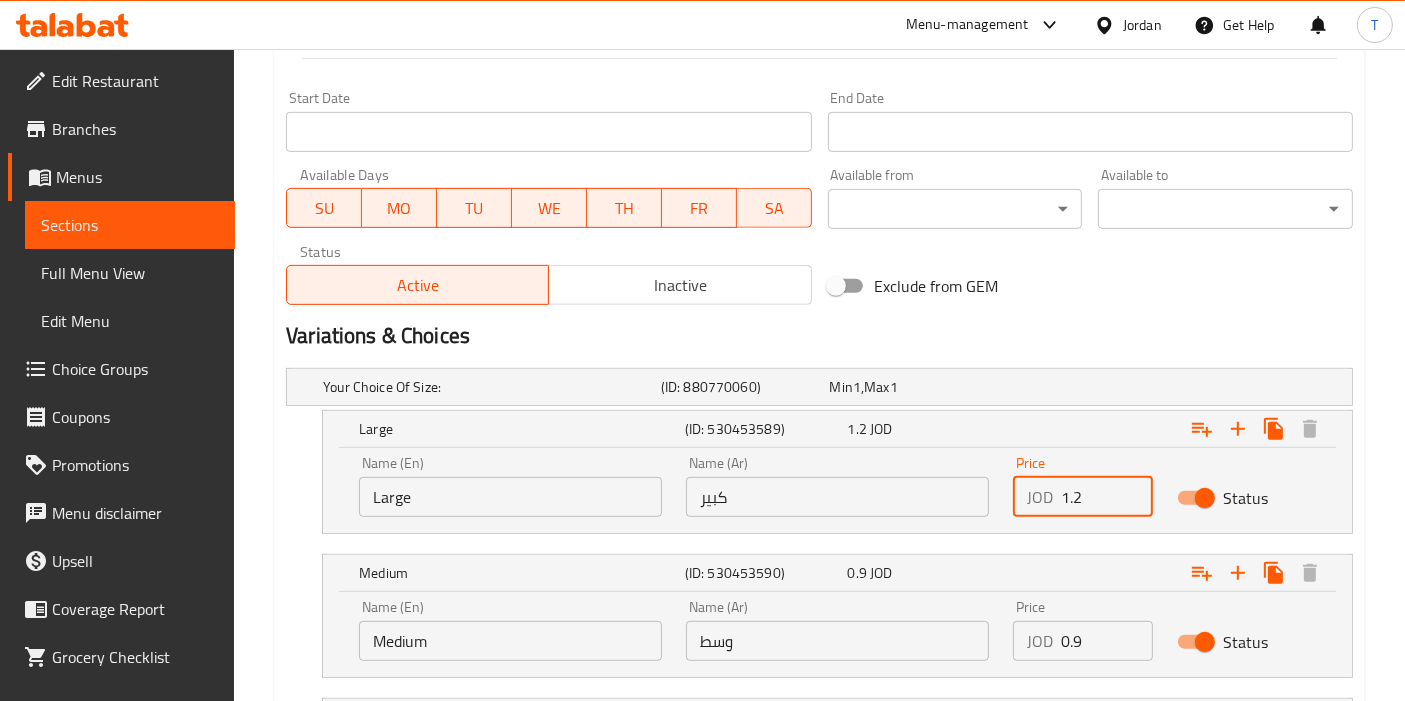 type on "1.2" 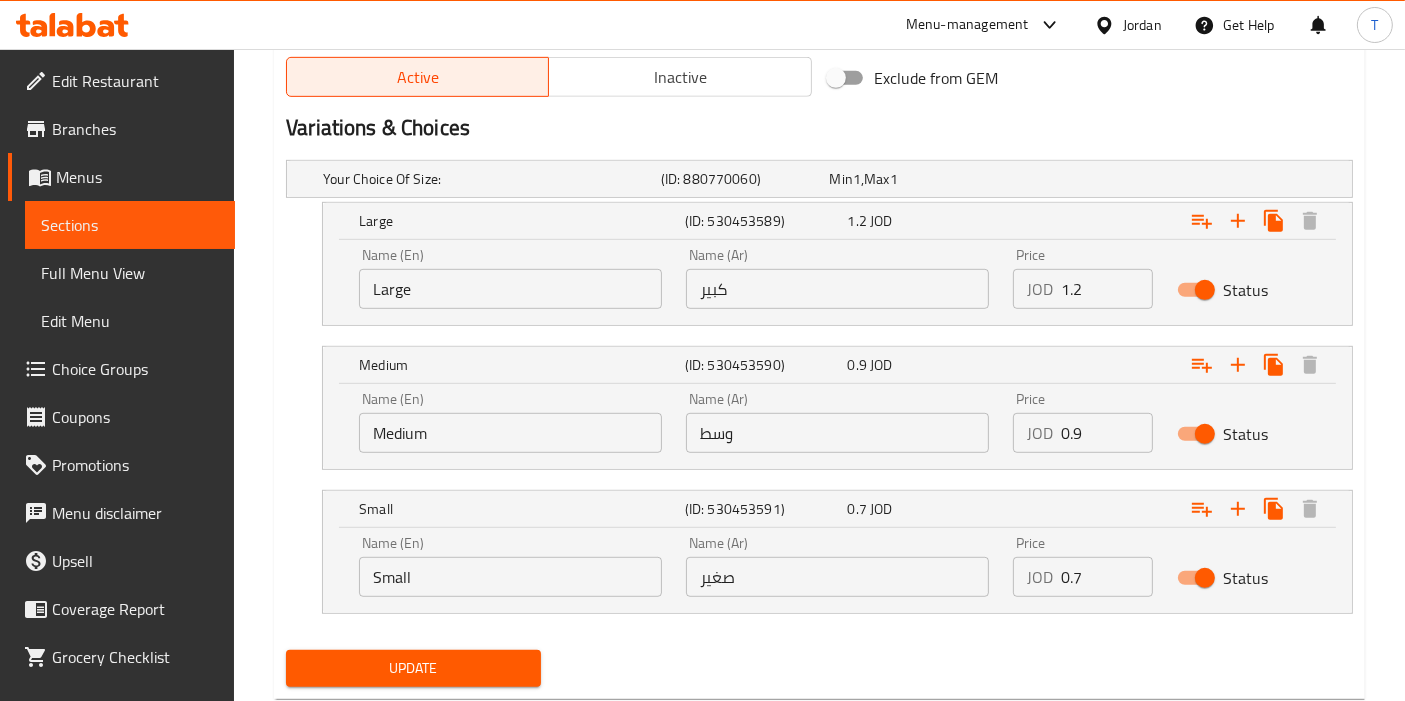 scroll, scrollTop: 1098, scrollLeft: 0, axis: vertical 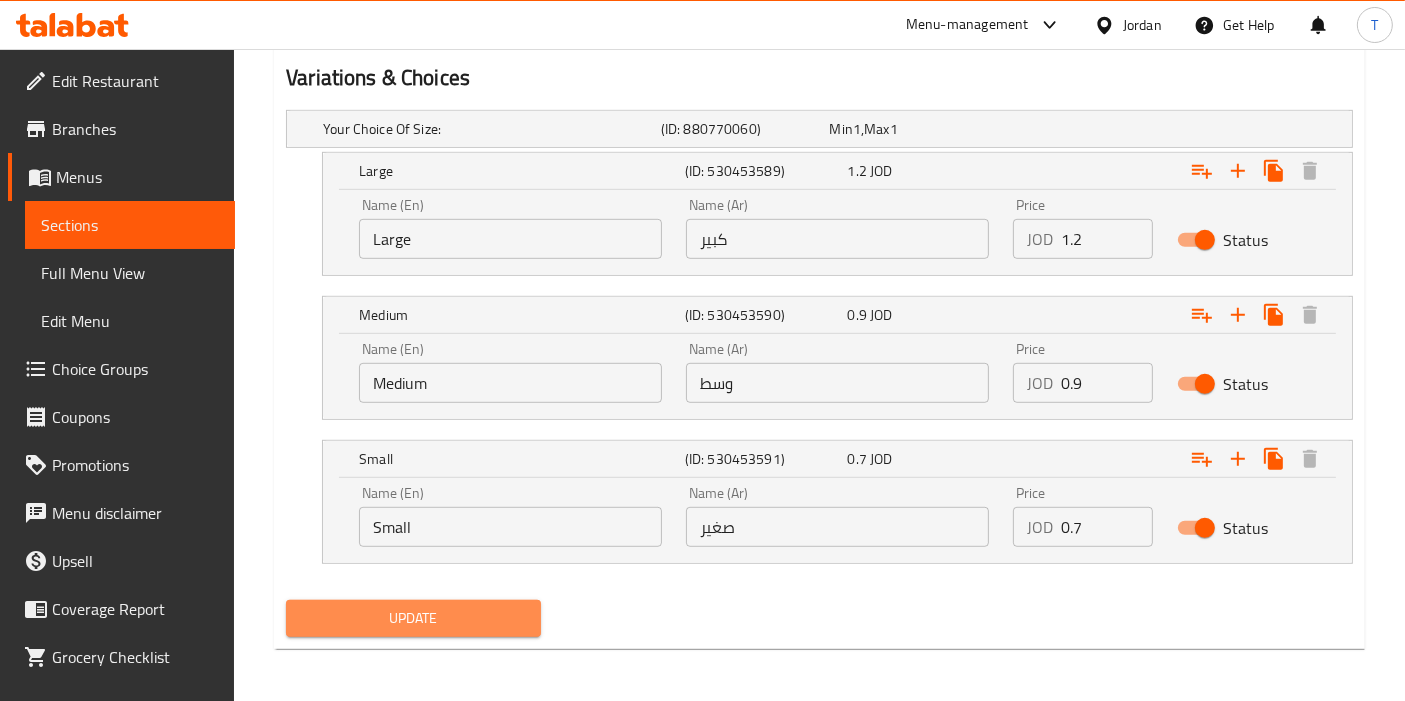 click on "Update" at bounding box center (413, 618) 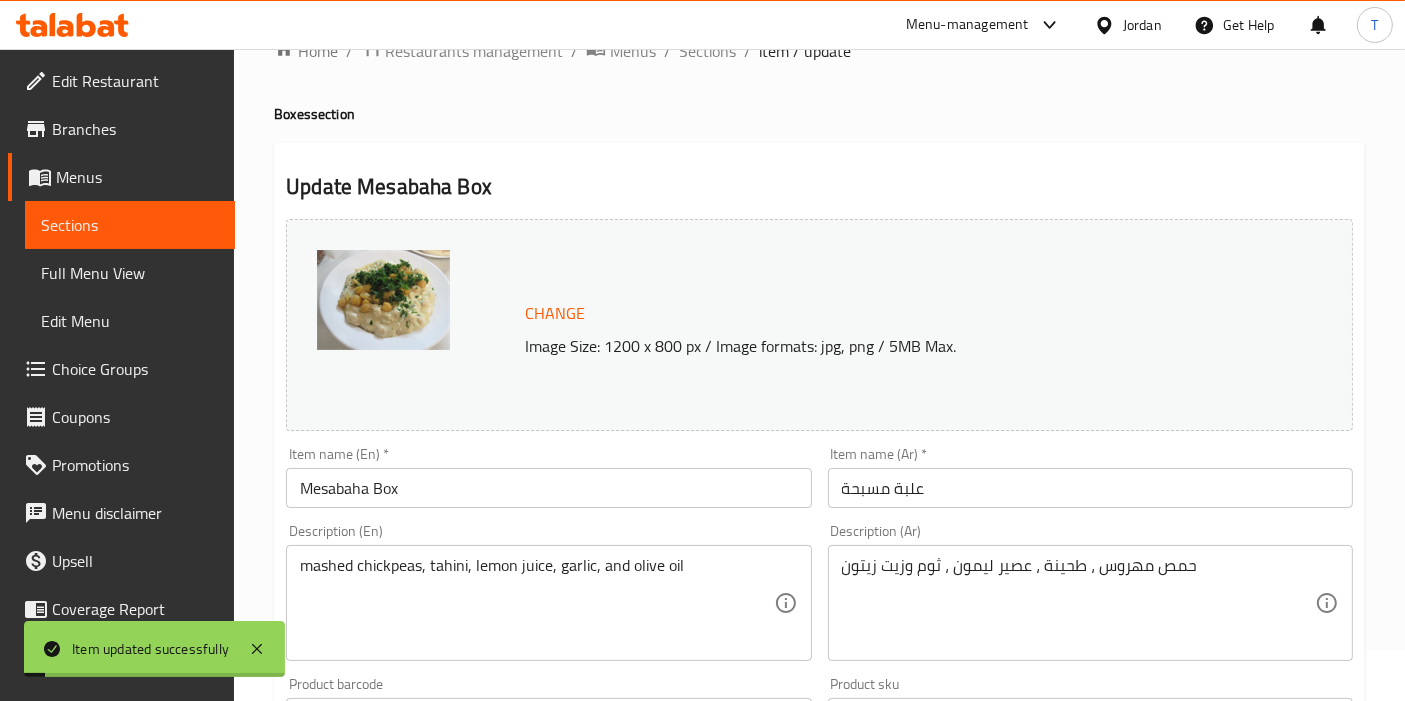 scroll, scrollTop: 0, scrollLeft: 0, axis: both 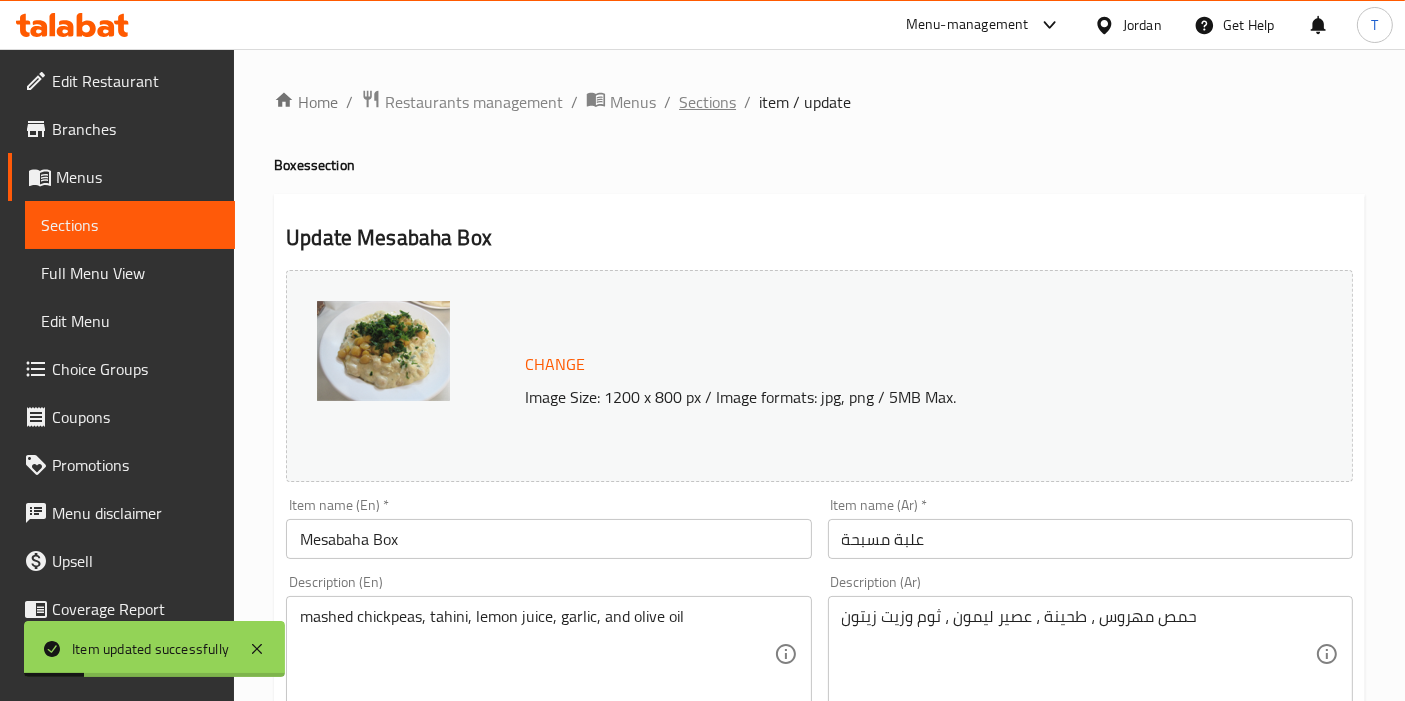 click on "Sections" at bounding box center (707, 102) 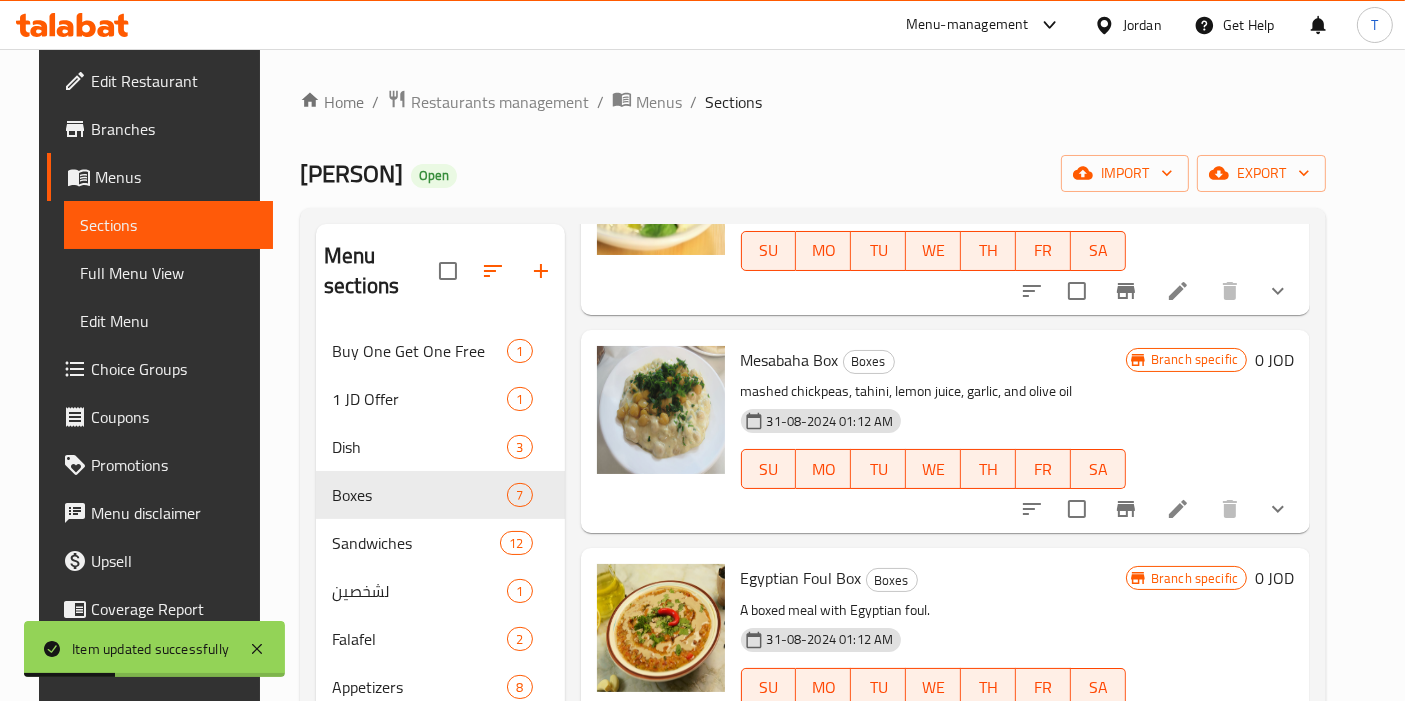 scroll, scrollTop: 927, scrollLeft: 0, axis: vertical 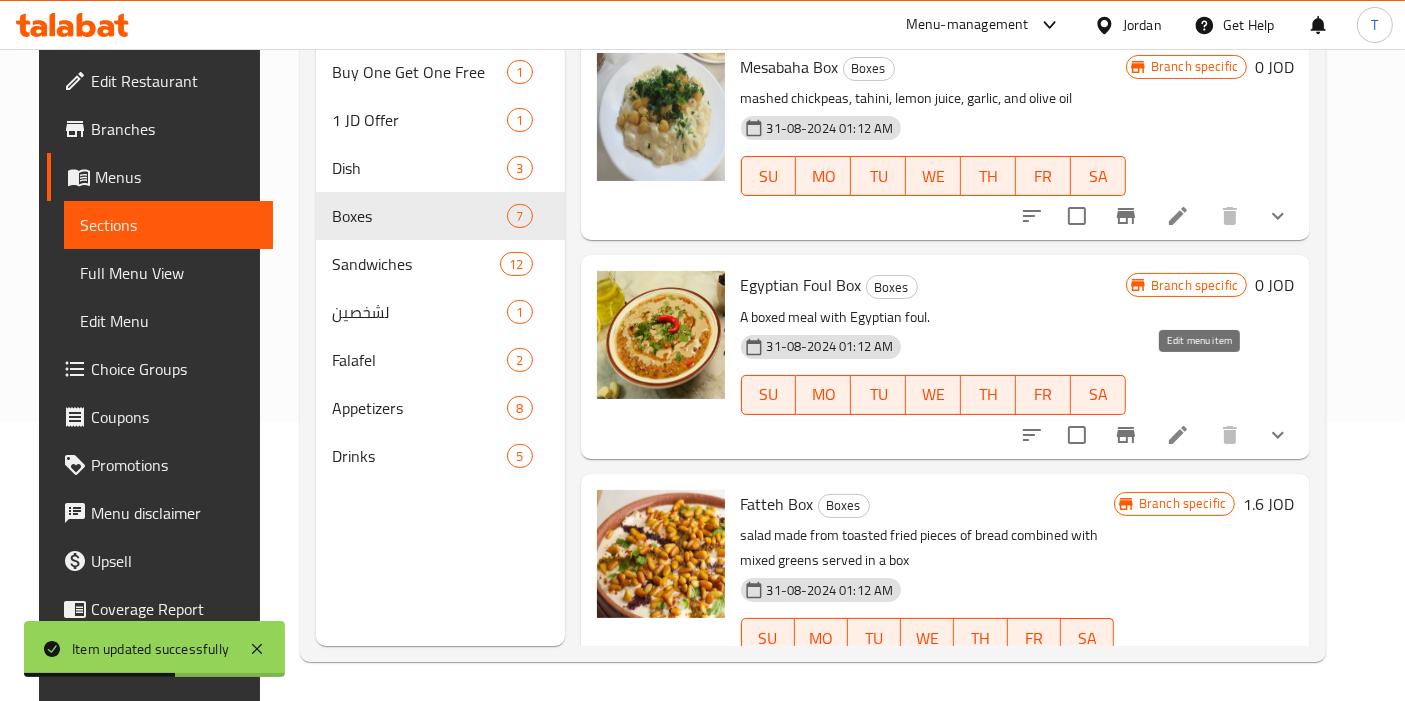 click 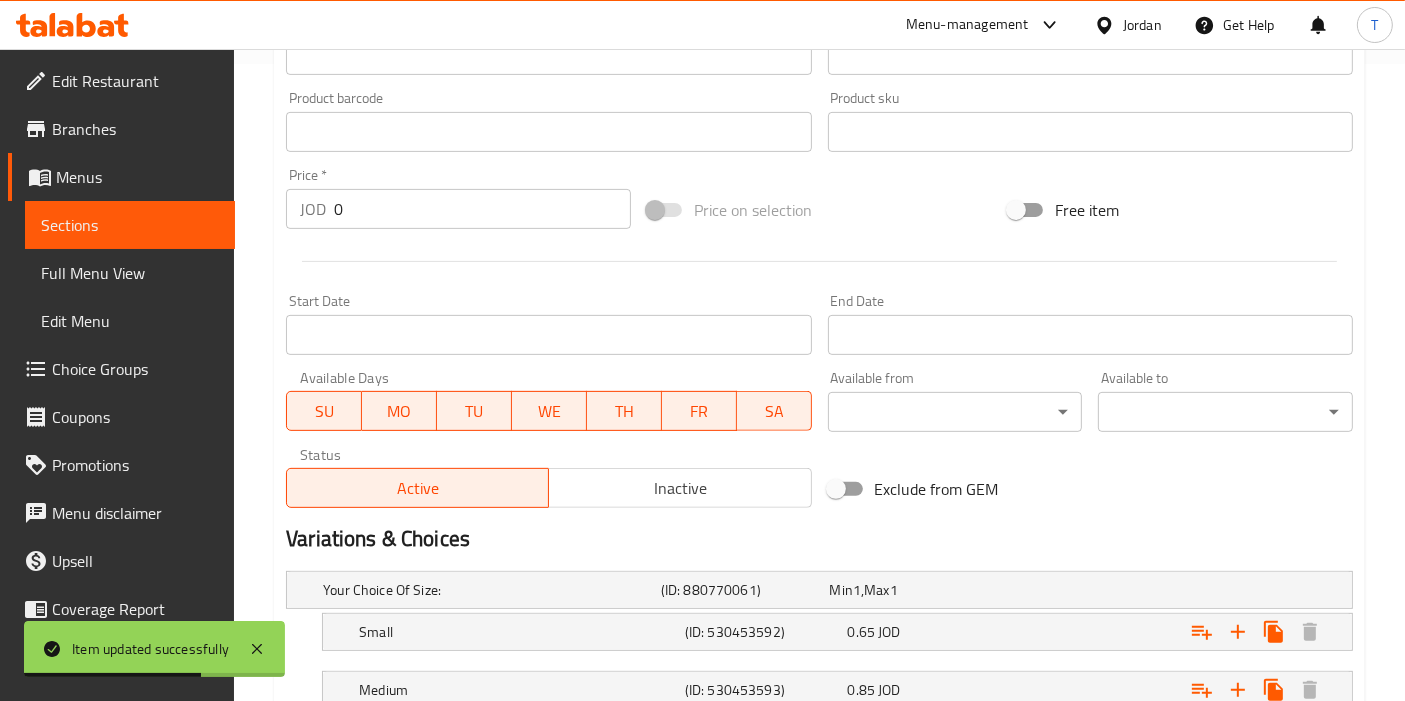 scroll, scrollTop: 840, scrollLeft: 0, axis: vertical 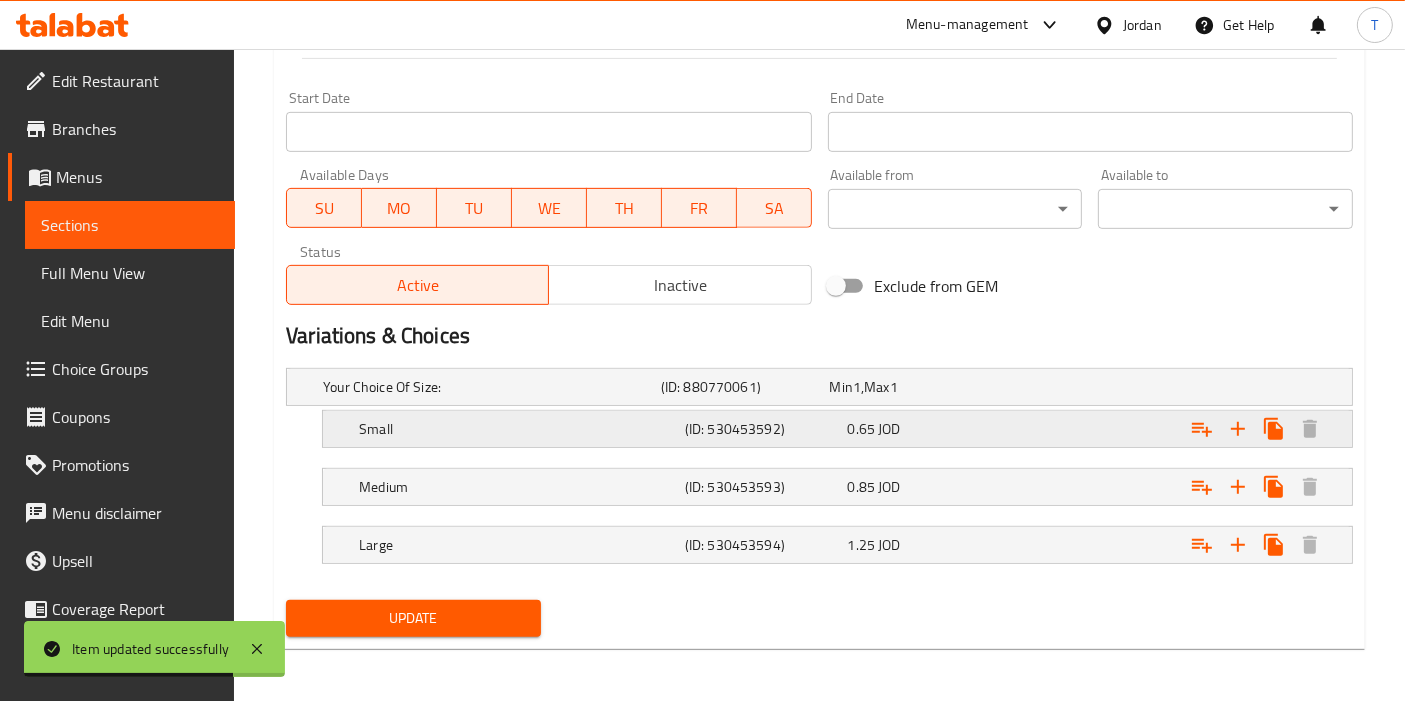 click on "0.65 JOD" at bounding box center (910, 387) 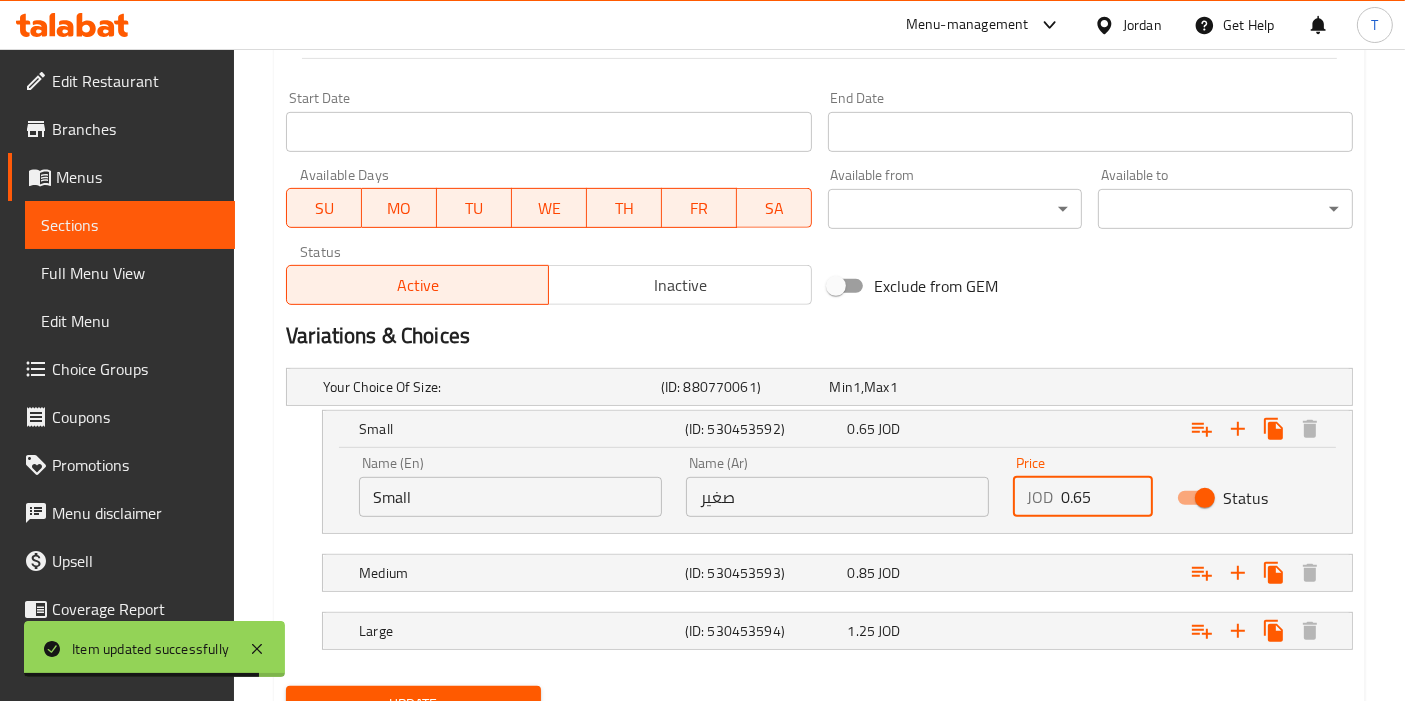click on "0.65" at bounding box center (1106, 497) 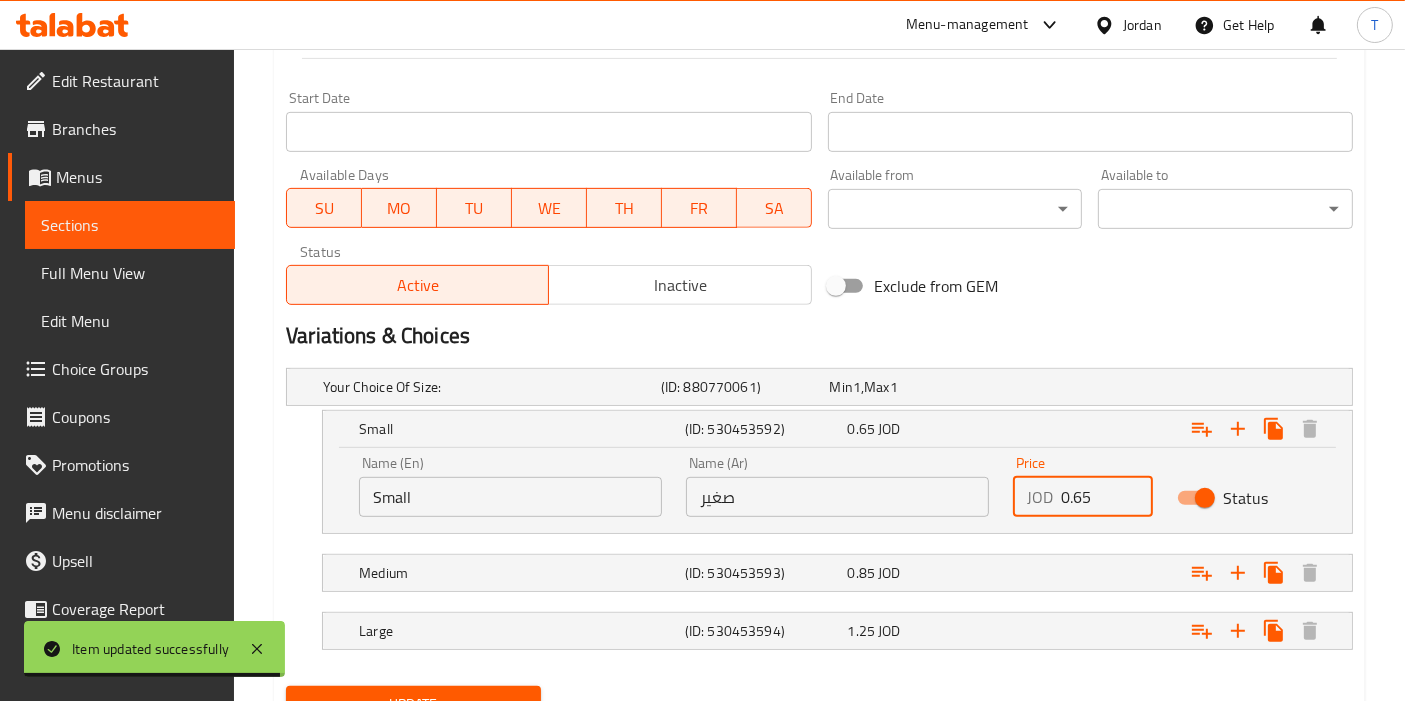 drag, startPoint x: 1093, startPoint y: 490, endPoint x: 1074, endPoint y: 490, distance: 19 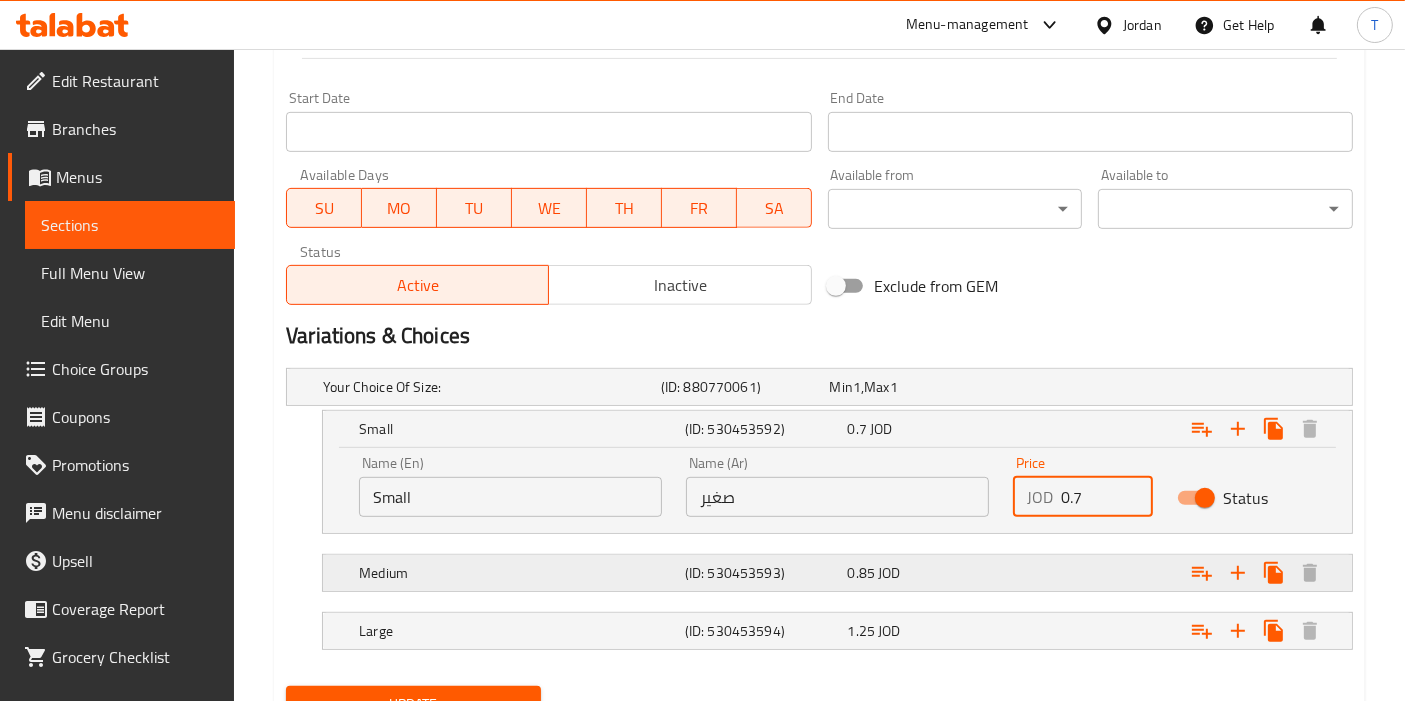 type on "0.7" 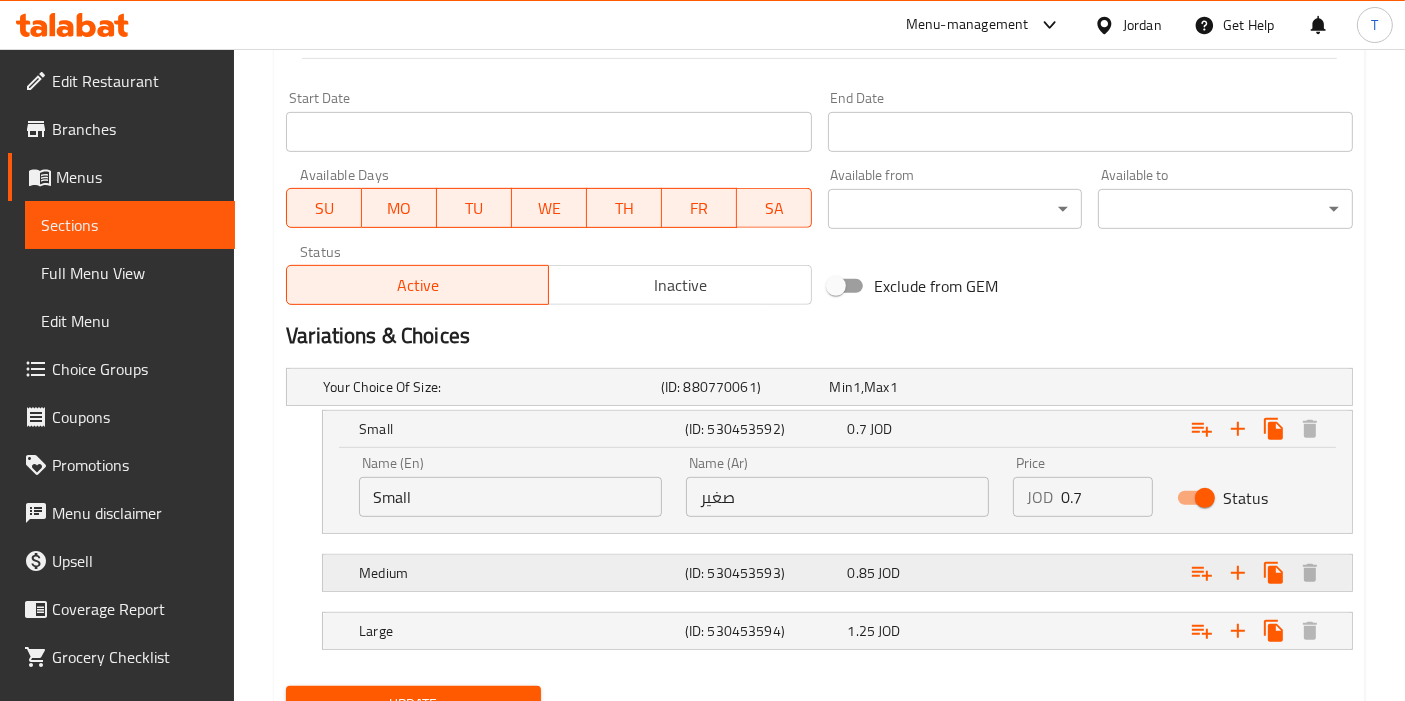 click at bounding box center [1163, 387] 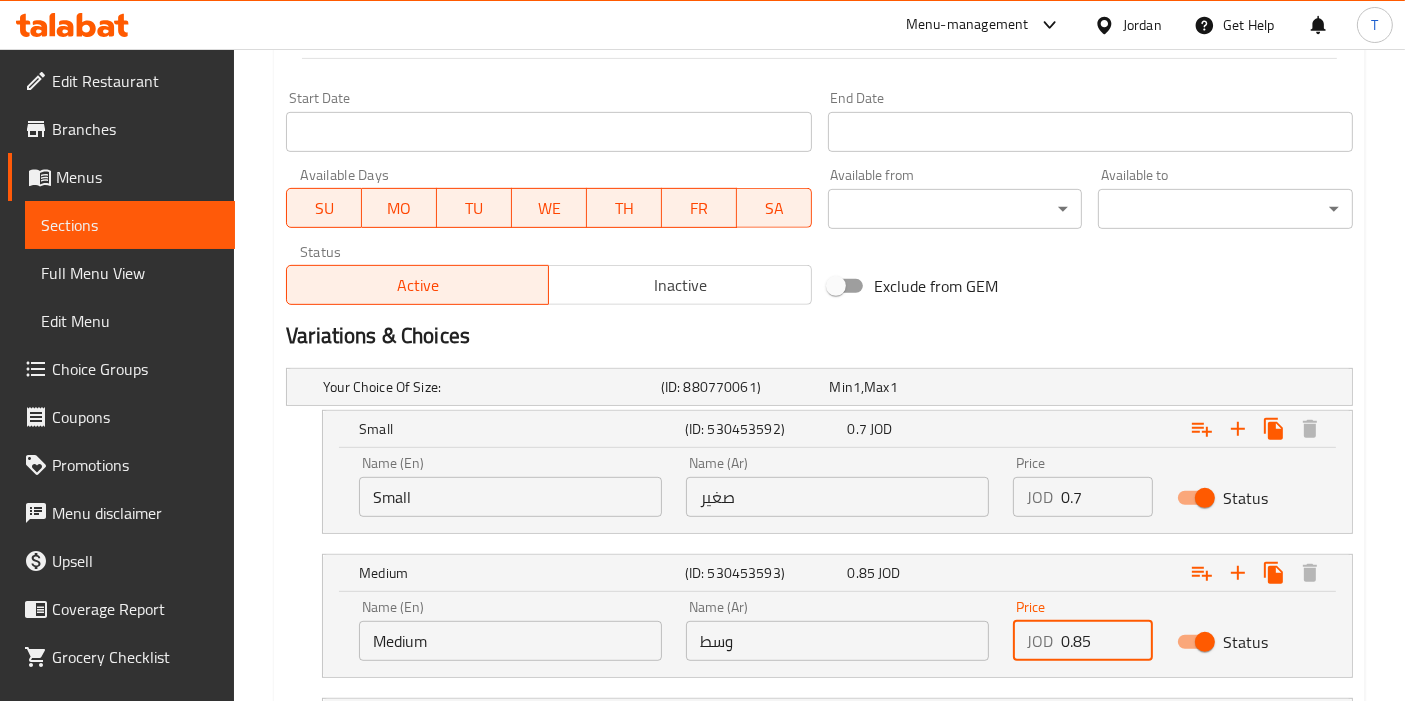drag, startPoint x: 1103, startPoint y: 636, endPoint x: 1076, endPoint y: 636, distance: 27 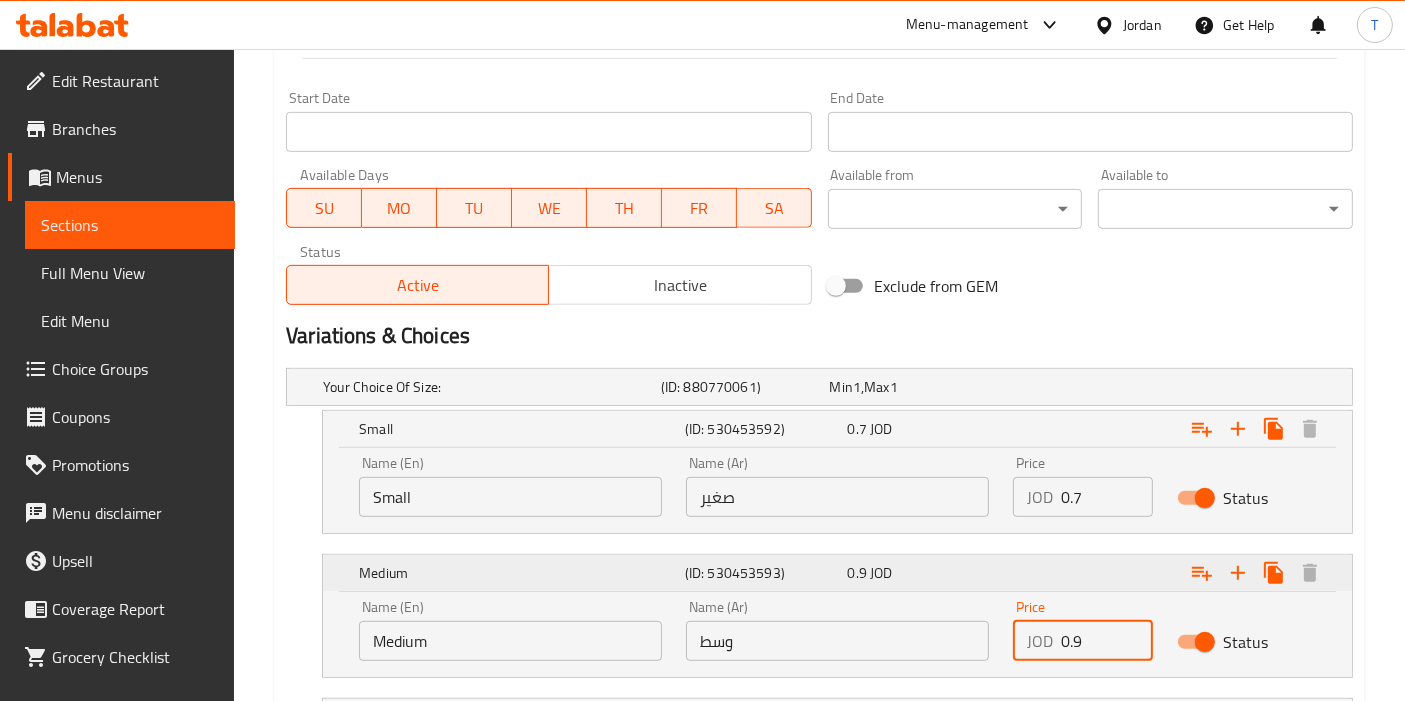 type on "0.9" 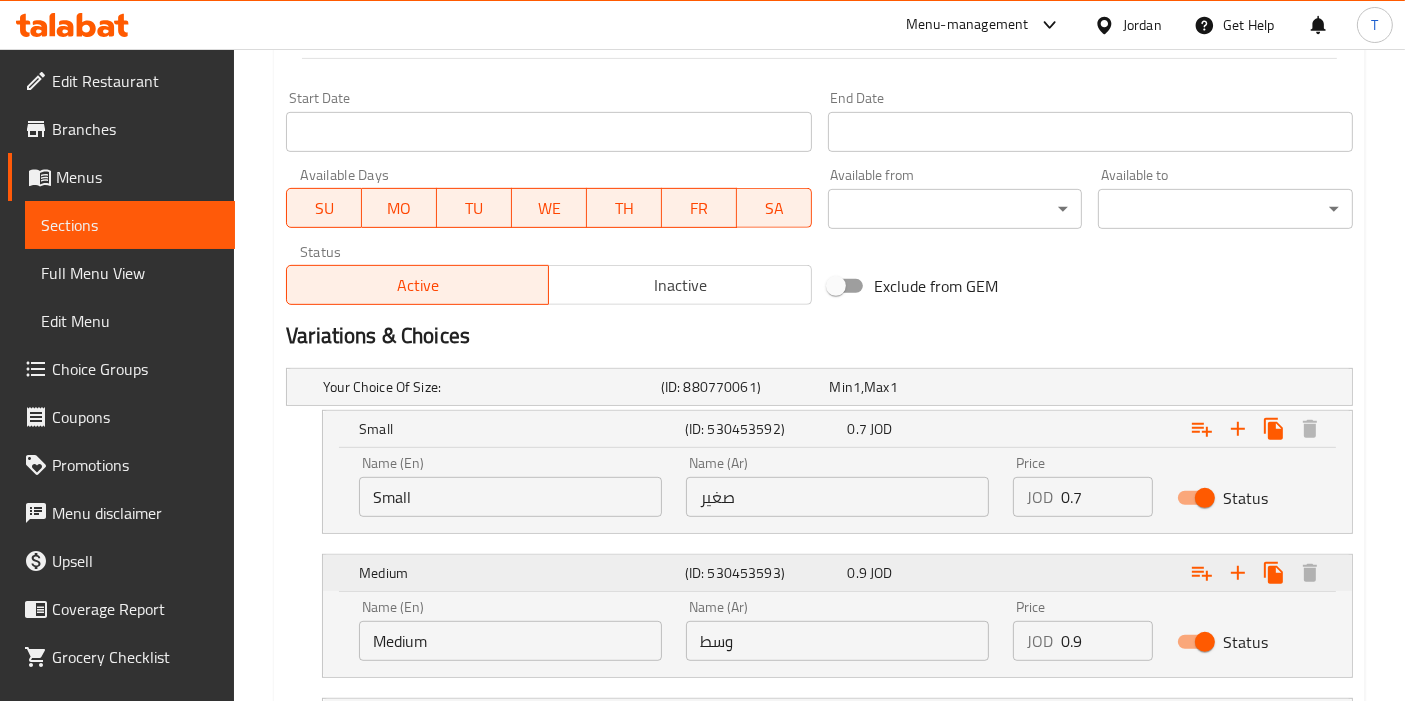 click at bounding box center (1169, 429) 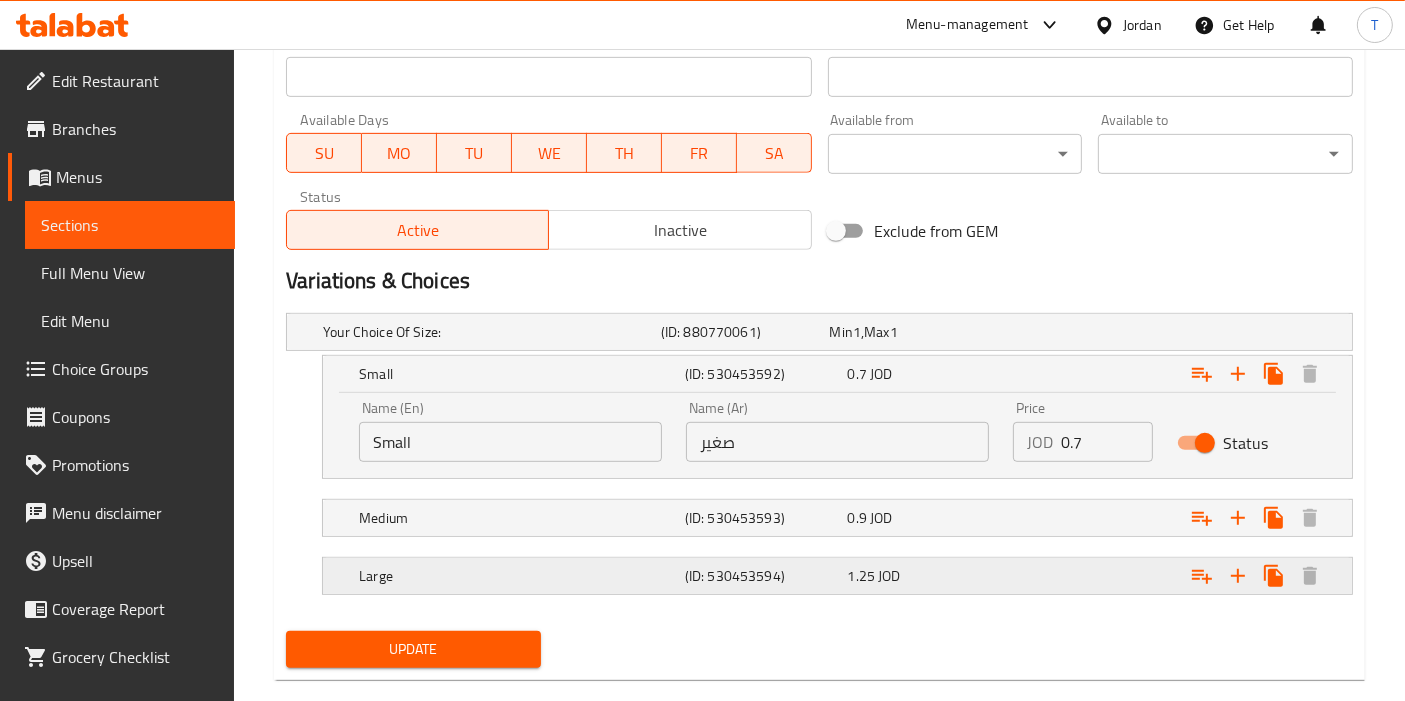 scroll, scrollTop: 925, scrollLeft: 0, axis: vertical 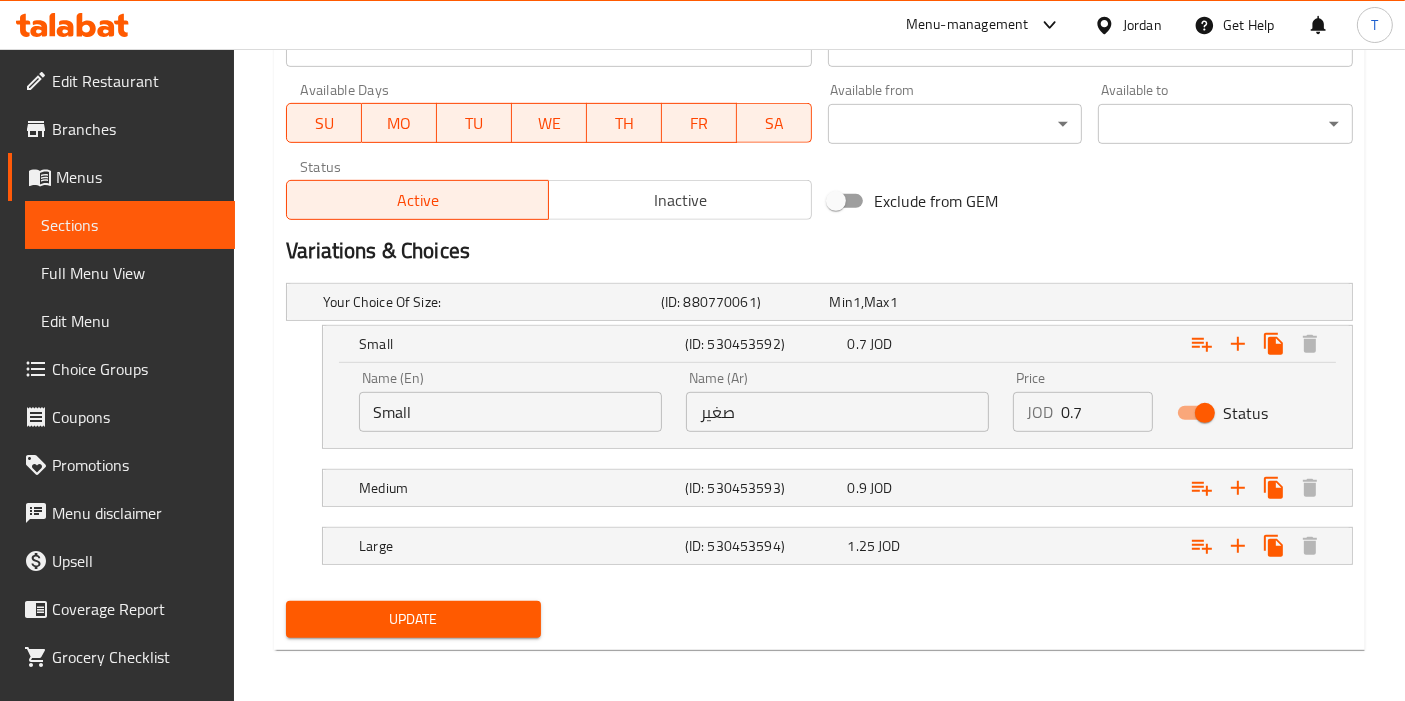 click at bounding box center (819, 519) 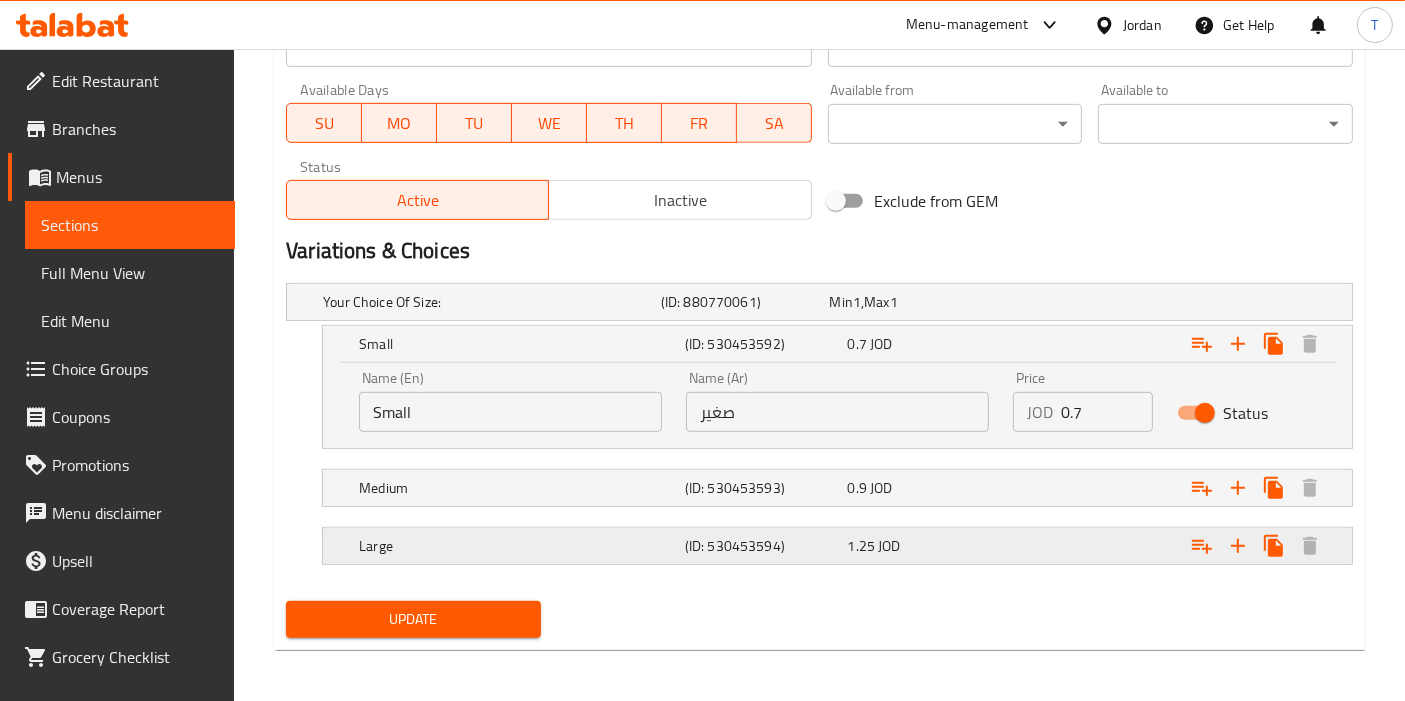 click at bounding box center (1163, 302) 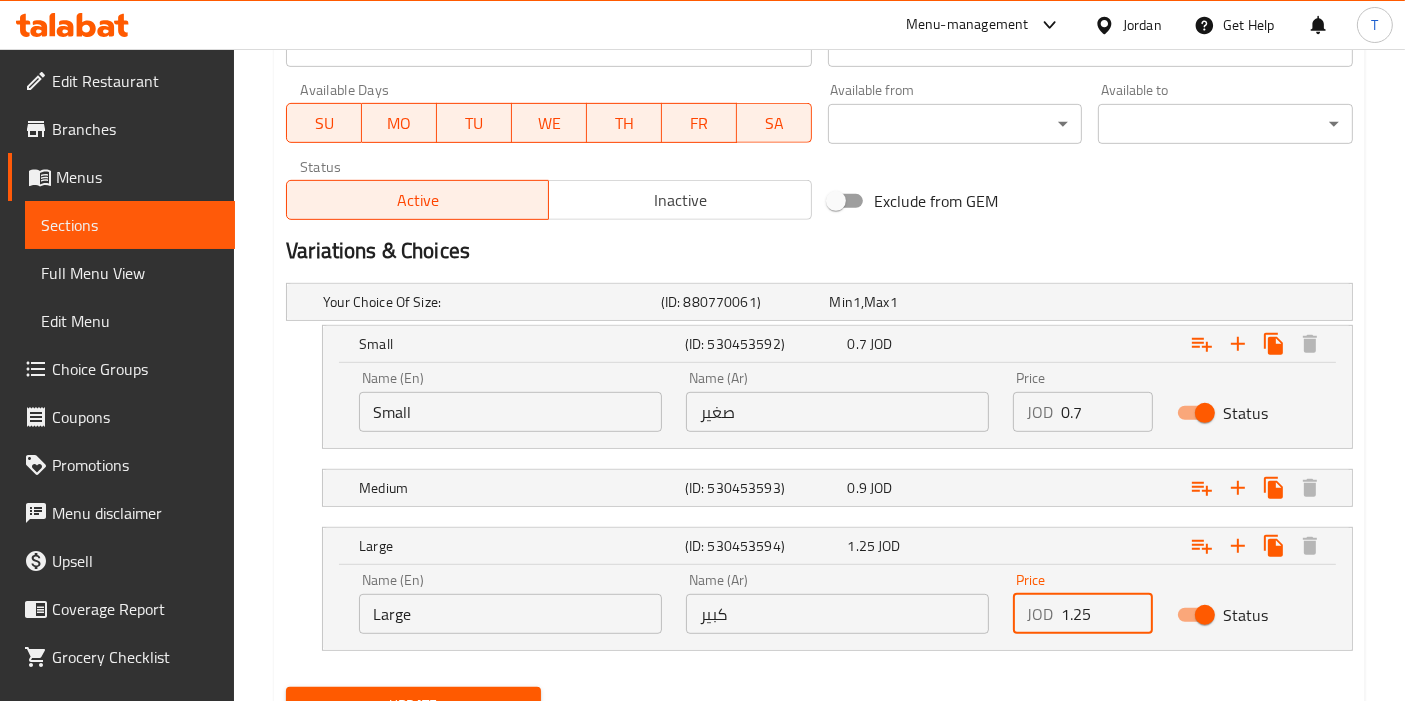 click on "1.25" at bounding box center [1106, 614] 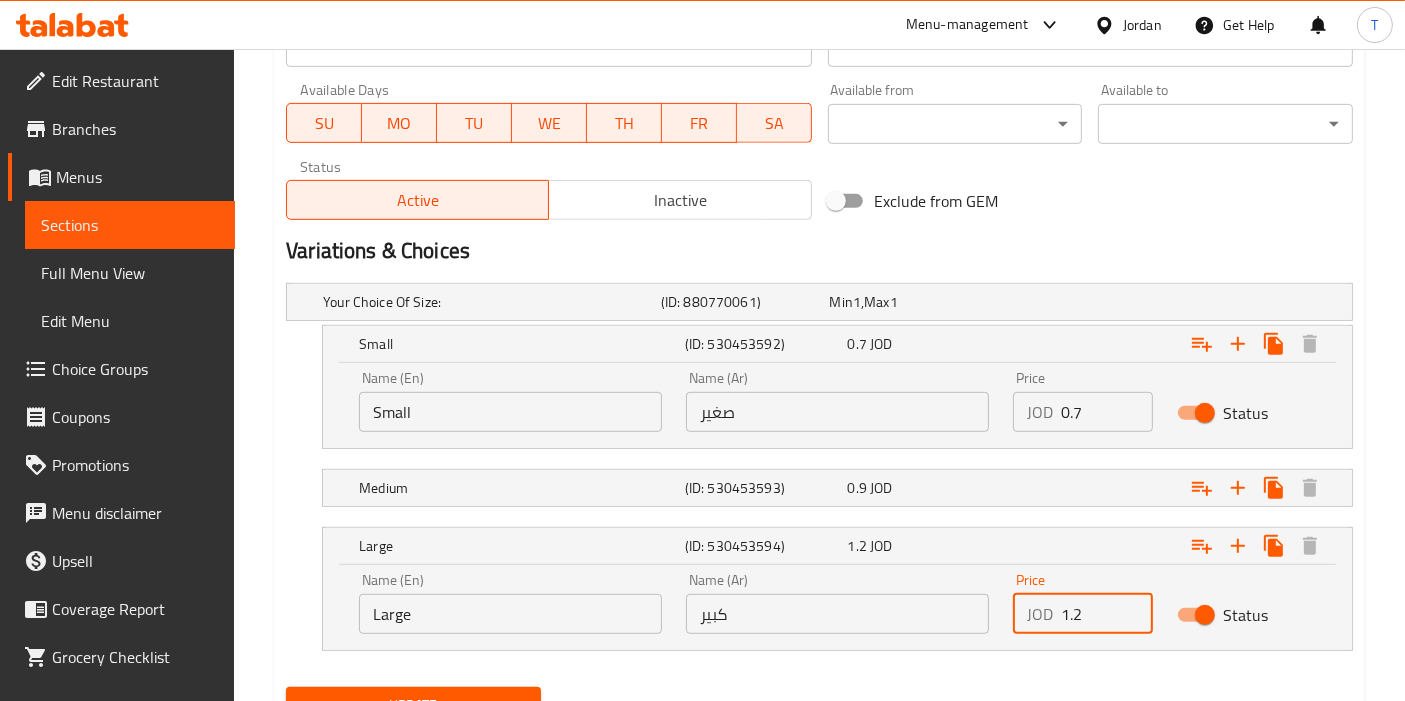 type on "1.2" 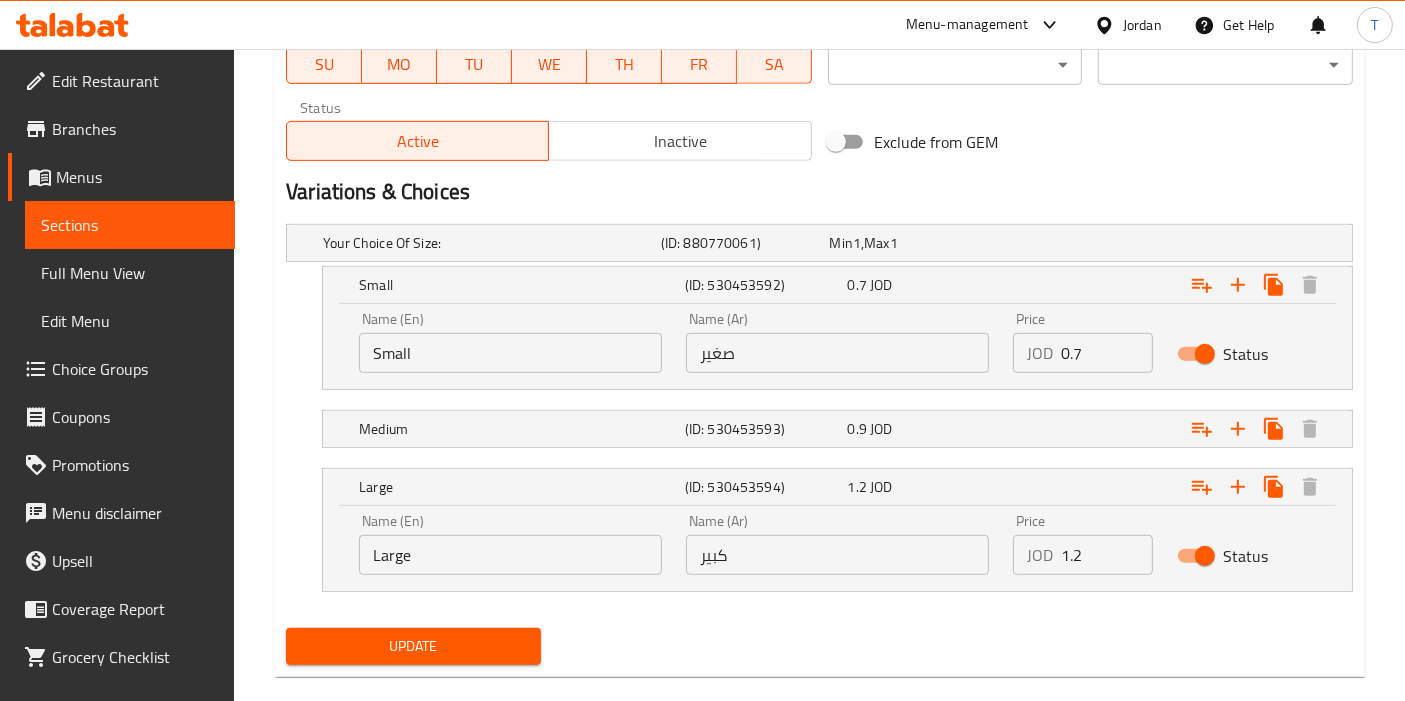 scroll, scrollTop: 1011, scrollLeft: 0, axis: vertical 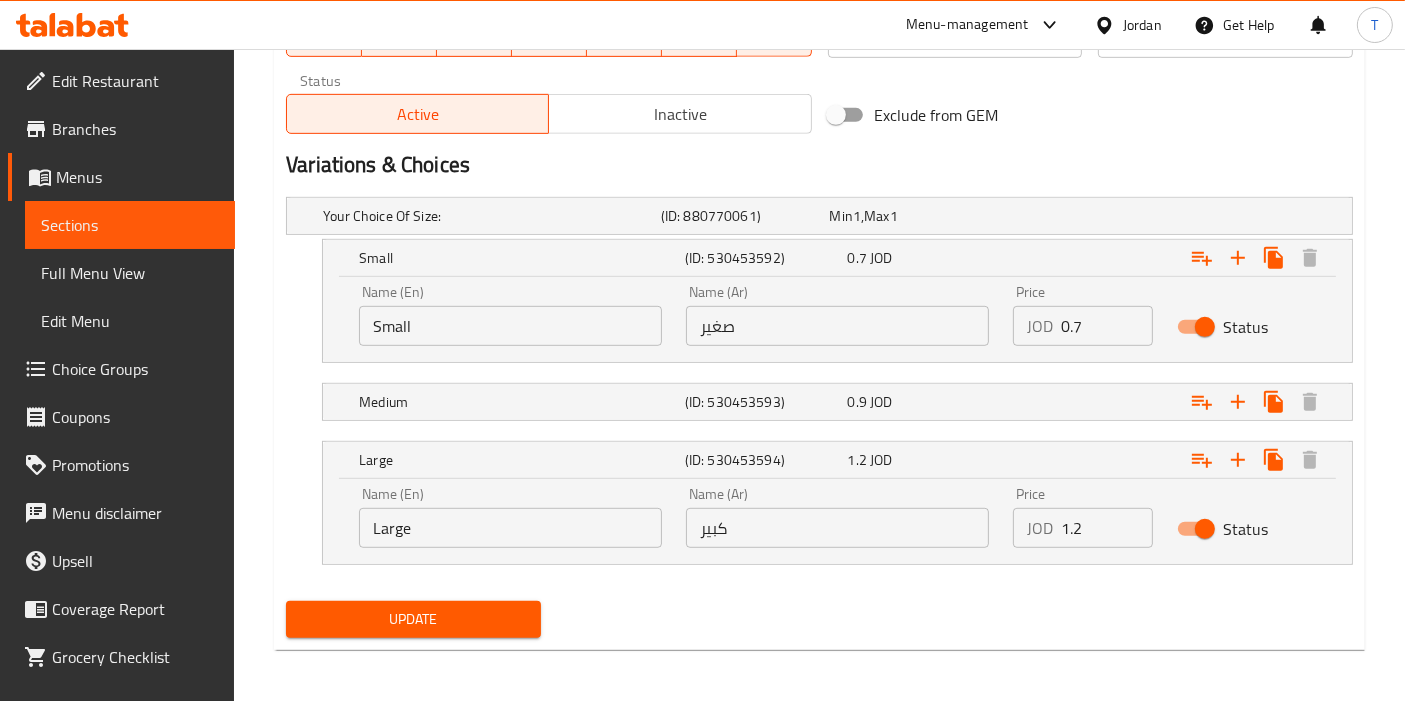 click on "Update" at bounding box center [413, 619] 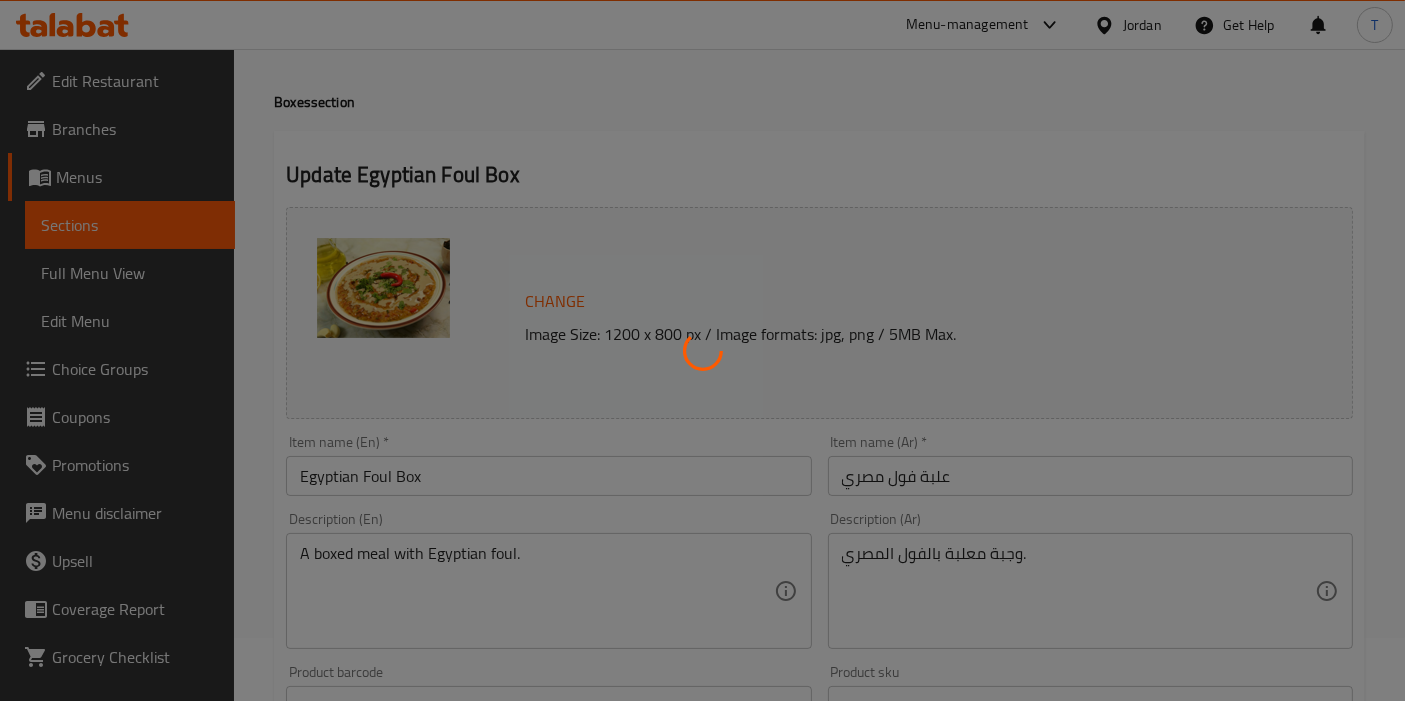 scroll, scrollTop: 0, scrollLeft: 0, axis: both 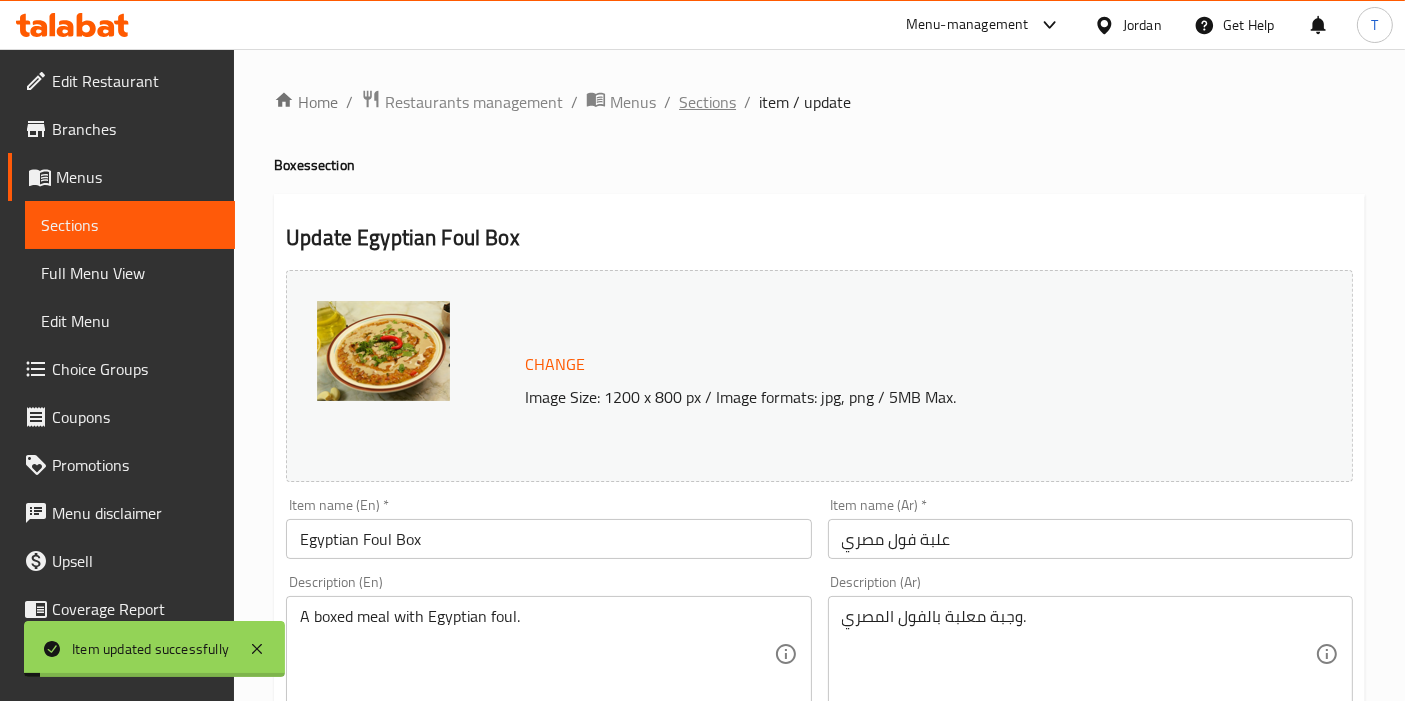 click on "Sections" at bounding box center [707, 102] 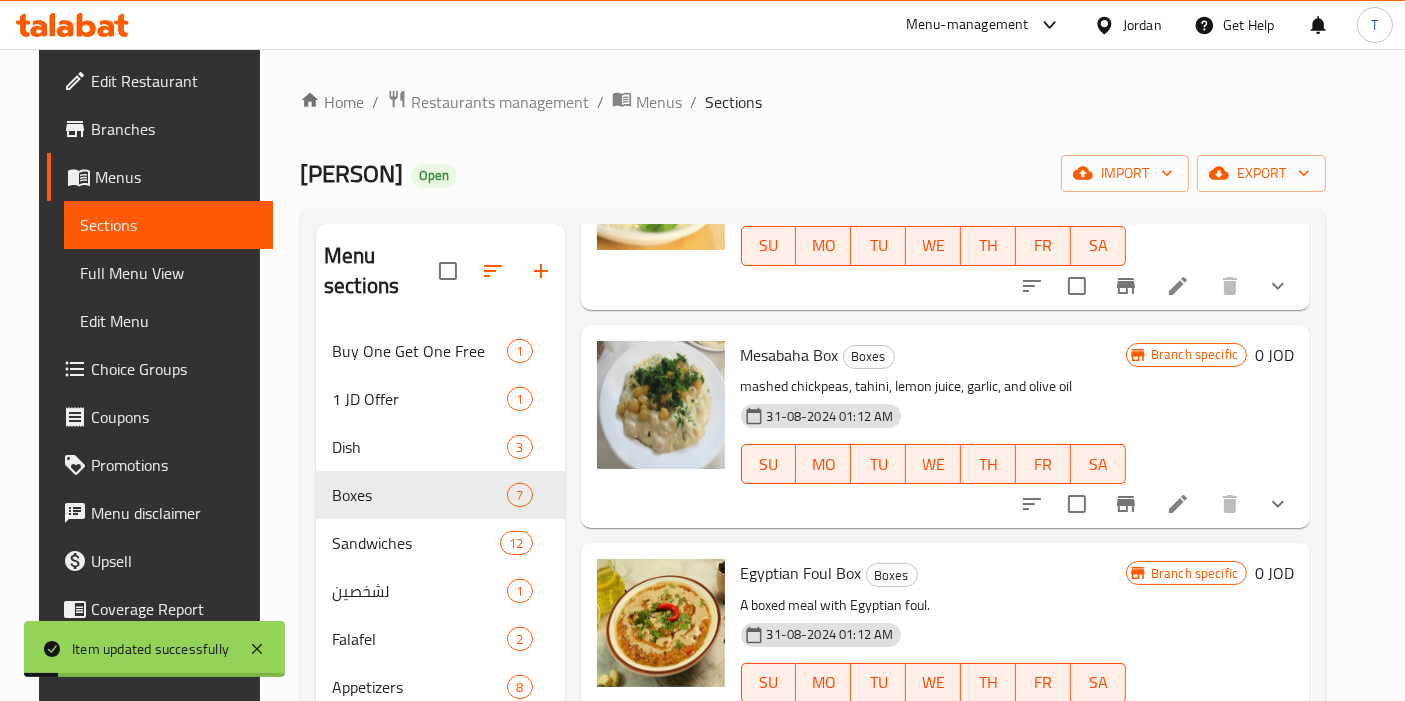 scroll, scrollTop: 927, scrollLeft: 0, axis: vertical 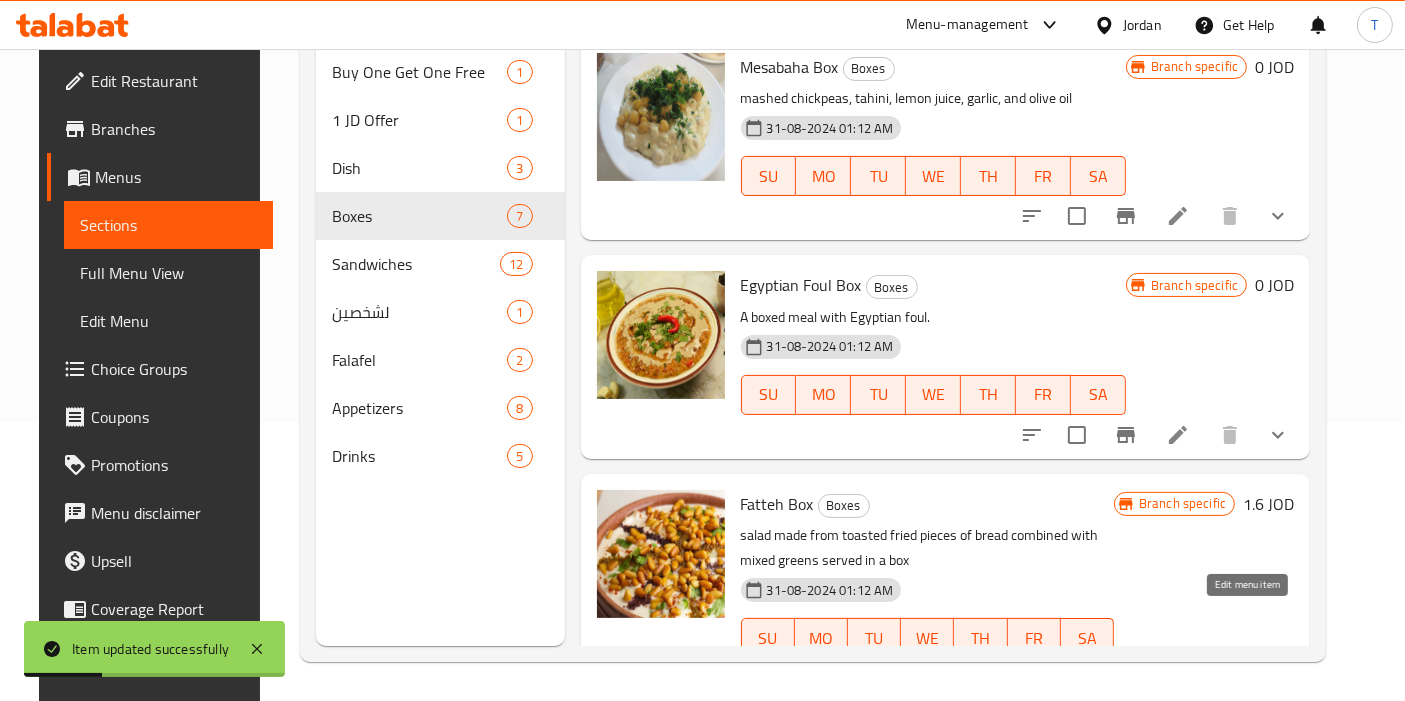 click 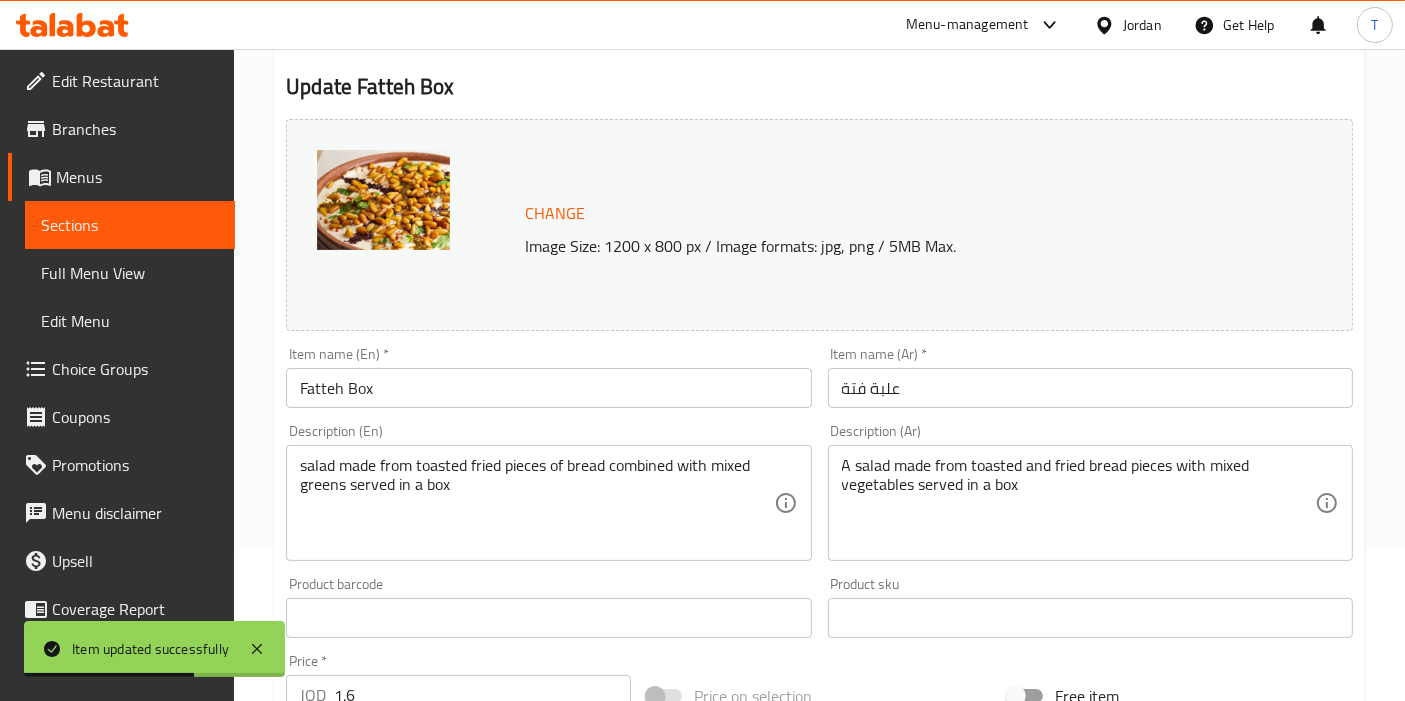 scroll, scrollTop: 0, scrollLeft: 0, axis: both 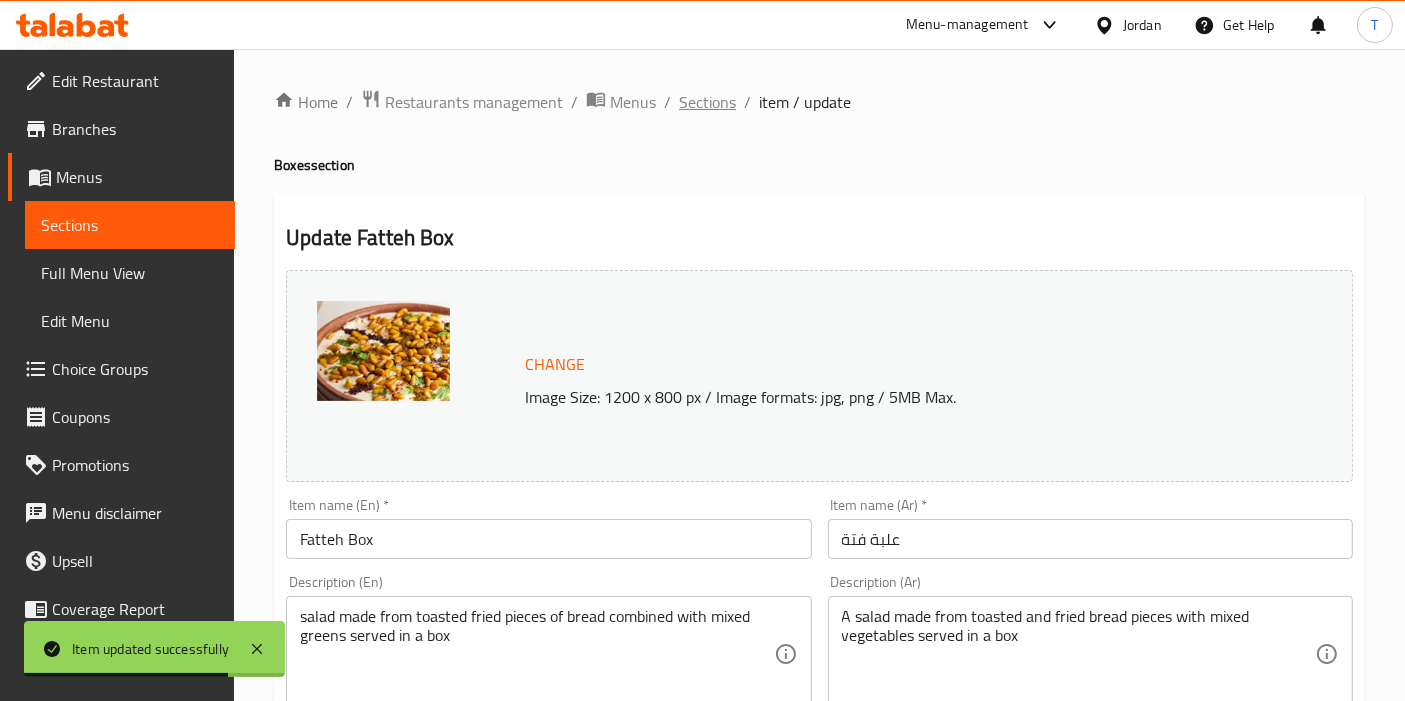 click on "Sections" at bounding box center (707, 102) 